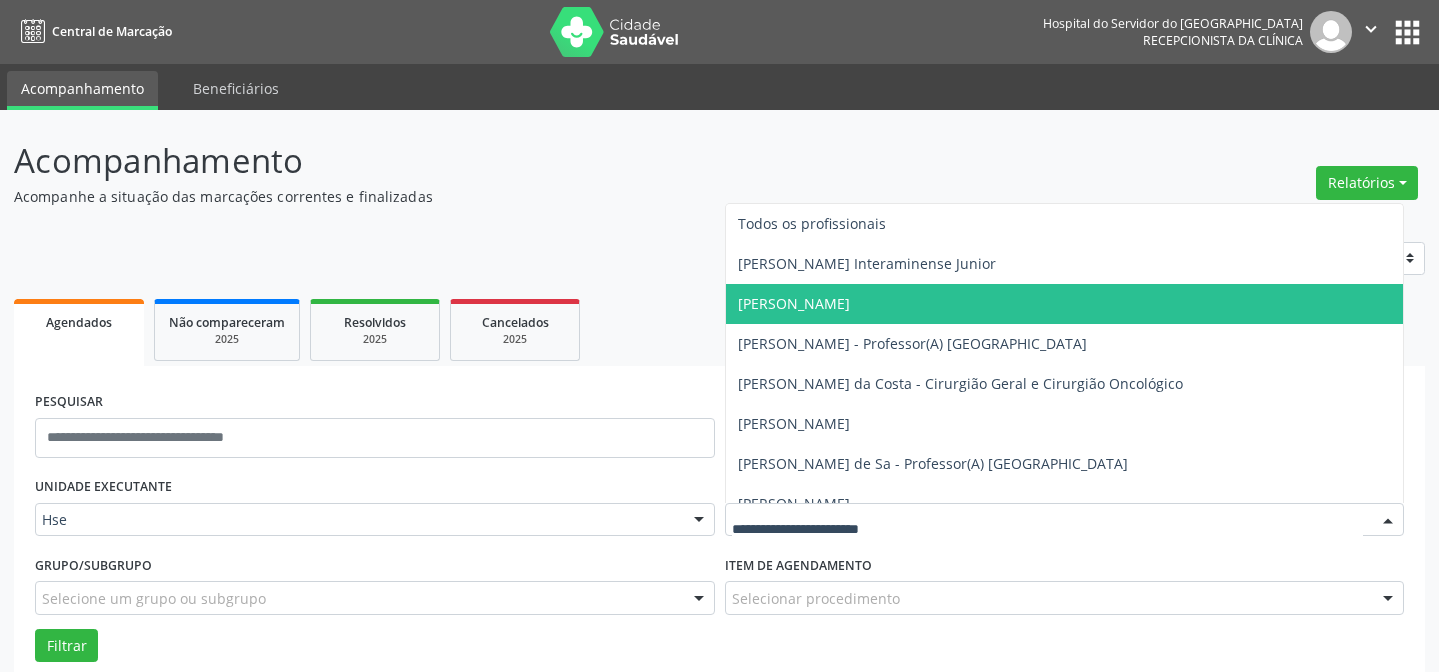 scroll, scrollTop: 135, scrollLeft: 0, axis: vertical 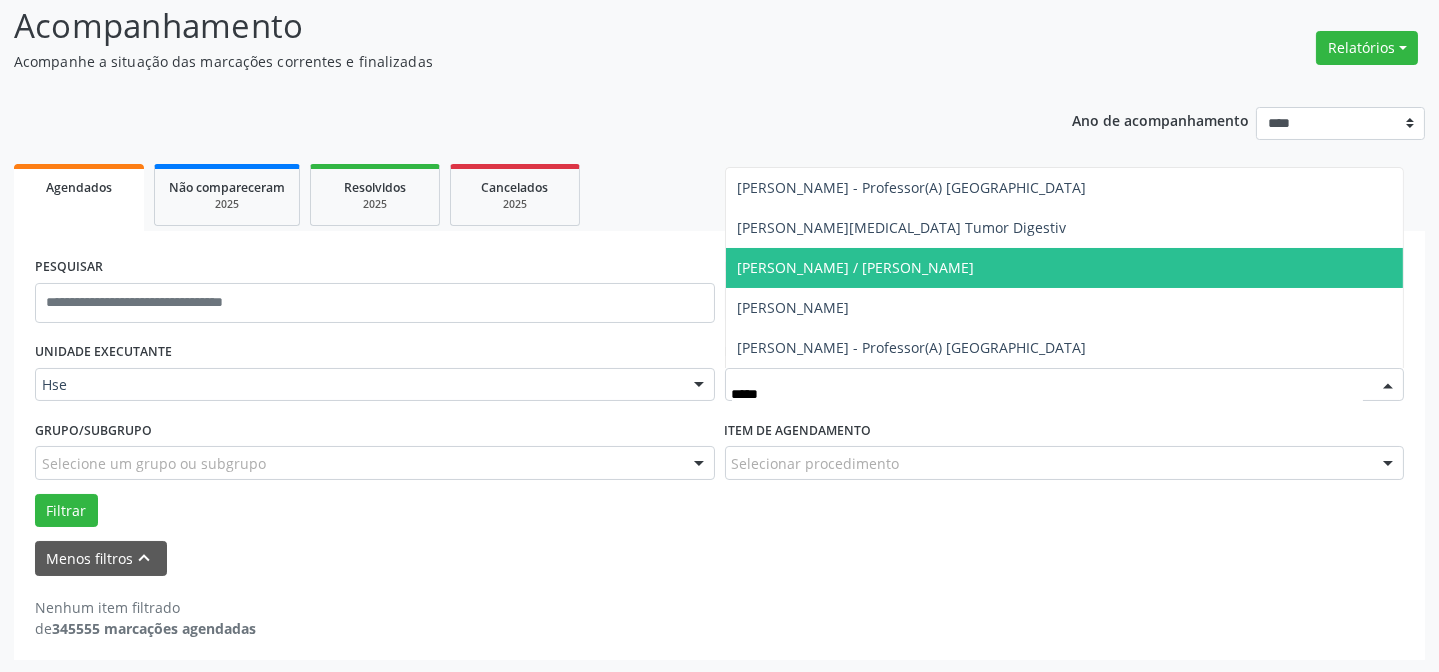 type on "******" 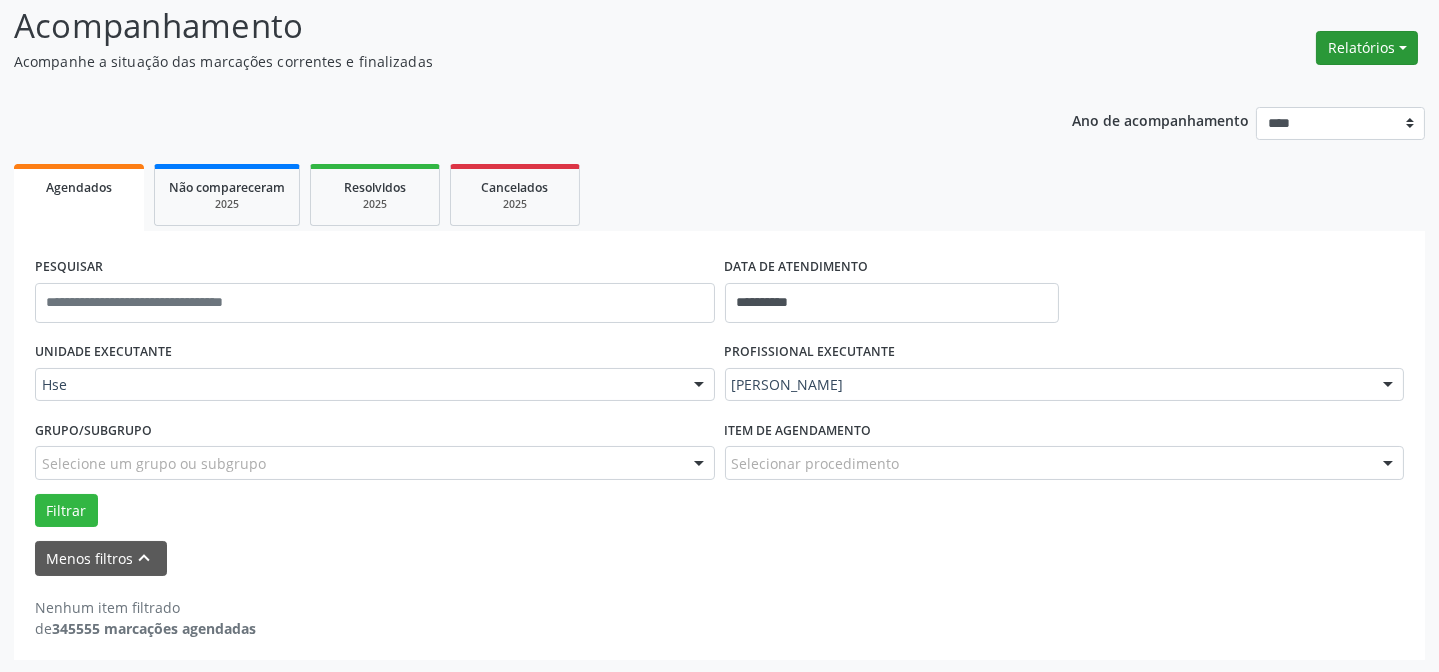 click on "Relatórios" at bounding box center [1367, 48] 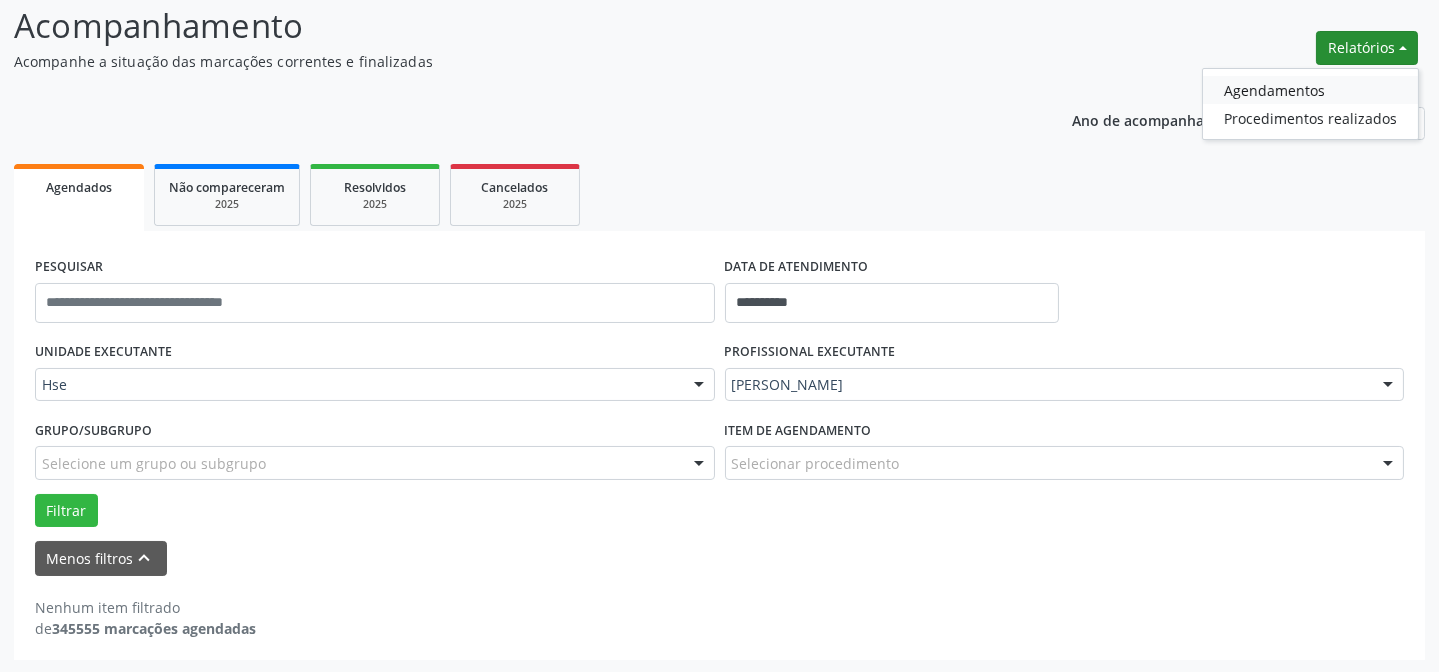 click on "Agendamentos" at bounding box center (1310, 90) 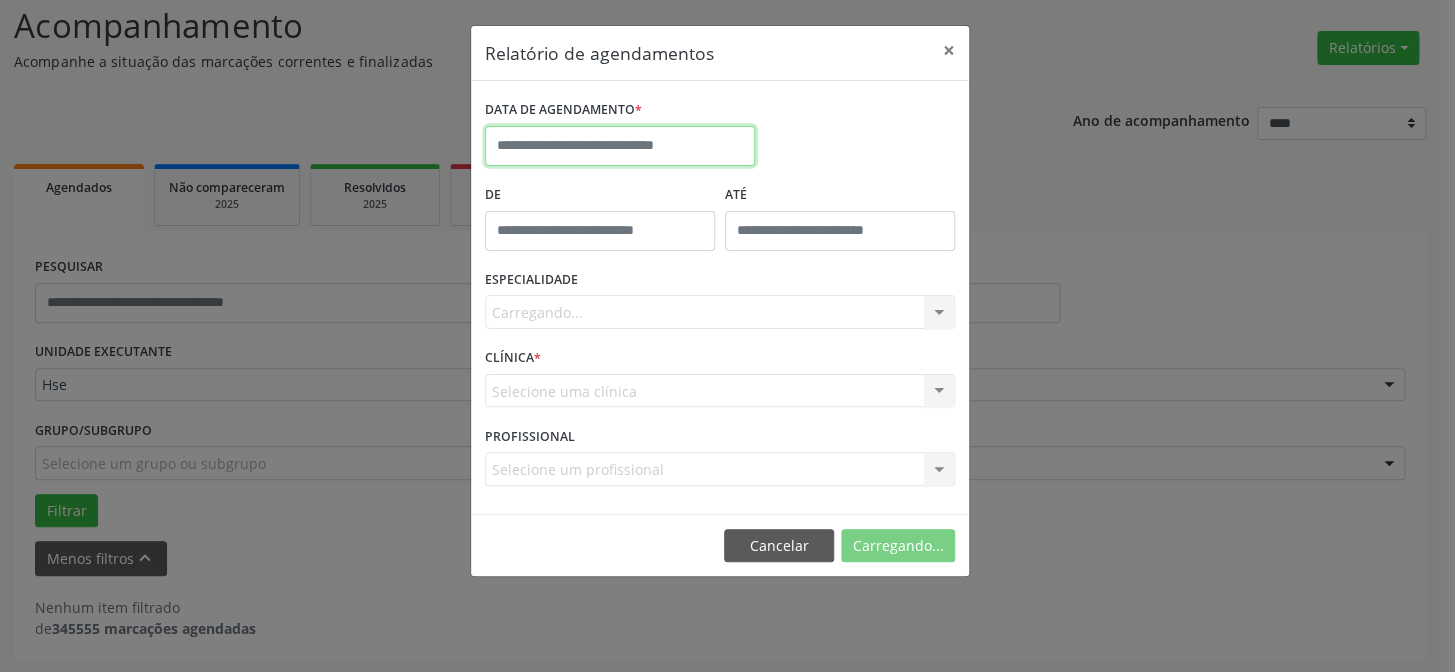 click at bounding box center [620, 146] 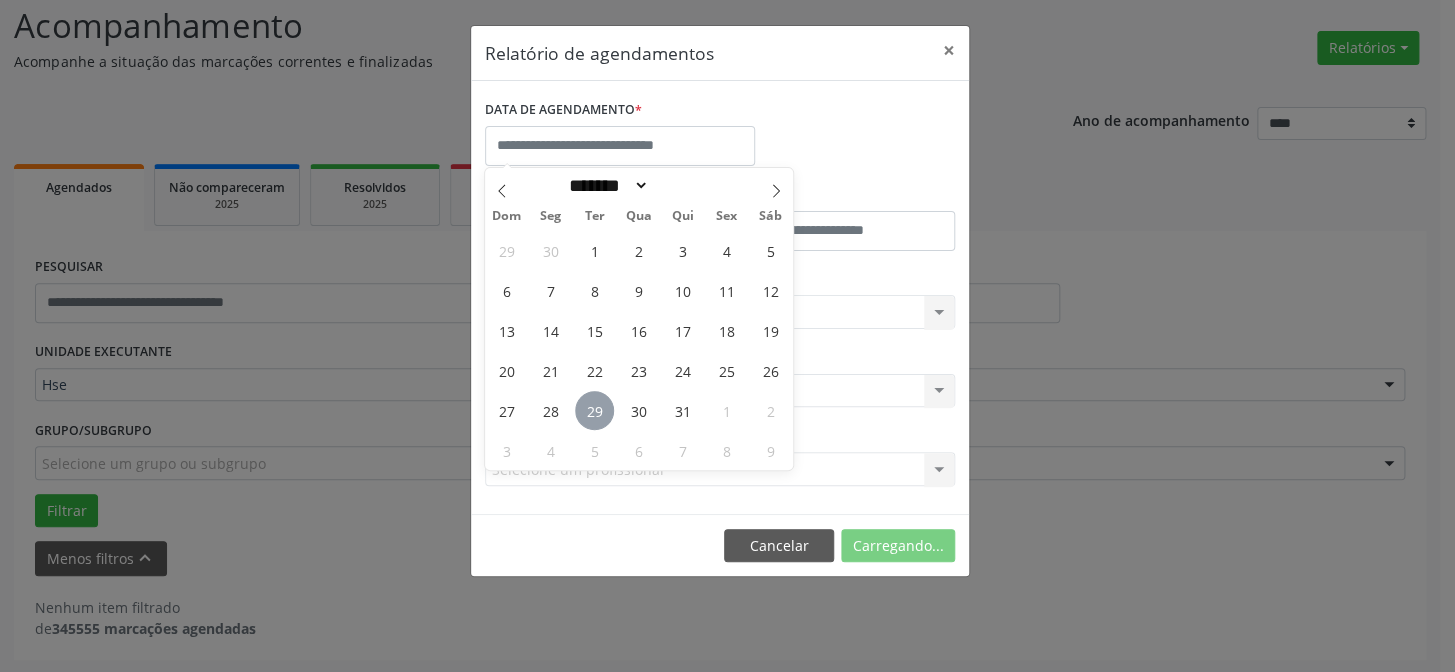 click on "29" at bounding box center [594, 410] 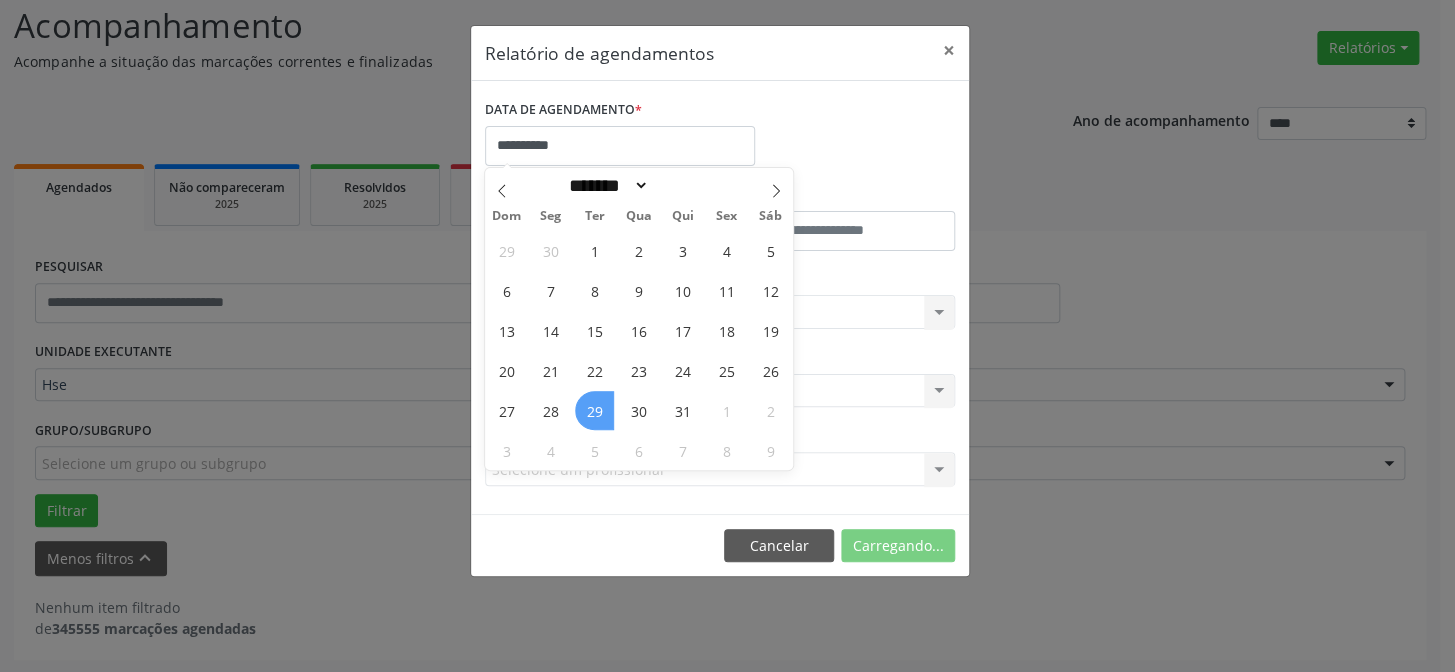 click on "29" at bounding box center (594, 410) 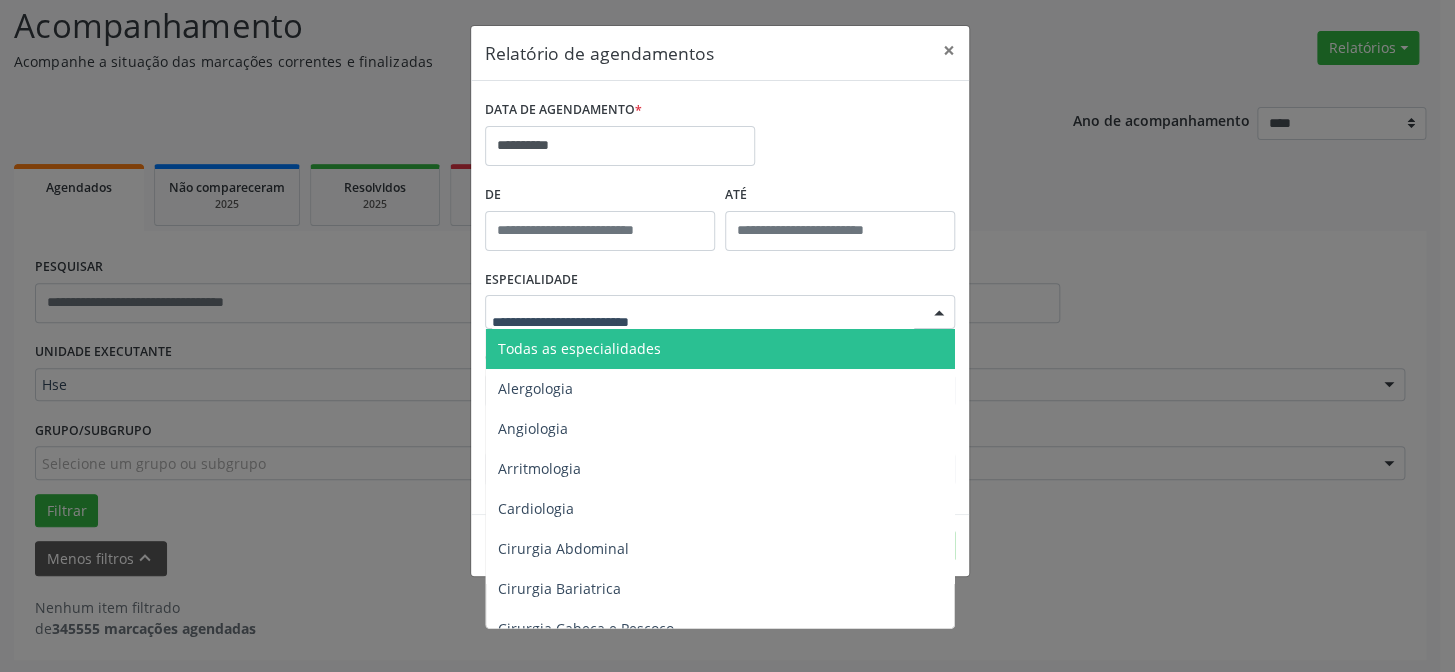 click on "Todas as especialidades" at bounding box center (579, 348) 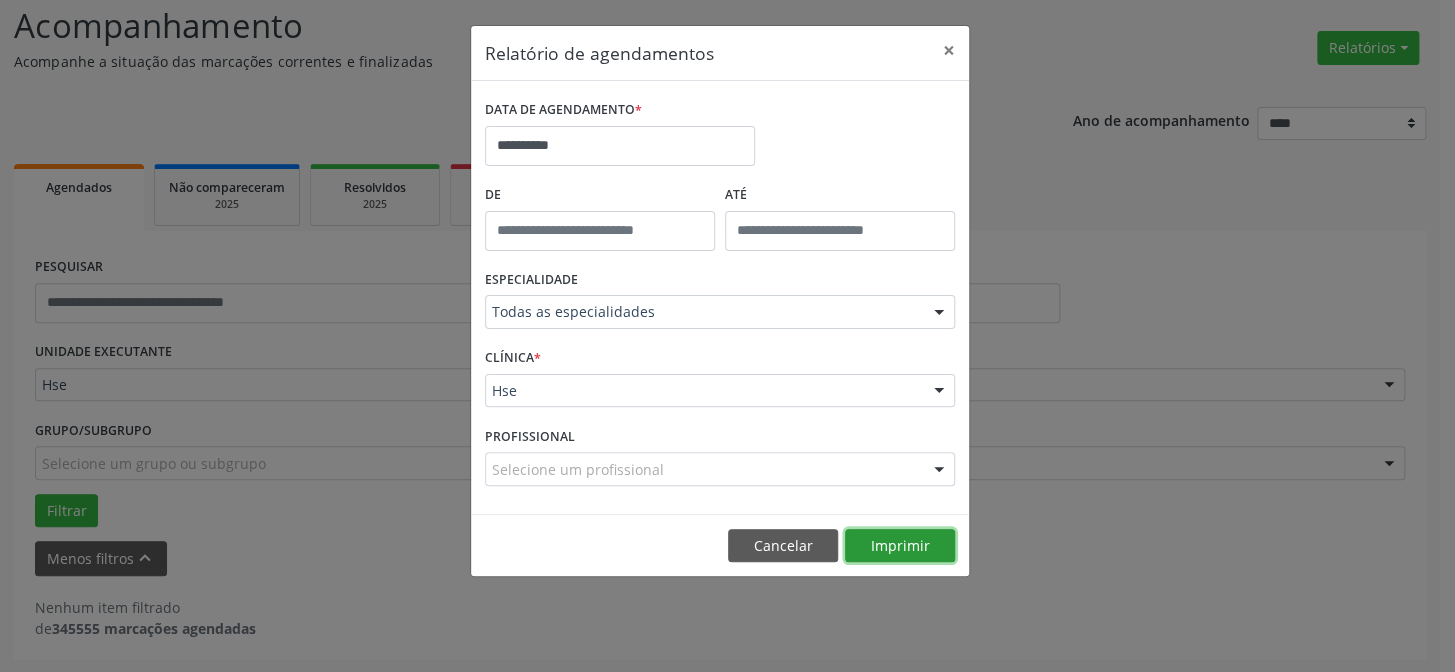 click on "Imprimir" at bounding box center [900, 546] 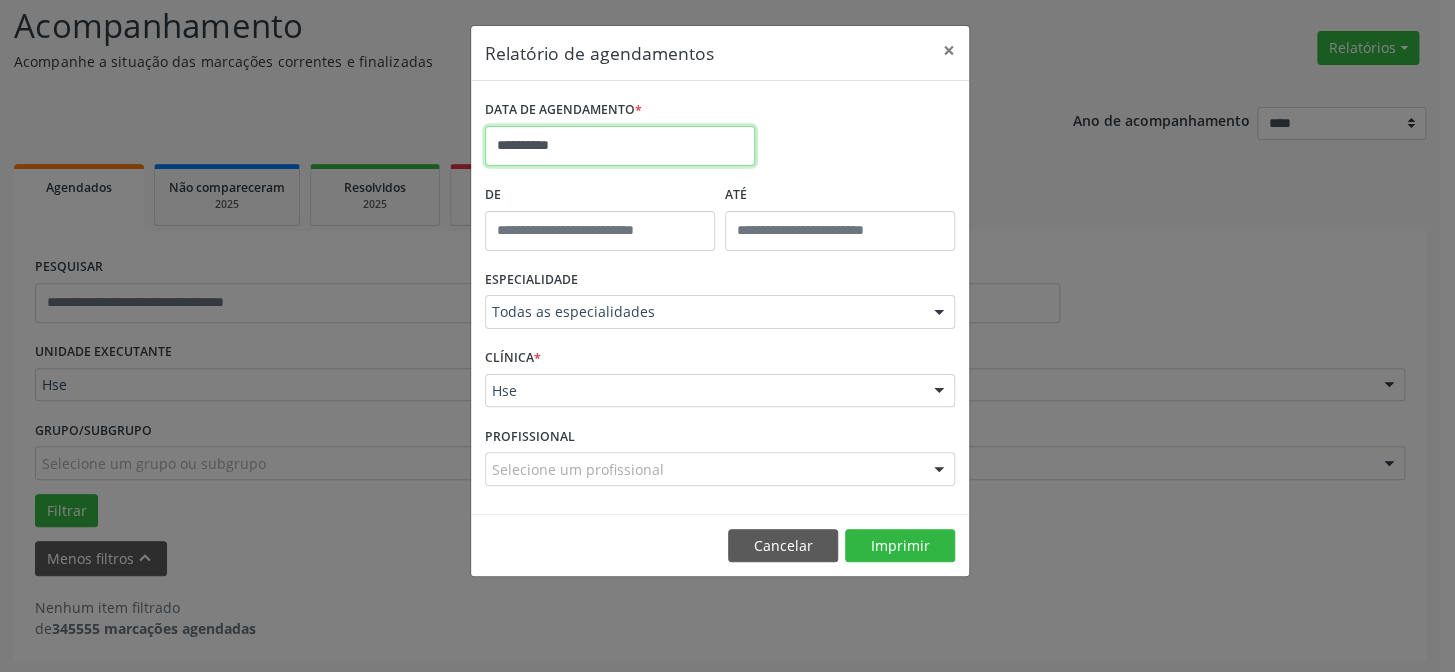 click on "**********" at bounding box center [620, 146] 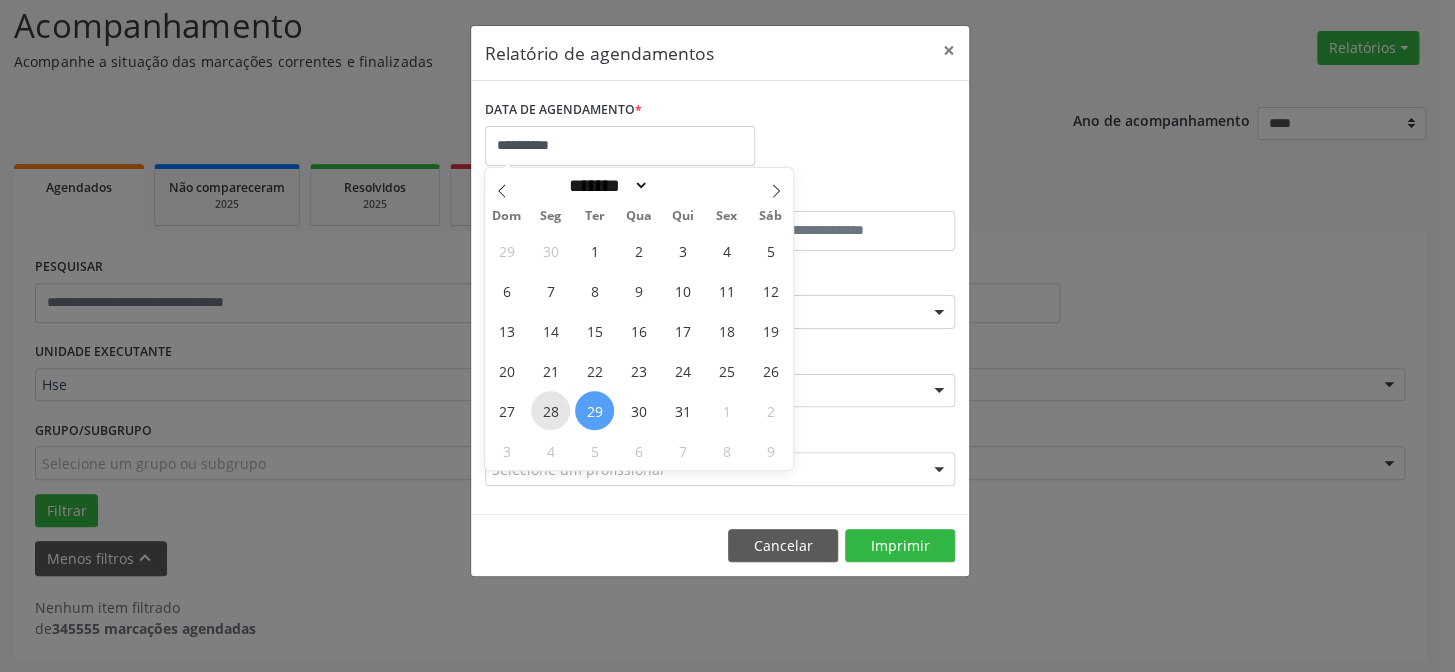 click on "28" at bounding box center [550, 410] 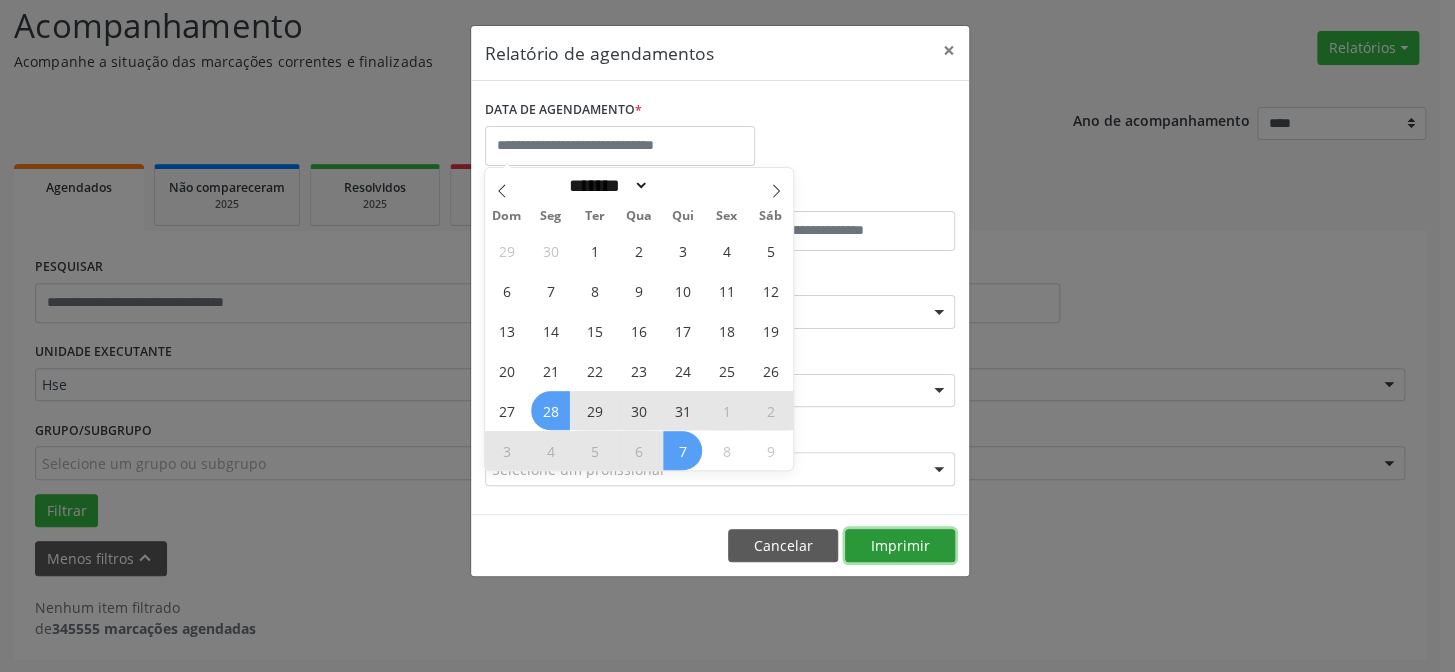 click on "Imprimir" at bounding box center [900, 546] 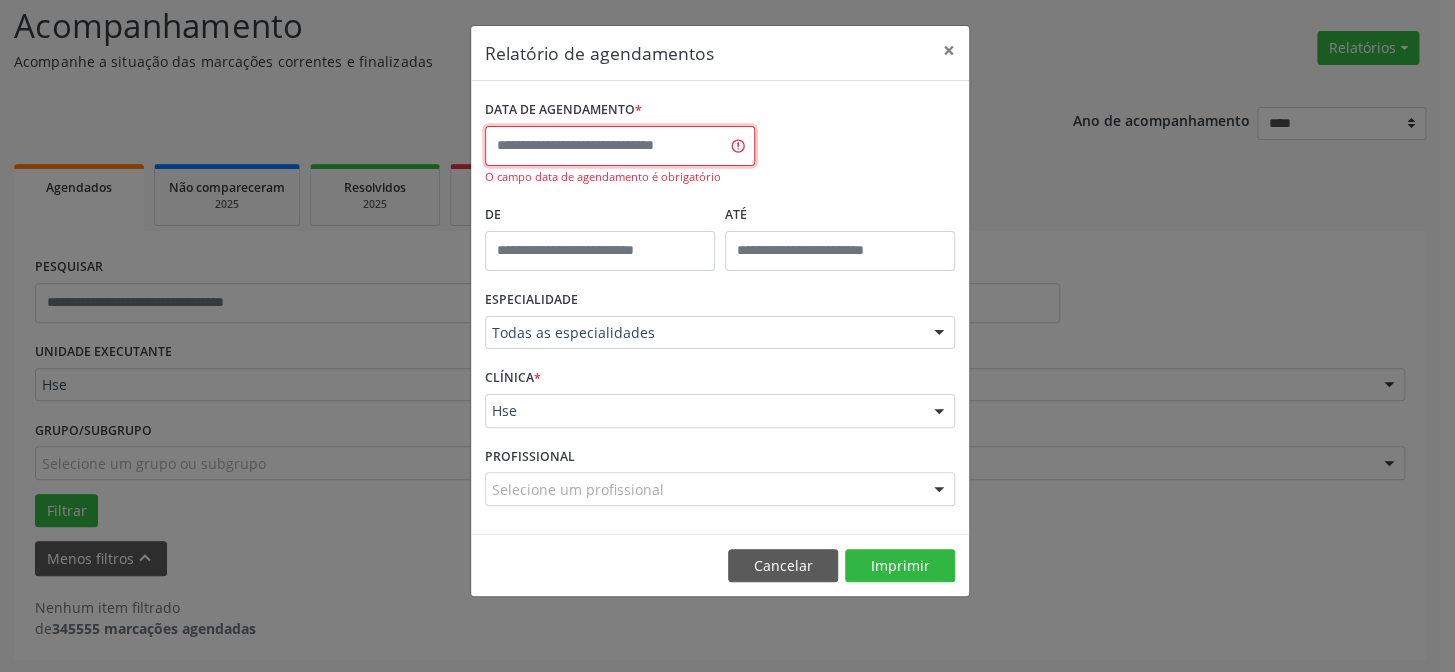 click at bounding box center (620, 146) 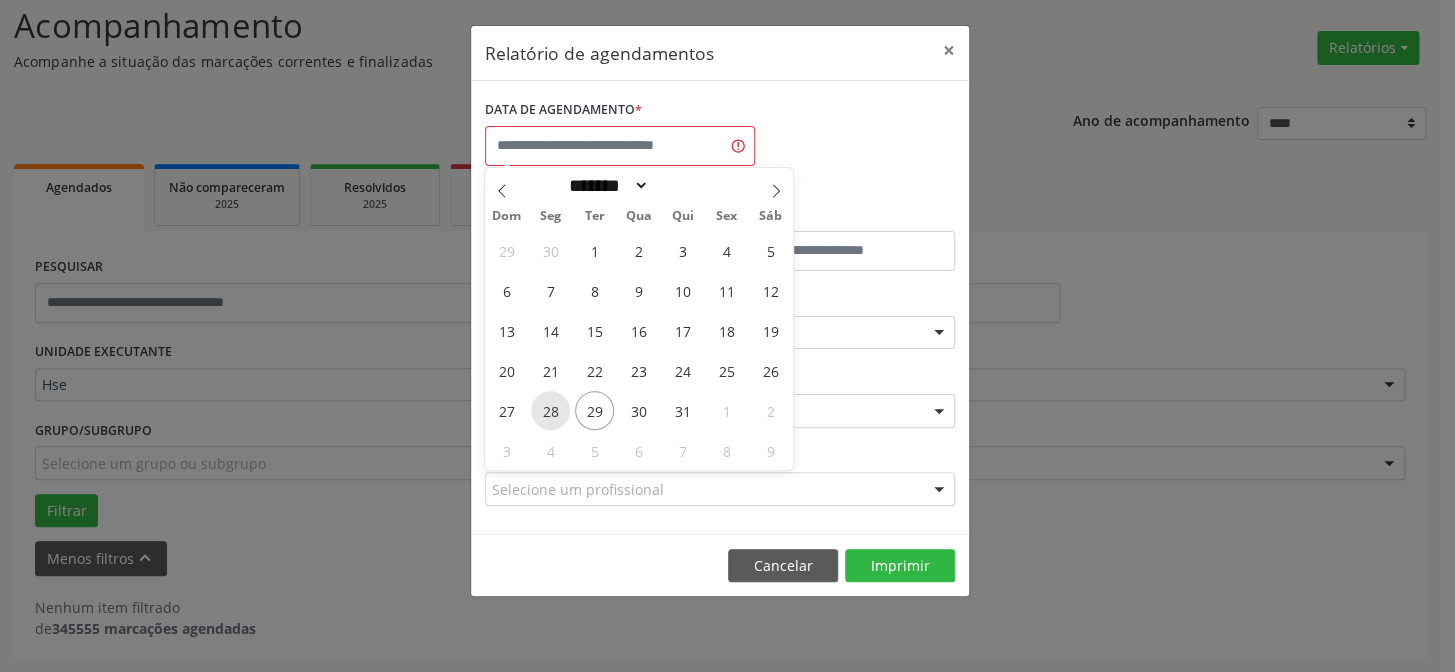 click on "28" at bounding box center [550, 410] 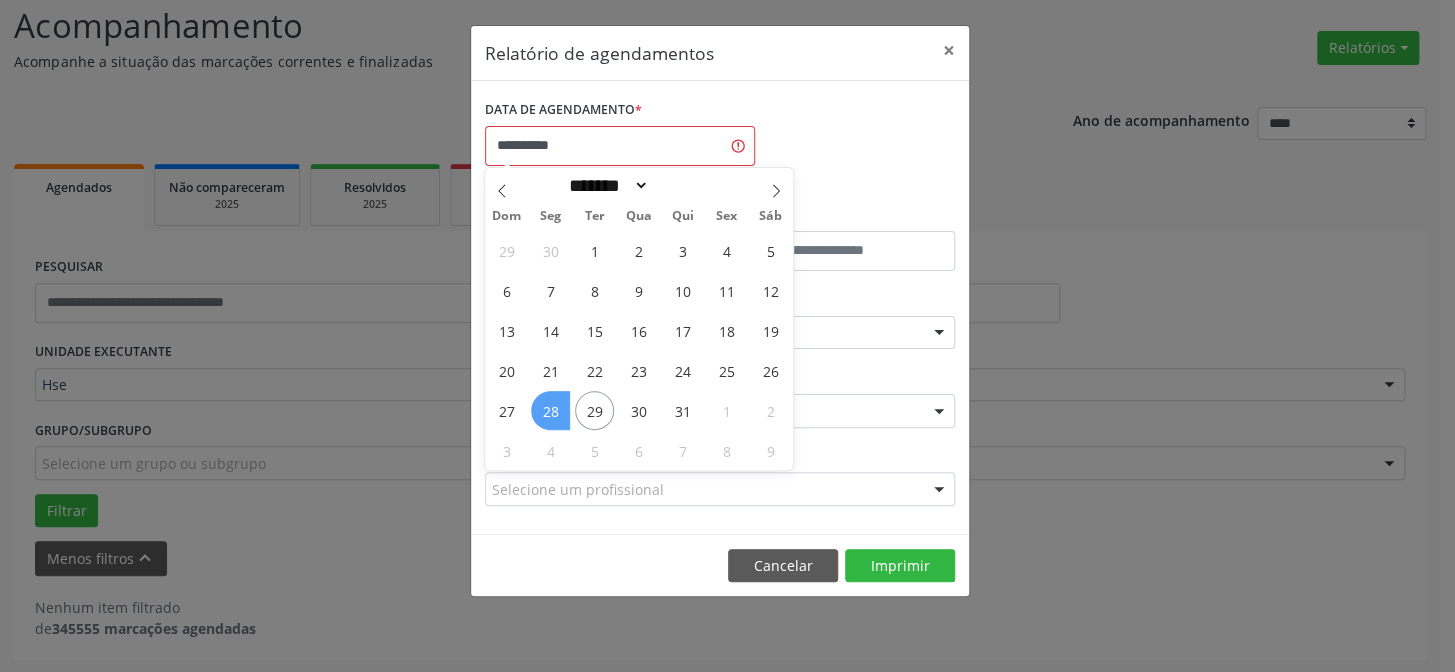 click on "28" at bounding box center [550, 410] 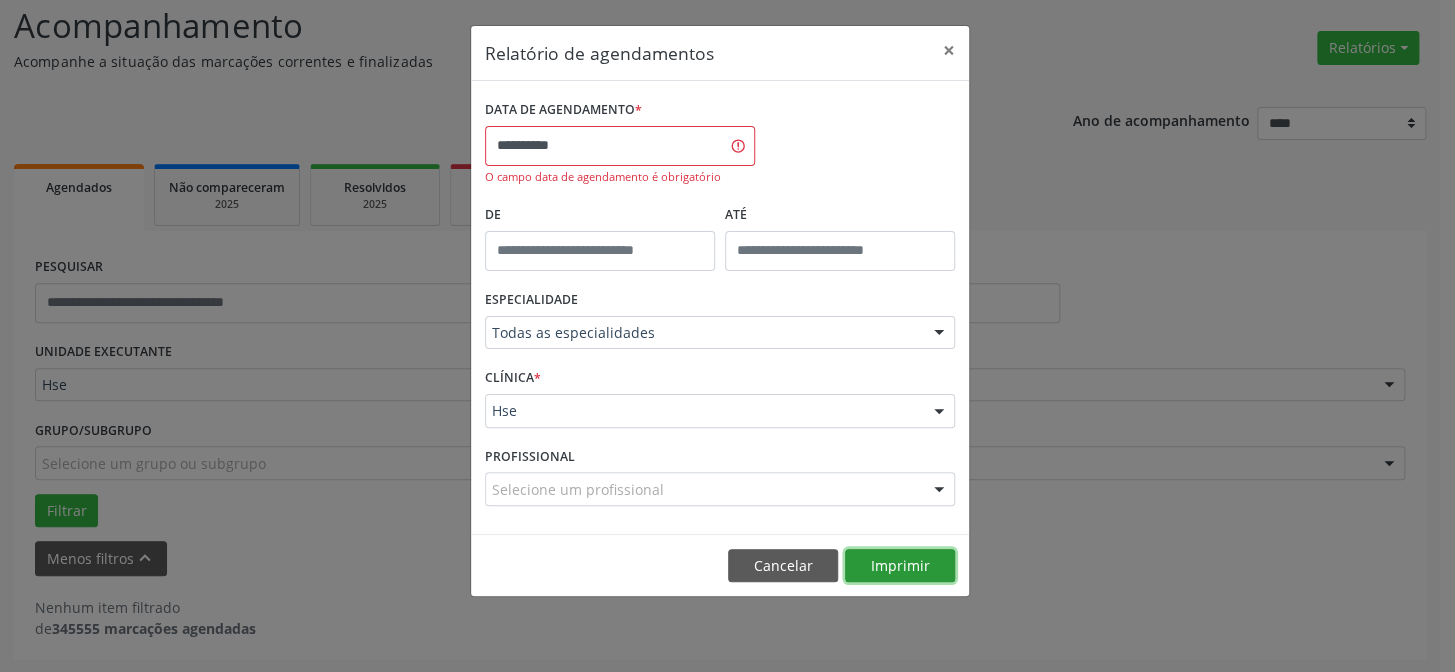 click on "Imprimir" at bounding box center [900, 566] 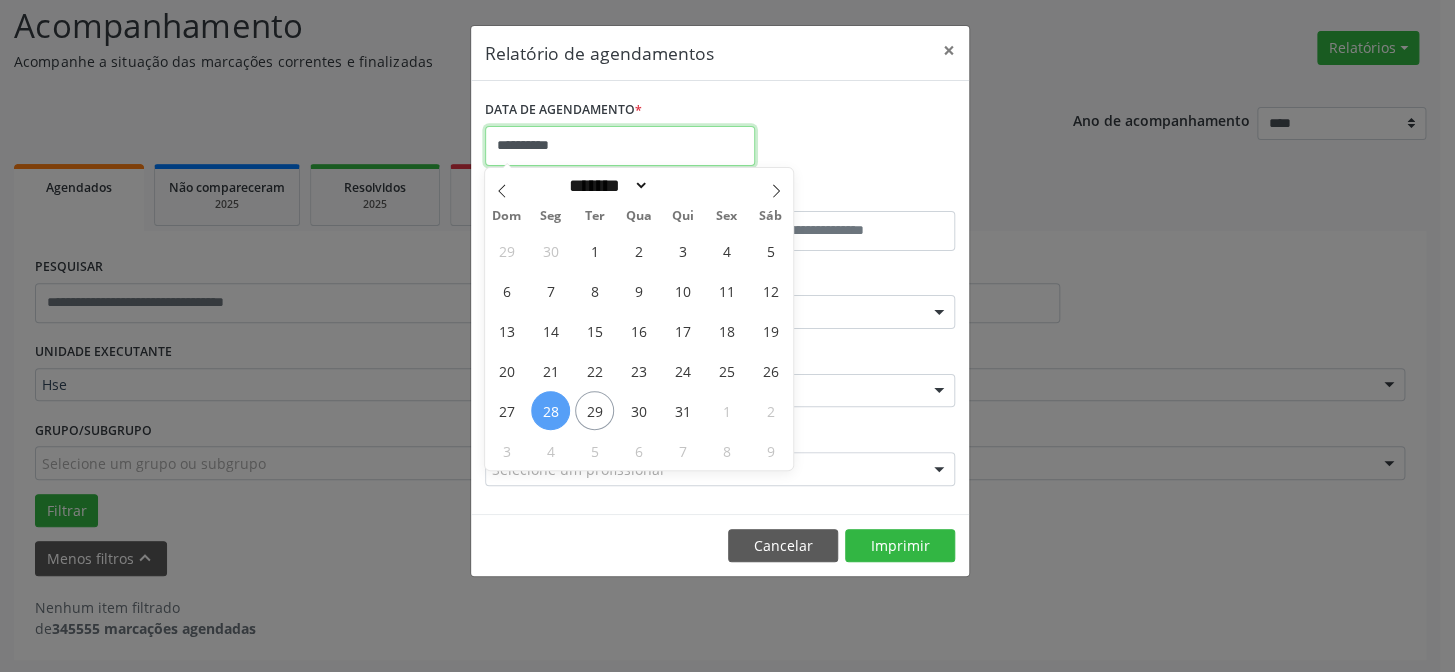 click on "**********" at bounding box center [620, 146] 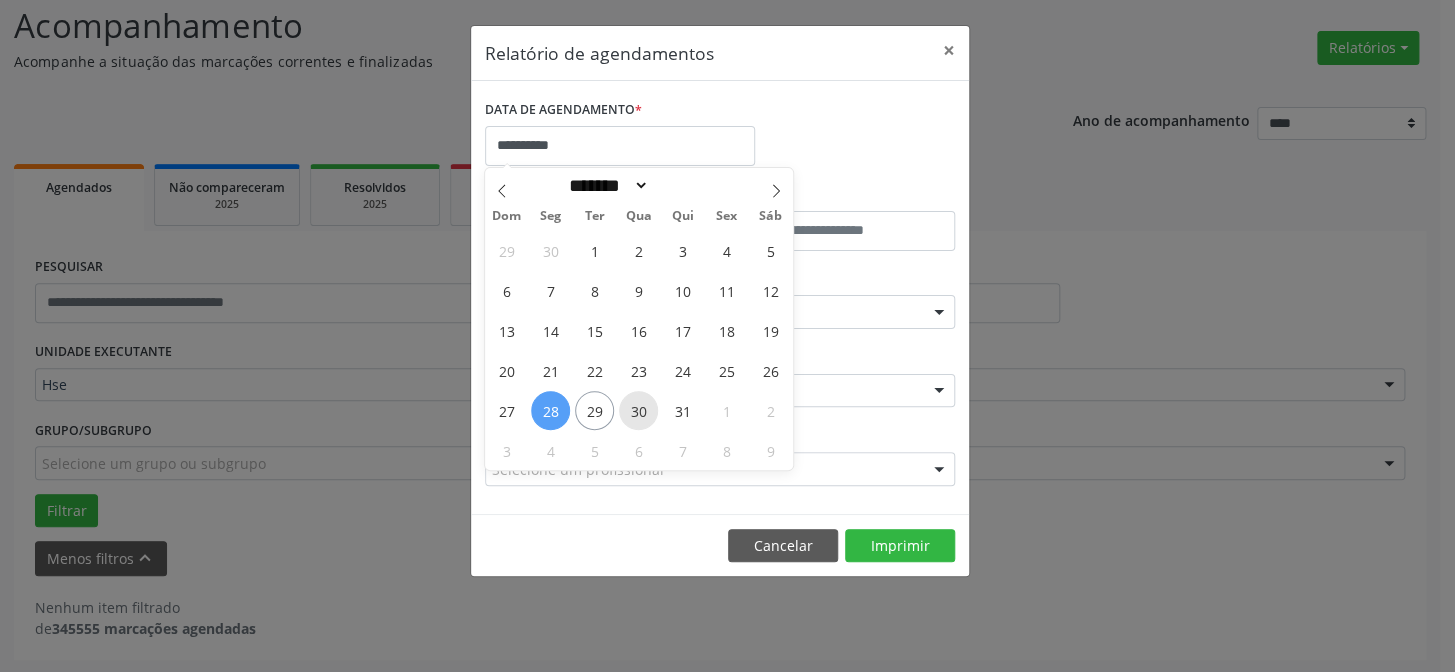 click on "30" at bounding box center (638, 410) 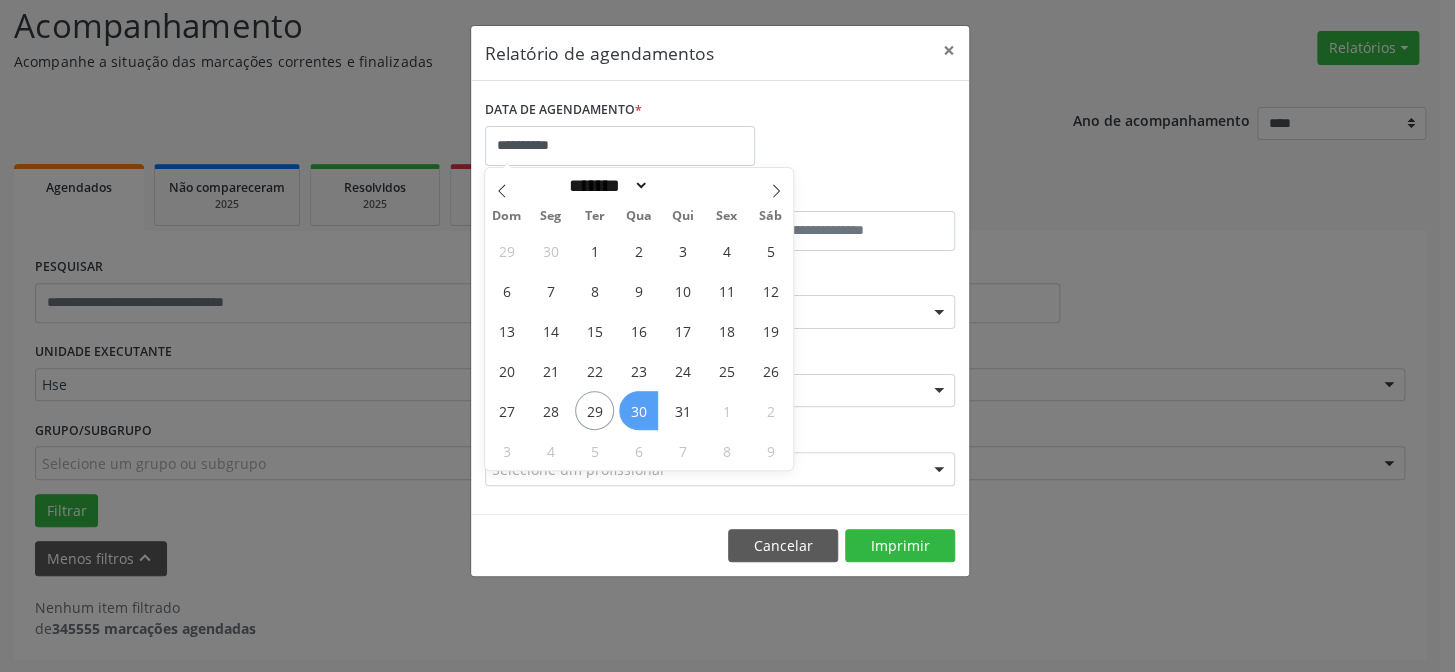 click on "30" at bounding box center [638, 410] 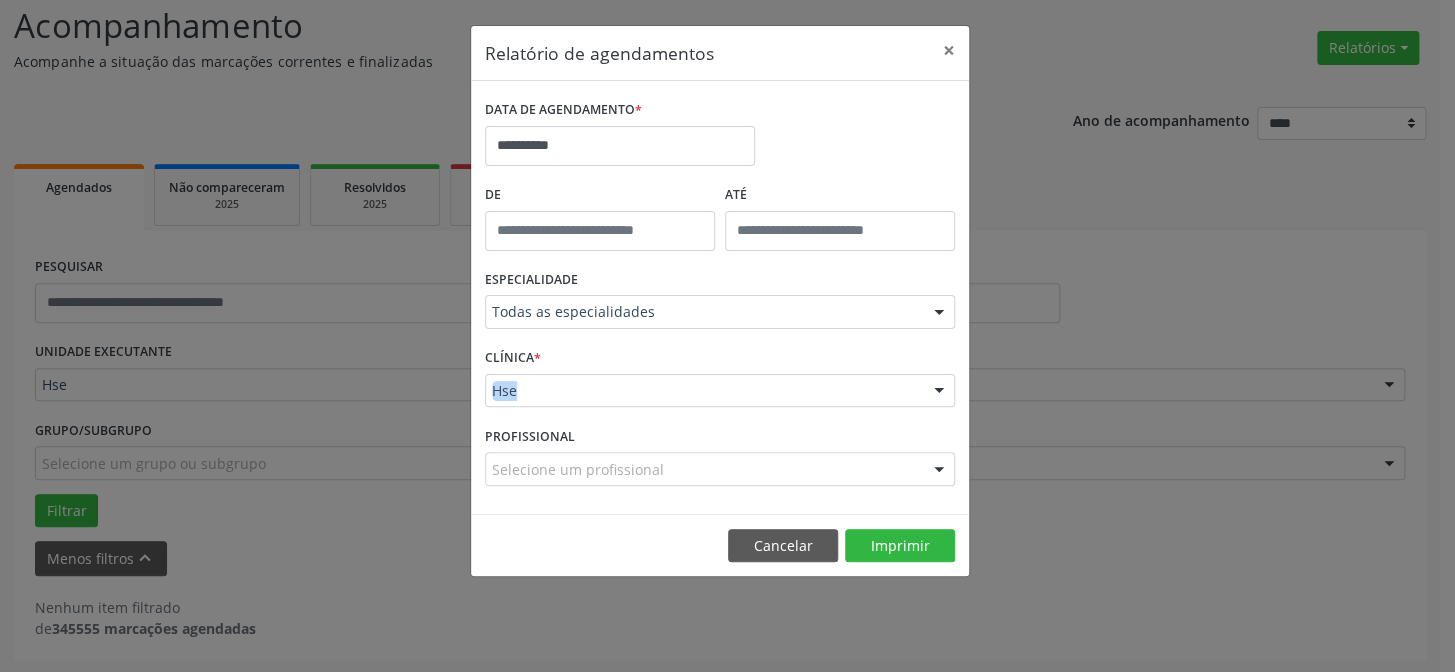 click on "CLÍNICA
*
Hse         Hse
Nenhum resultado encontrado para: "   "
Não há nenhuma opção para ser exibida." at bounding box center [720, 382] 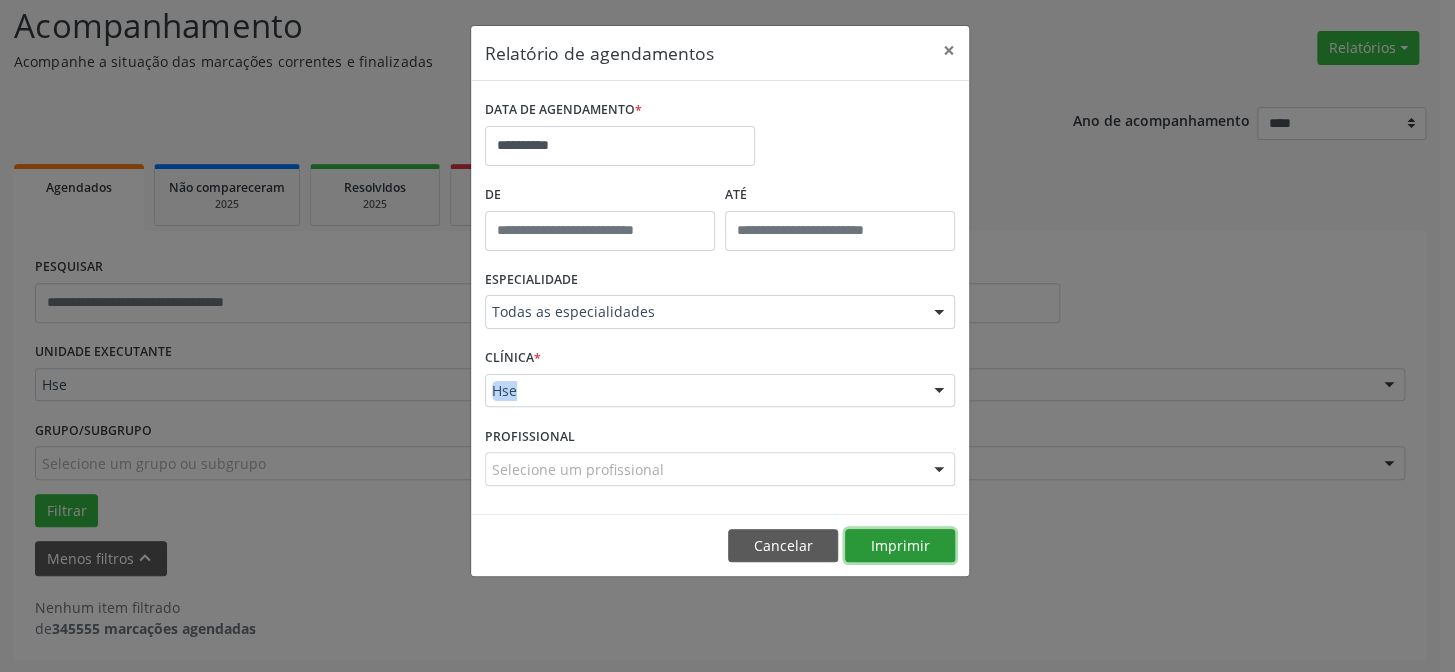 click on "Imprimir" at bounding box center [900, 546] 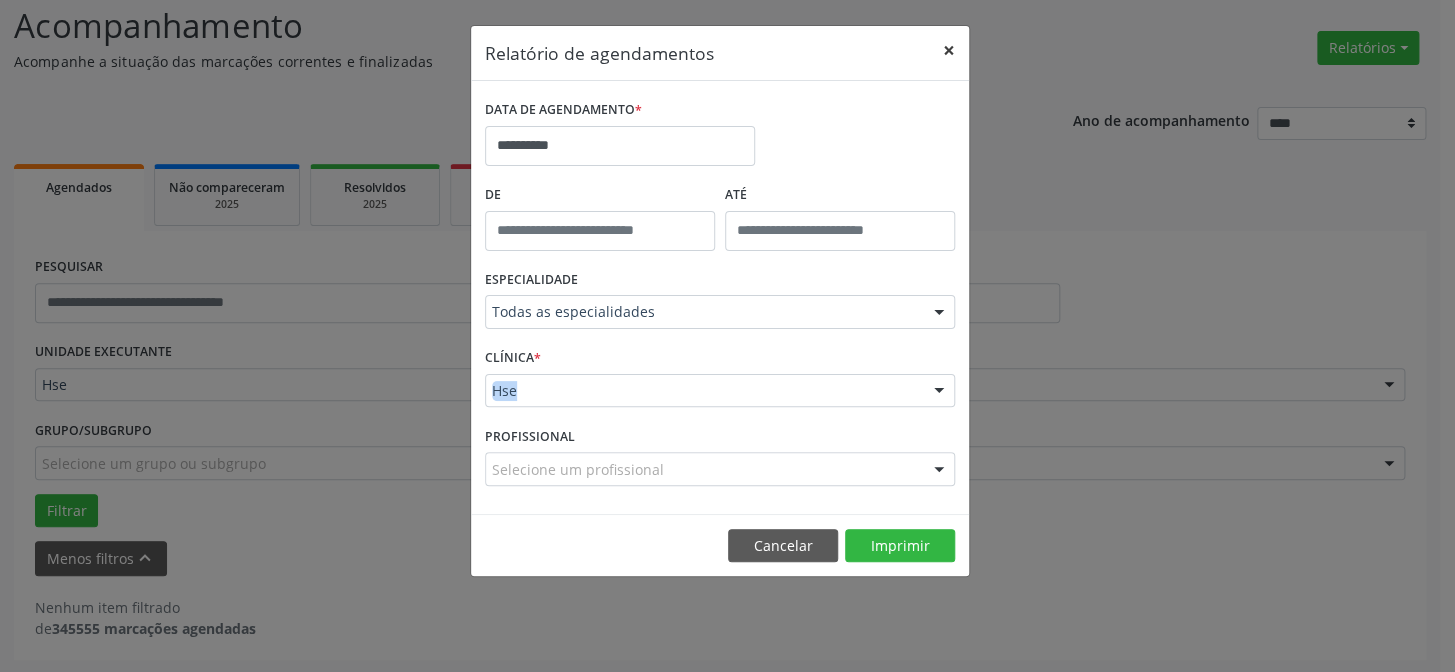 click on "×" at bounding box center (949, 50) 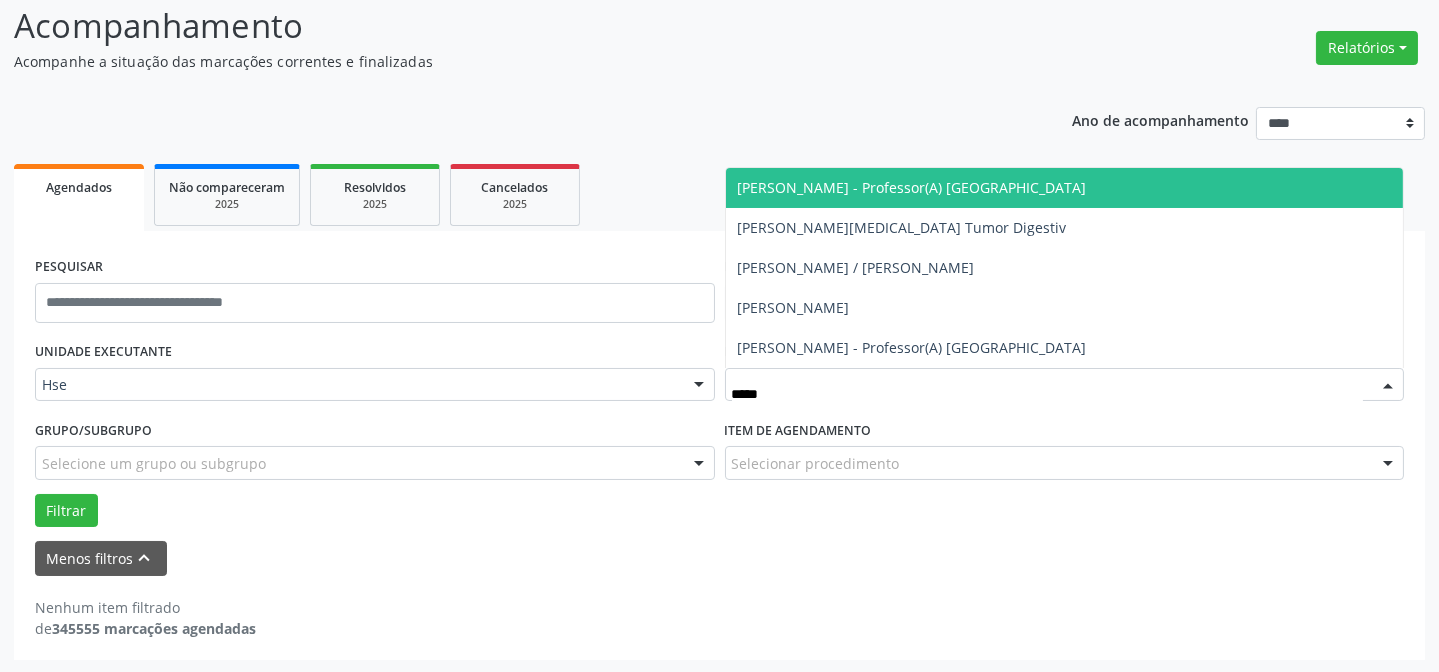 type on "******" 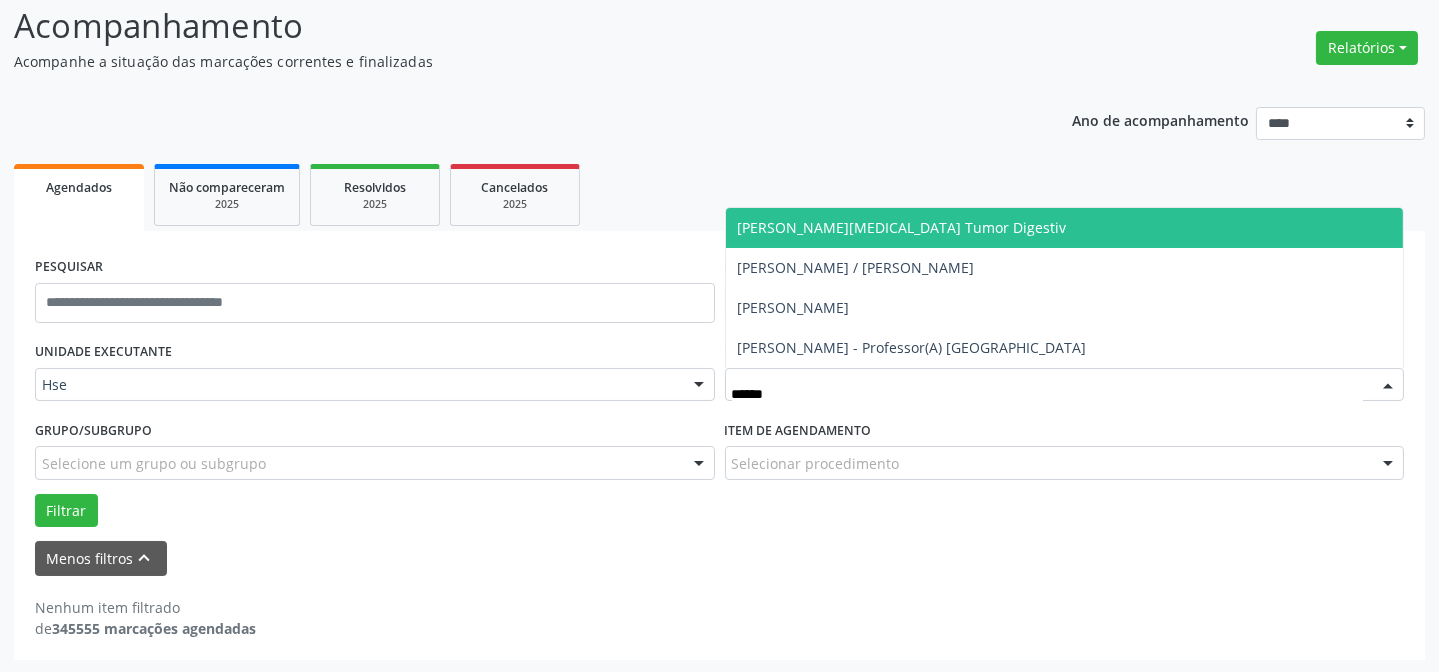 click on "[PERSON_NAME][MEDICAL_DATA] Tumor Digestiv" at bounding box center [902, 227] 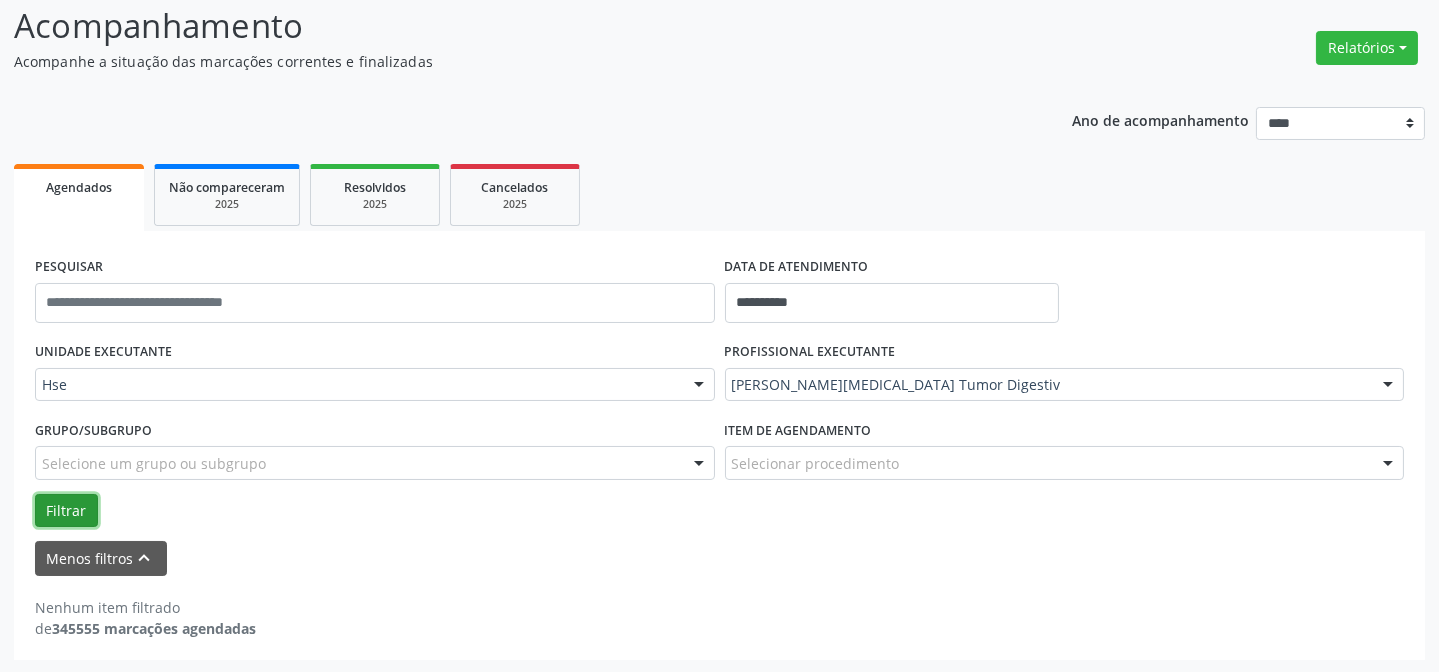 click on "Filtrar" at bounding box center (66, 511) 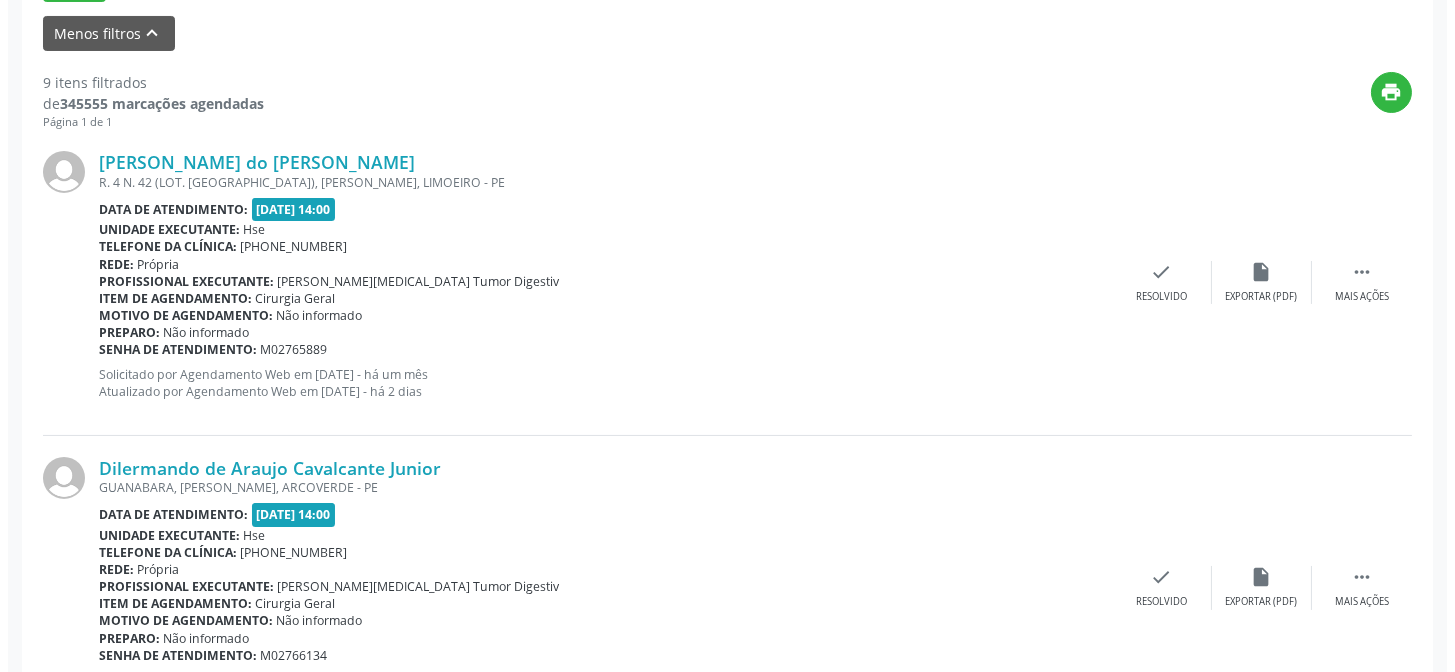 scroll, scrollTop: 680, scrollLeft: 0, axis: vertical 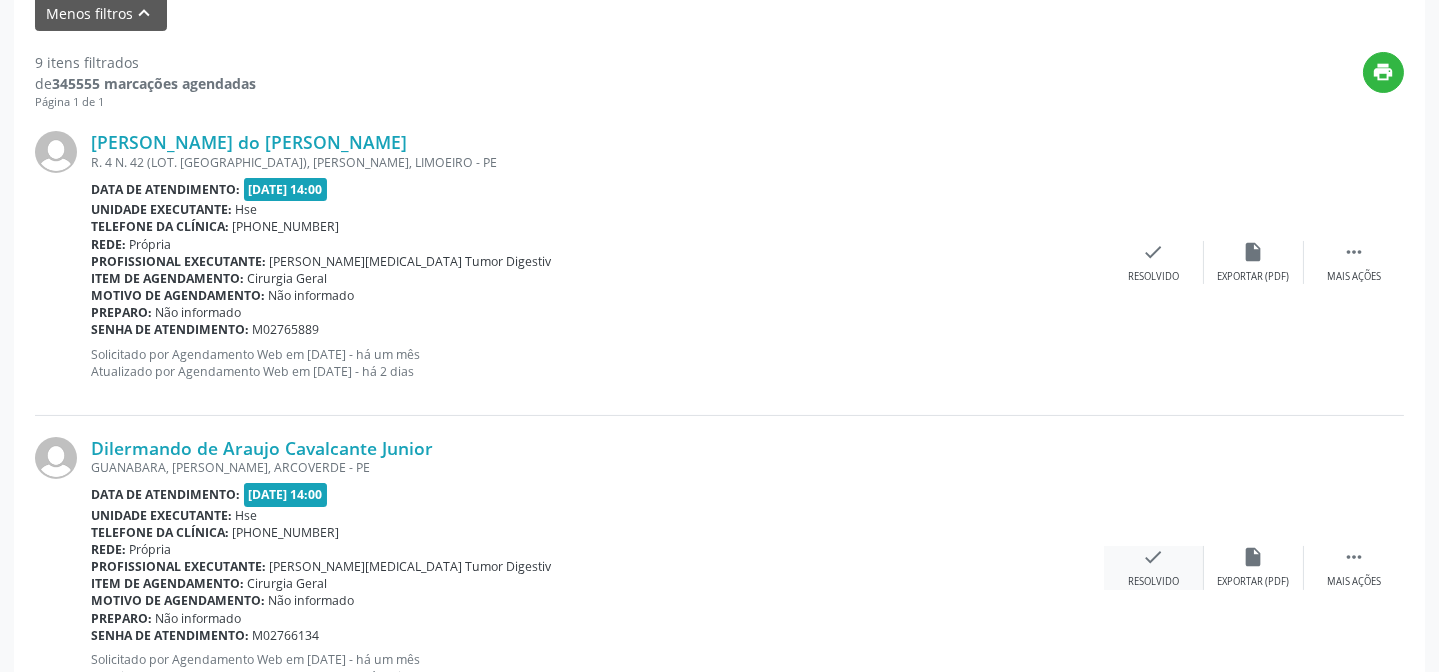 click on "check" at bounding box center [1154, 557] 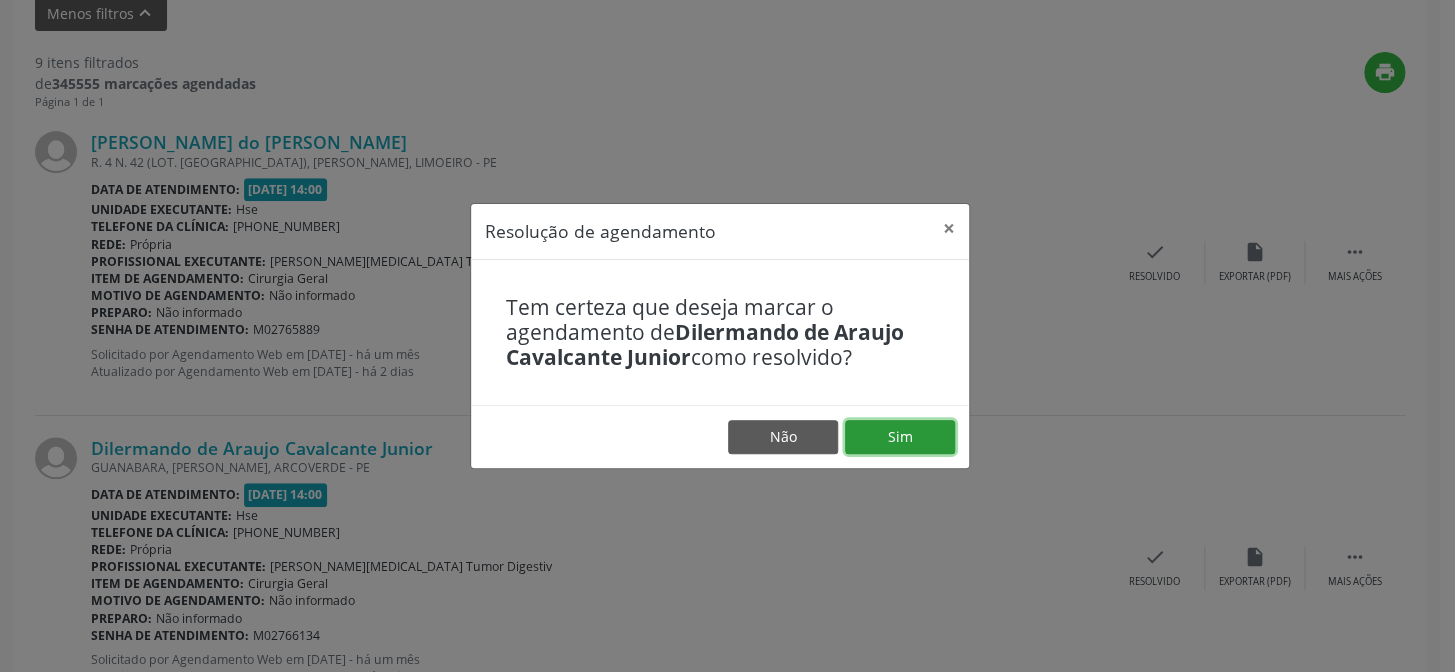 click on "Sim" at bounding box center [900, 437] 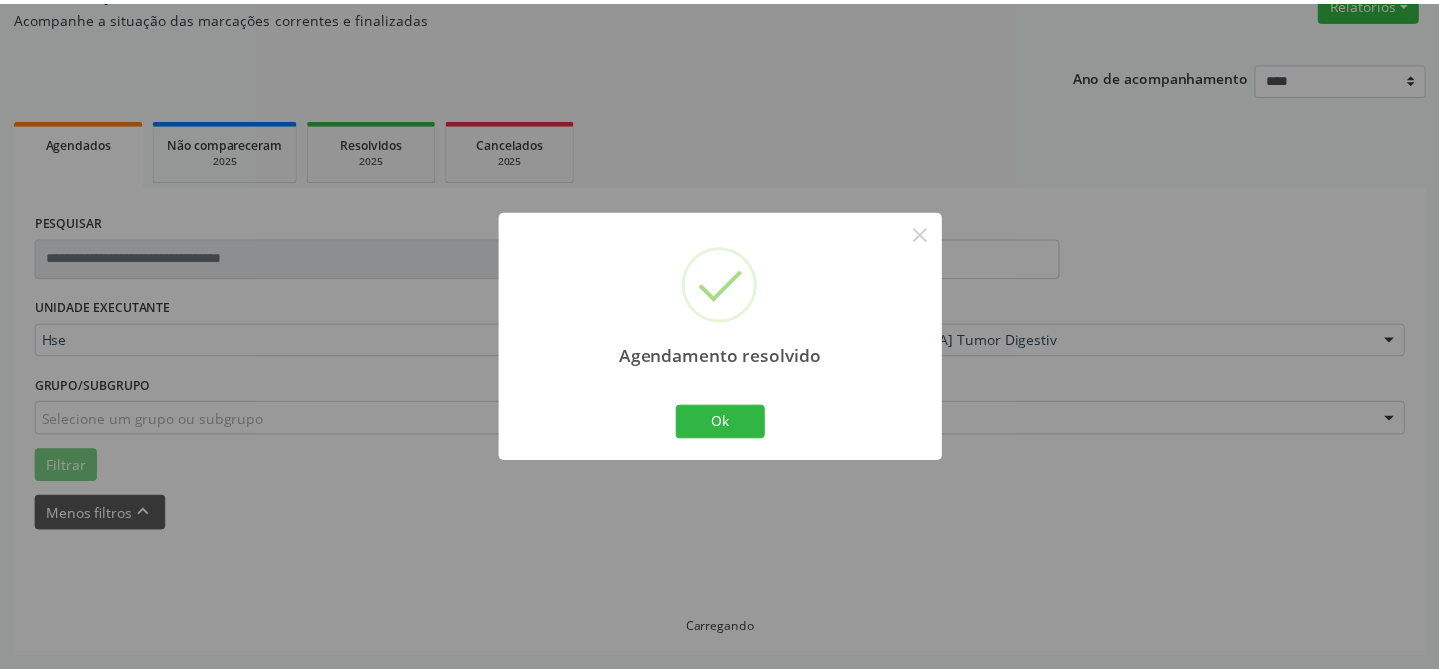 scroll, scrollTop: 179, scrollLeft: 0, axis: vertical 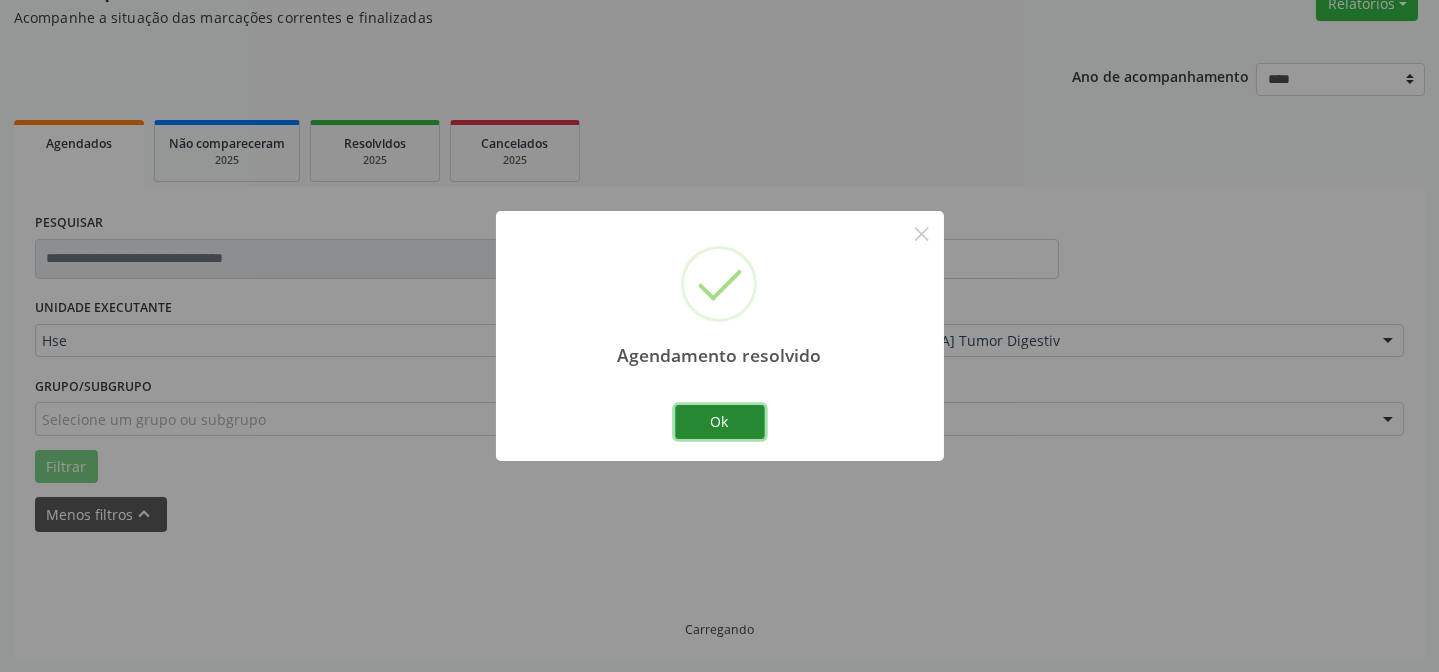 click on "Ok" at bounding box center (720, 422) 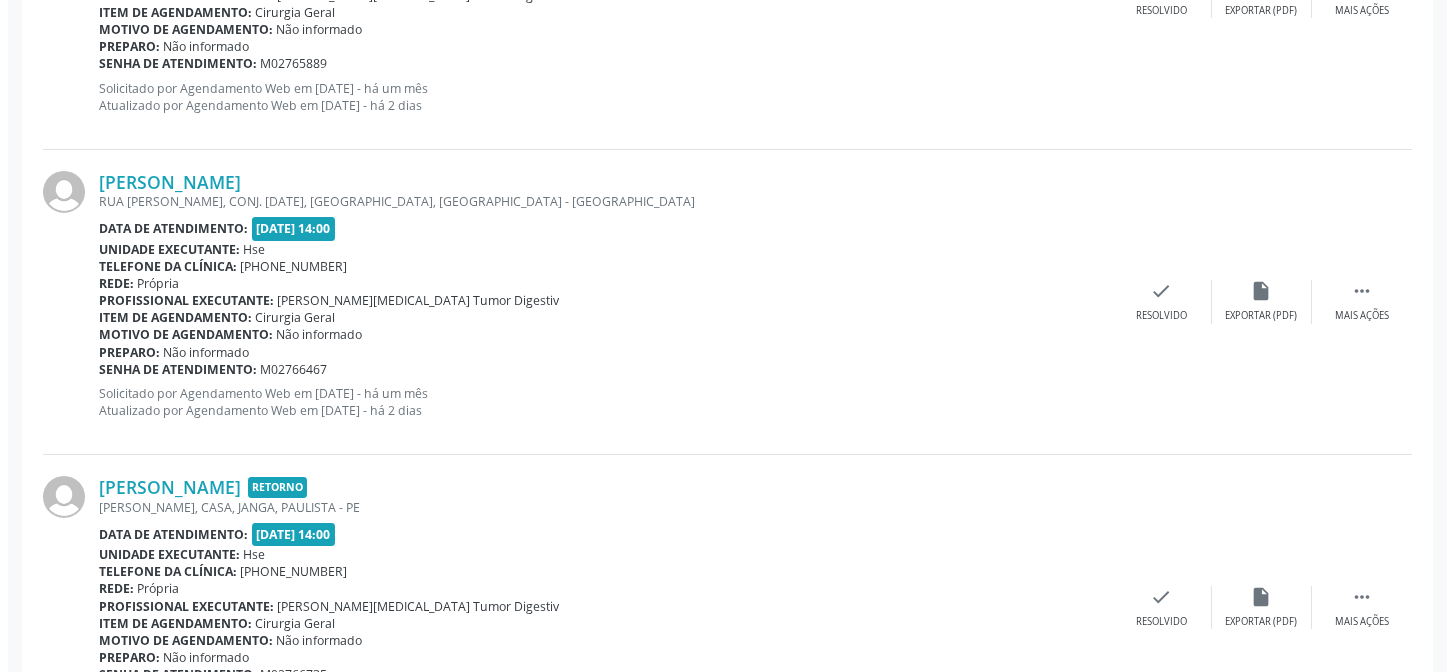 scroll, scrollTop: 953, scrollLeft: 0, axis: vertical 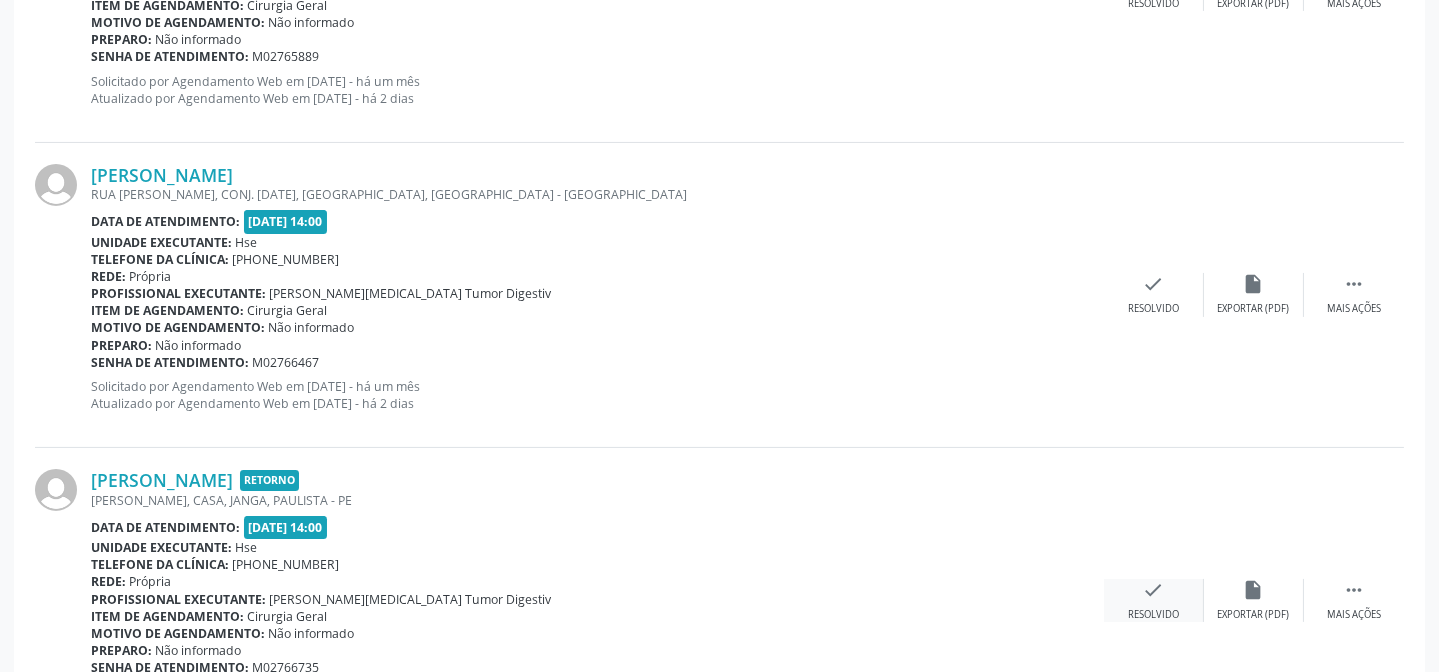 click on "check
Resolvido" at bounding box center (1154, 600) 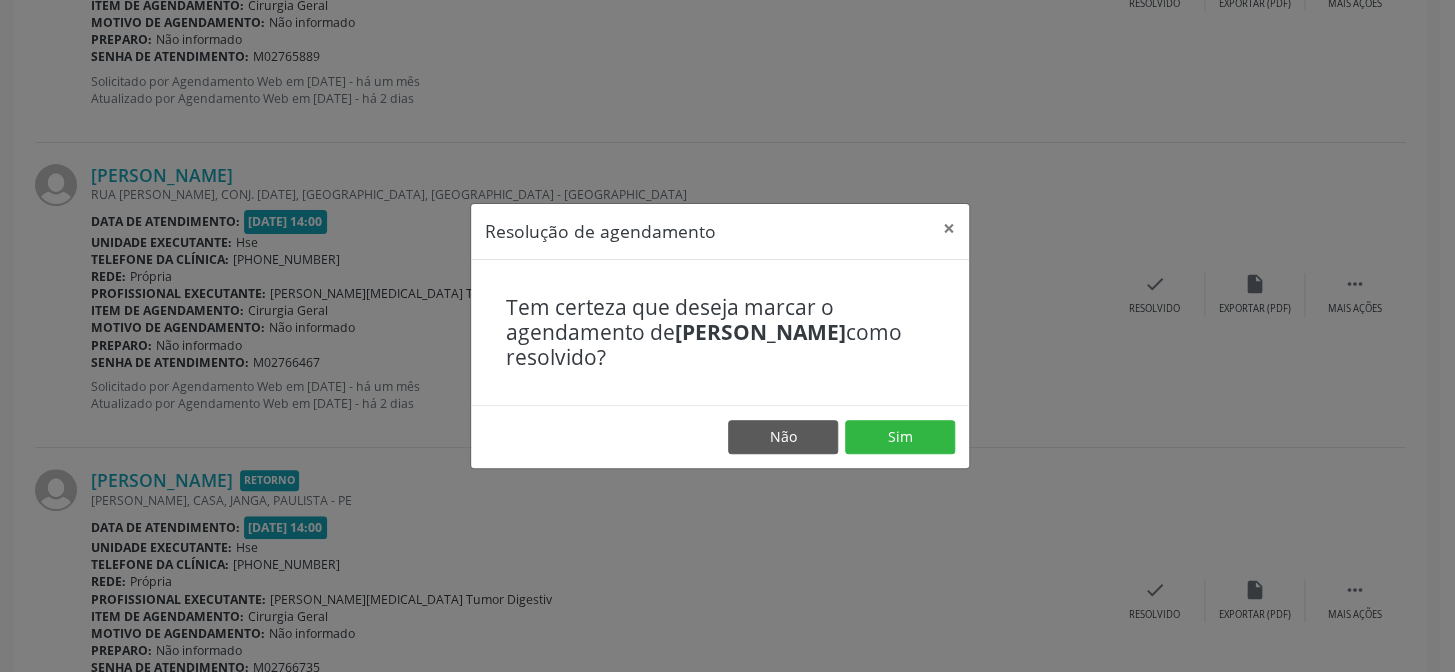 click on "Não Sim" at bounding box center [720, 436] 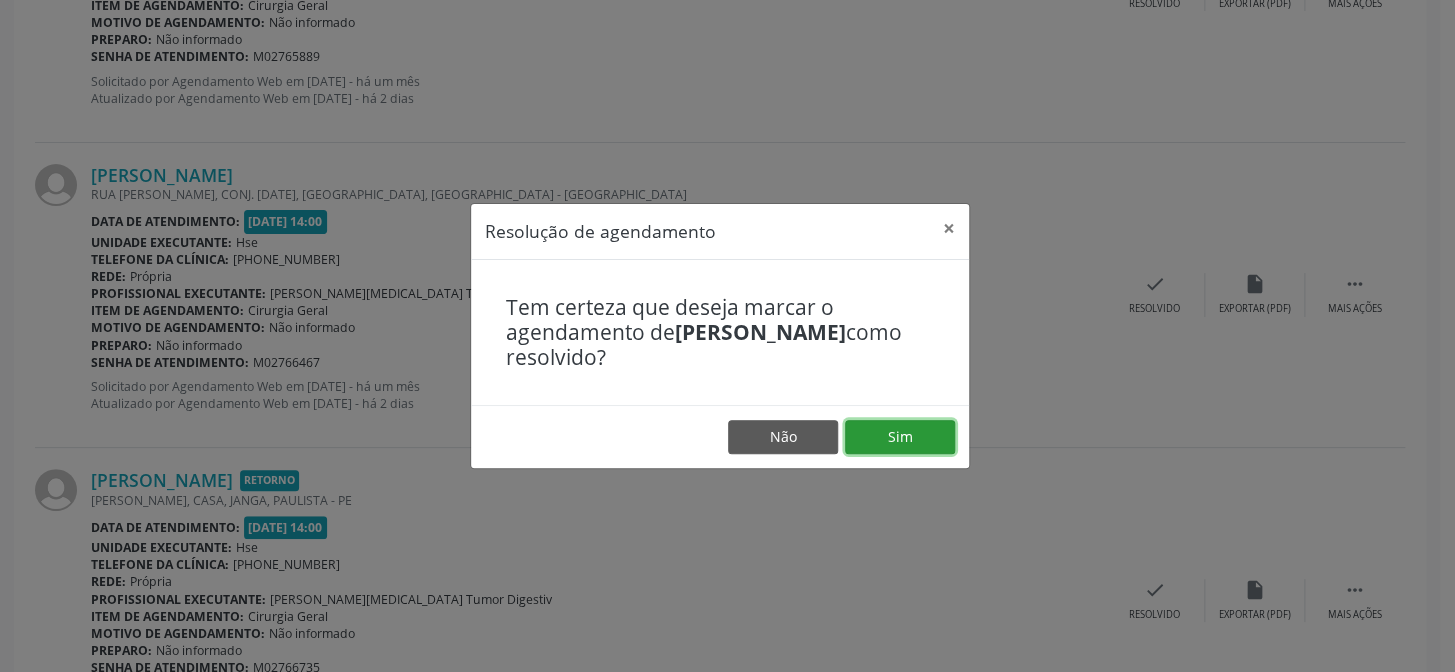 click on "Sim" at bounding box center (900, 437) 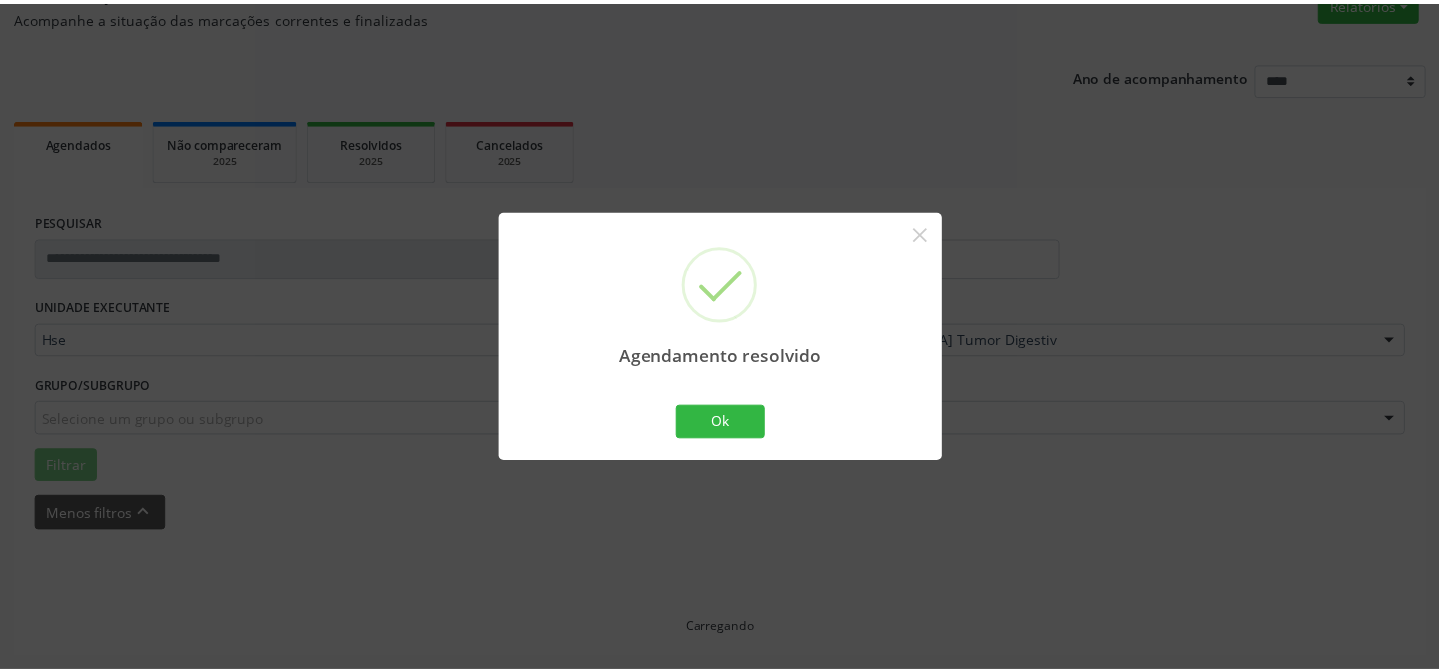 scroll, scrollTop: 179, scrollLeft: 0, axis: vertical 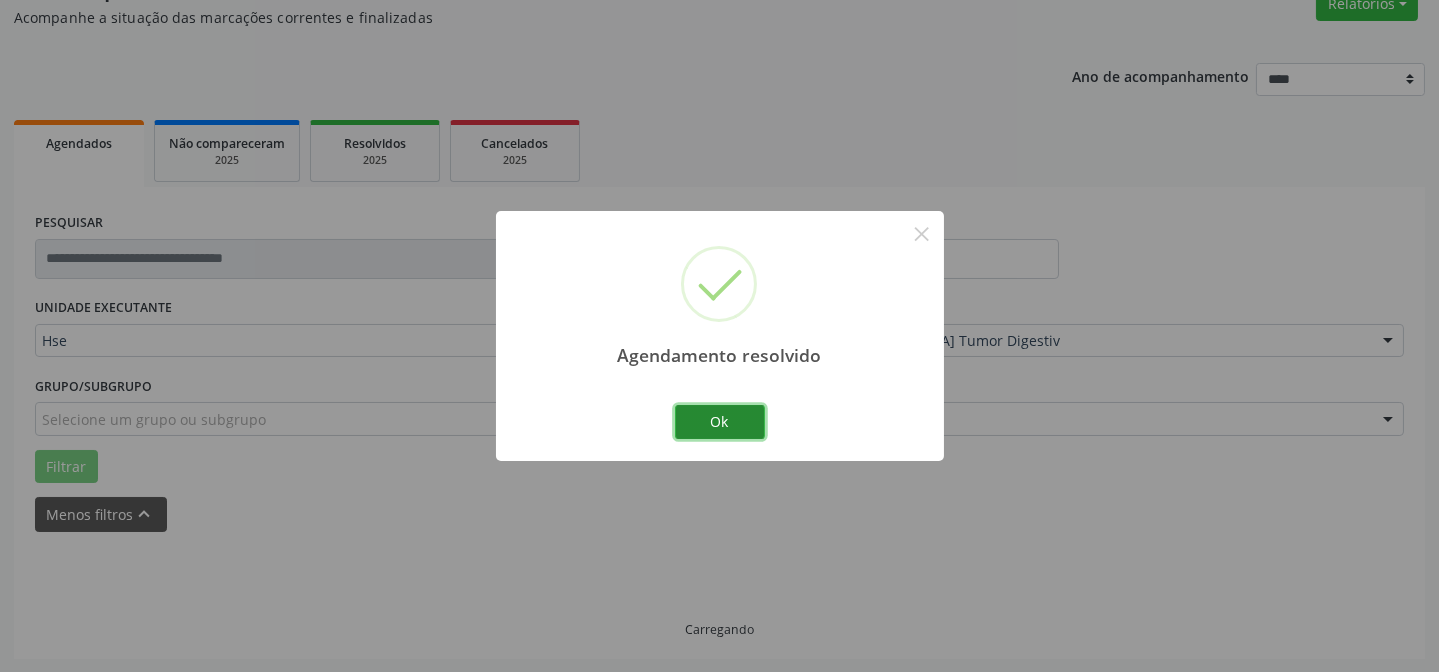click on "Ok" at bounding box center [720, 422] 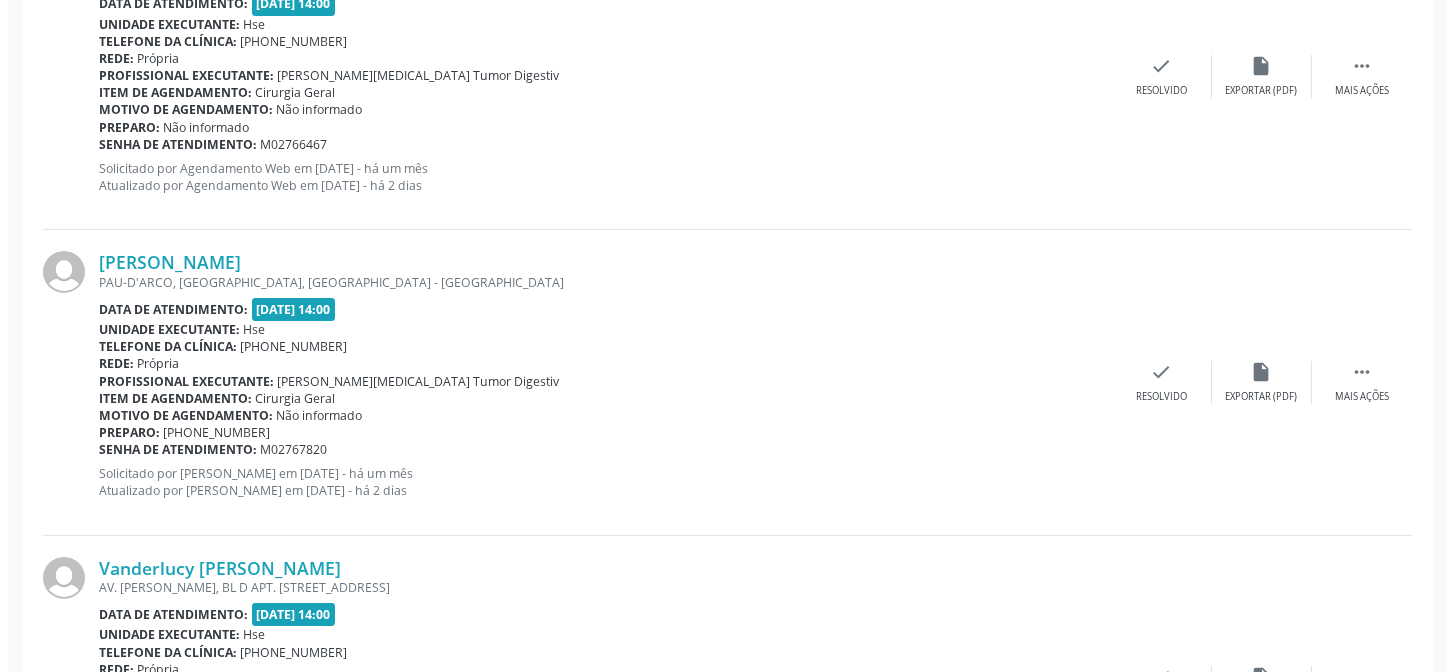 scroll, scrollTop: 1179, scrollLeft: 0, axis: vertical 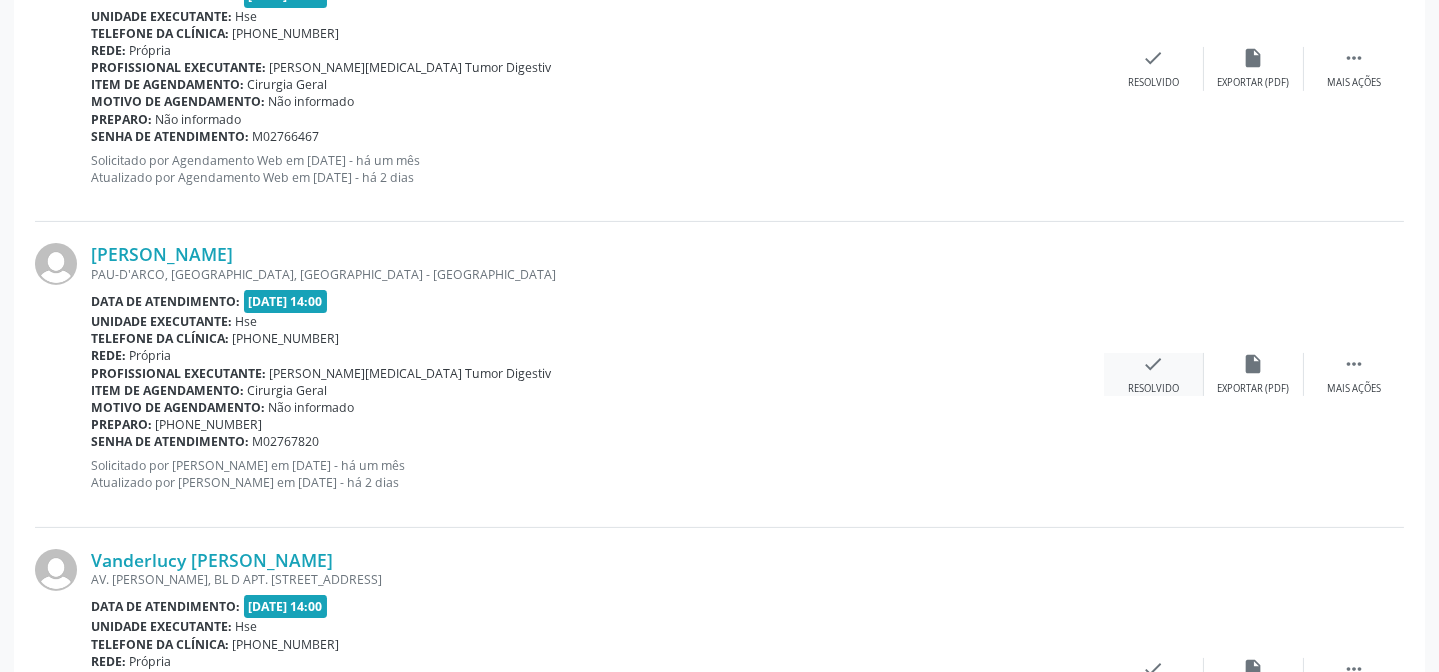 click on "check" at bounding box center [1154, 364] 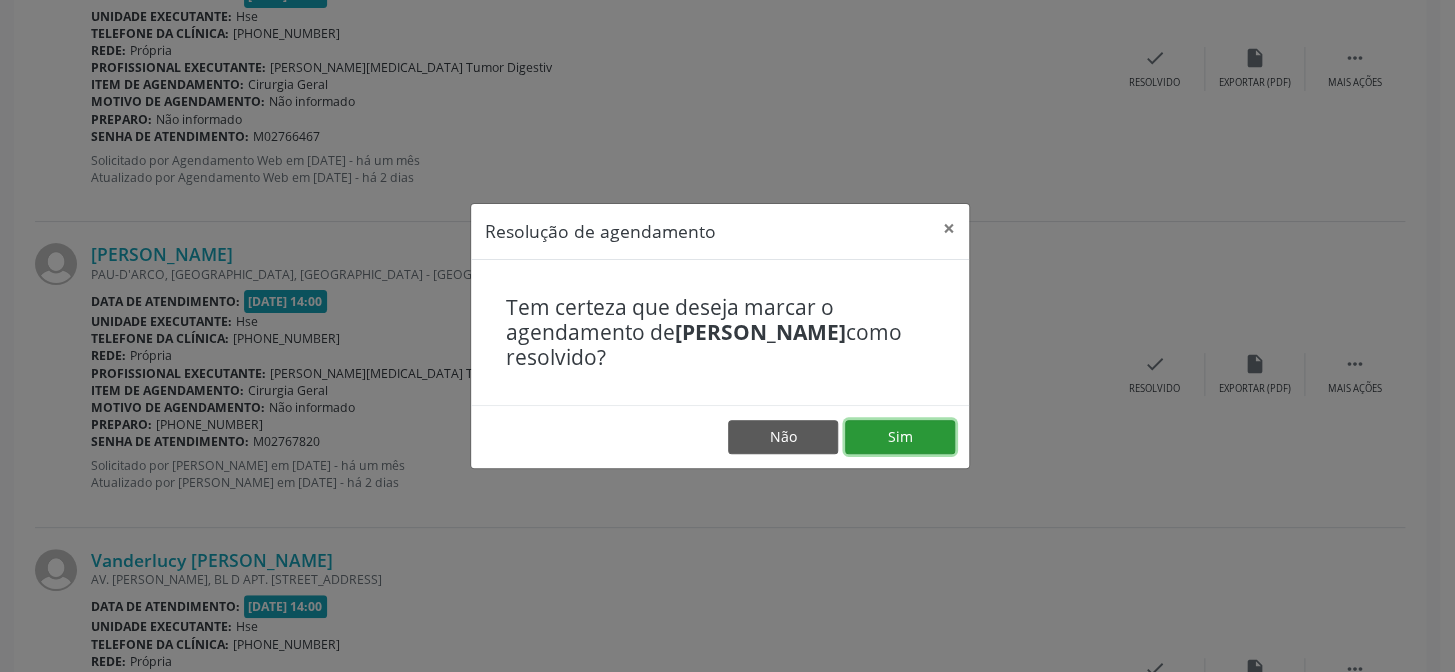 click on "Sim" at bounding box center [900, 437] 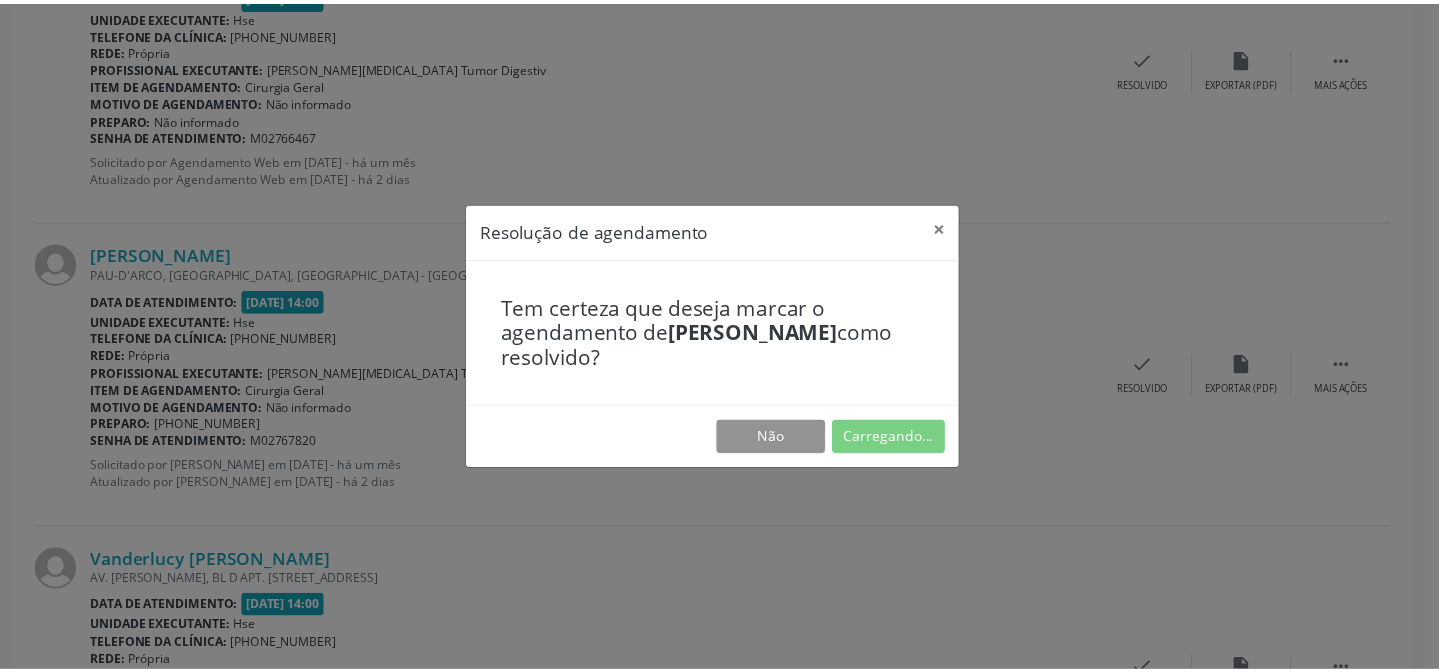 scroll, scrollTop: 179, scrollLeft: 0, axis: vertical 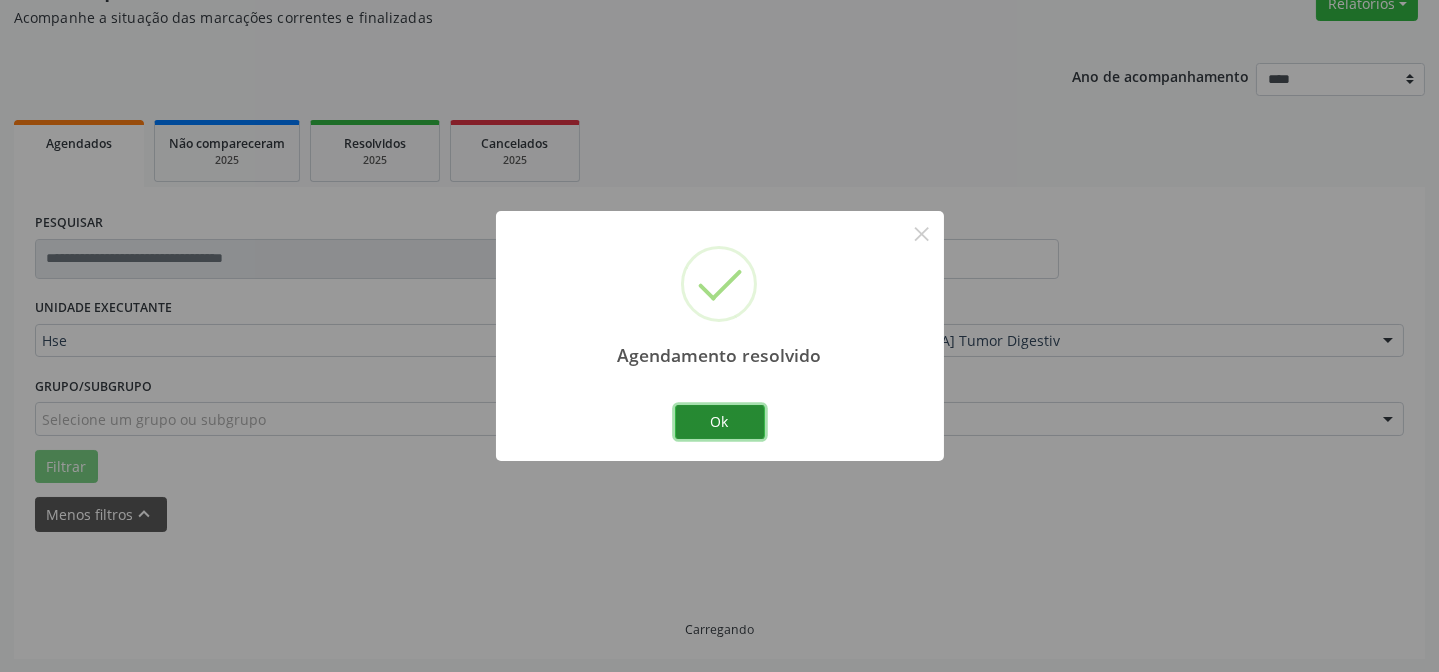 click on "Ok" at bounding box center (720, 422) 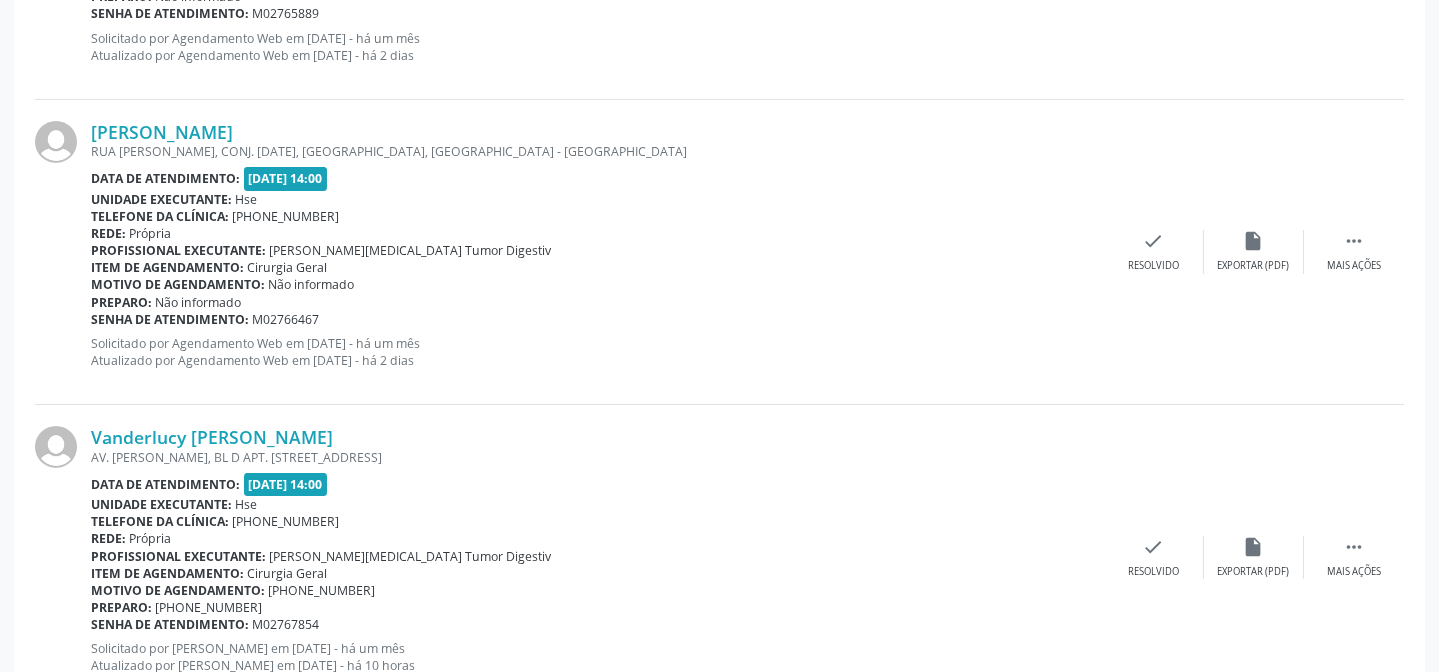 scroll, scrollTop: 997, scrollLeft: 0, axis: vertical 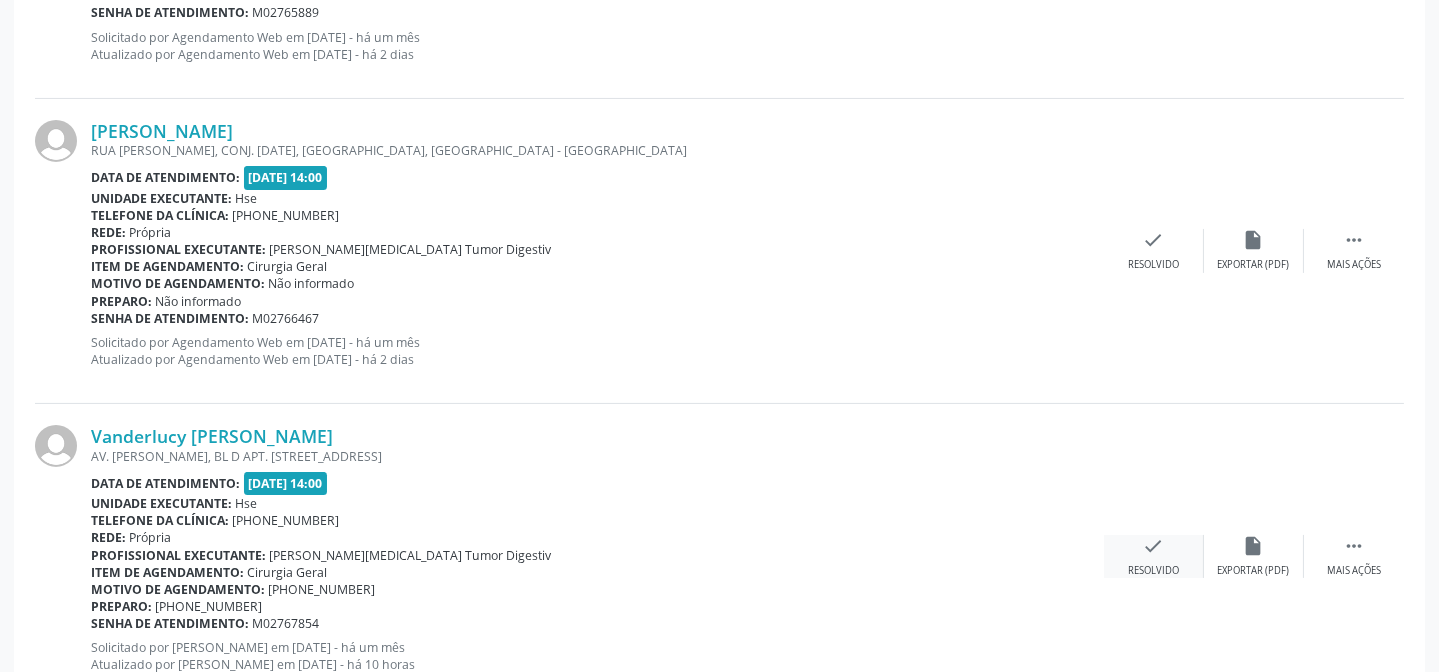 click on "check" at bounding box center [1154, 546] 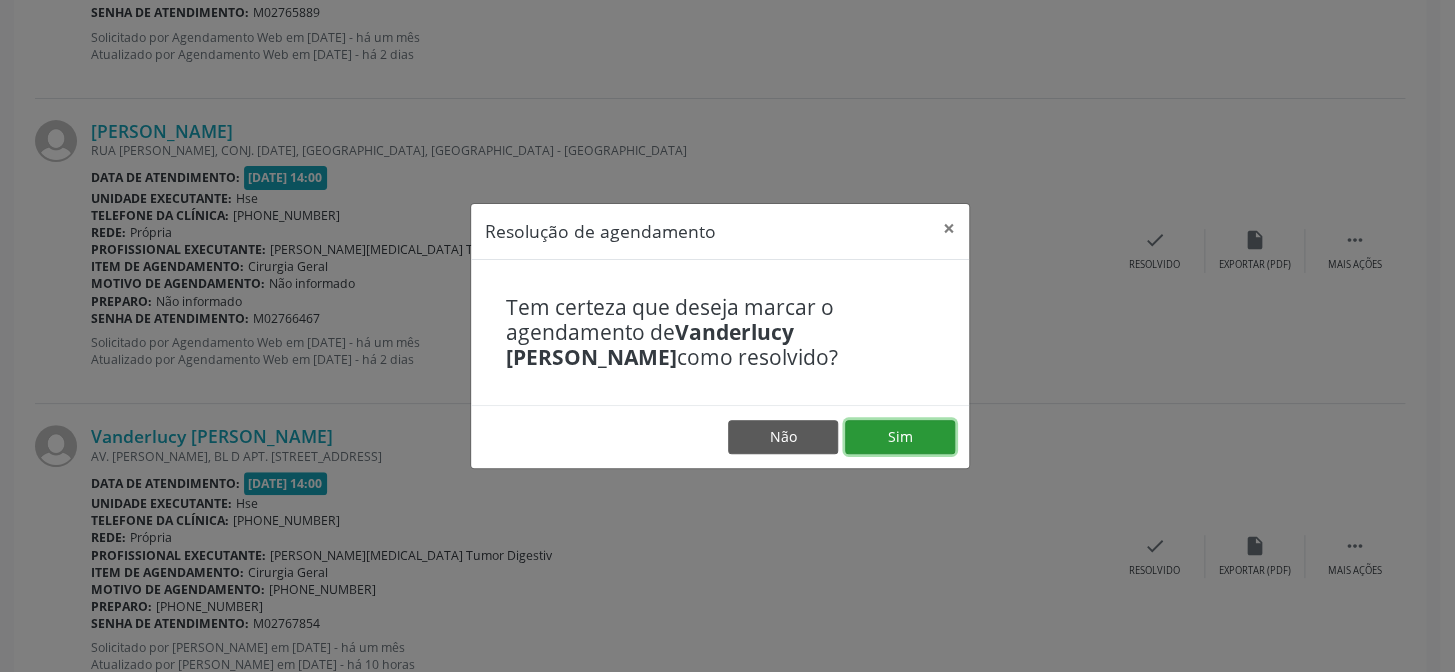click on "Sim" at bounding box center [900, 437] 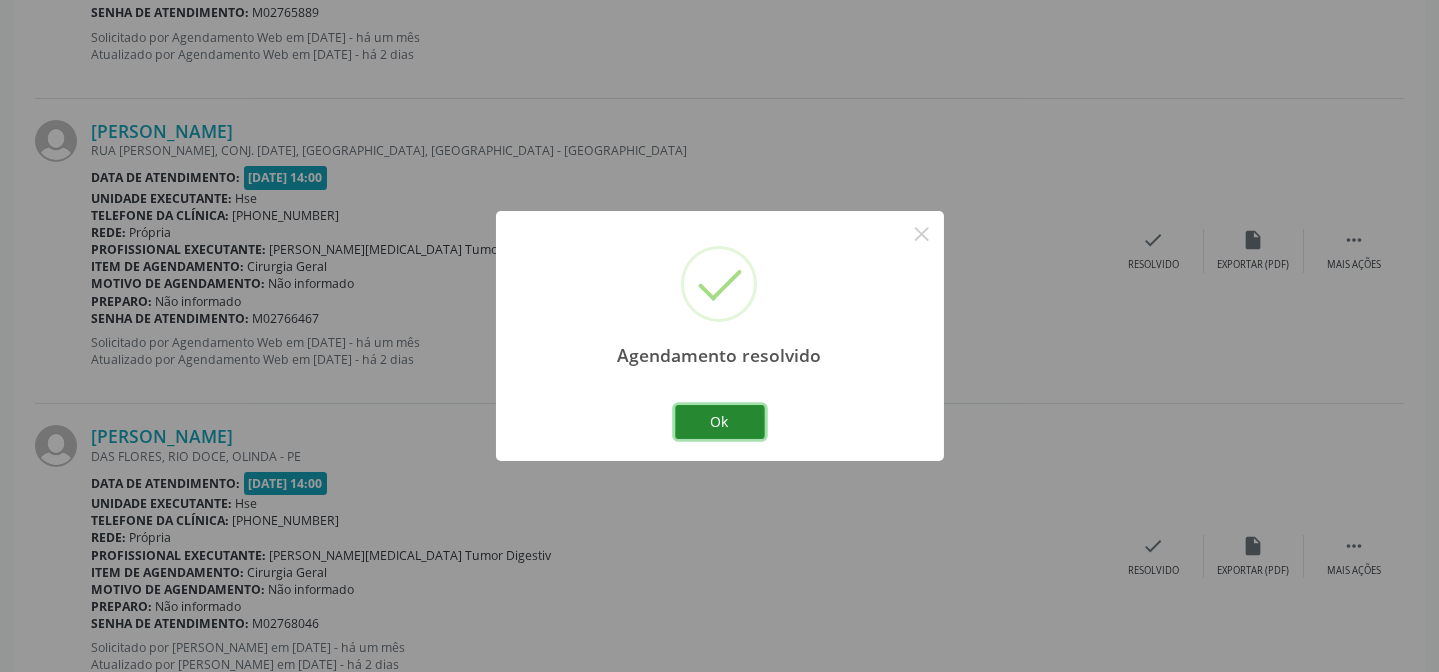click on "Ok" at bounding box center (720, 422) 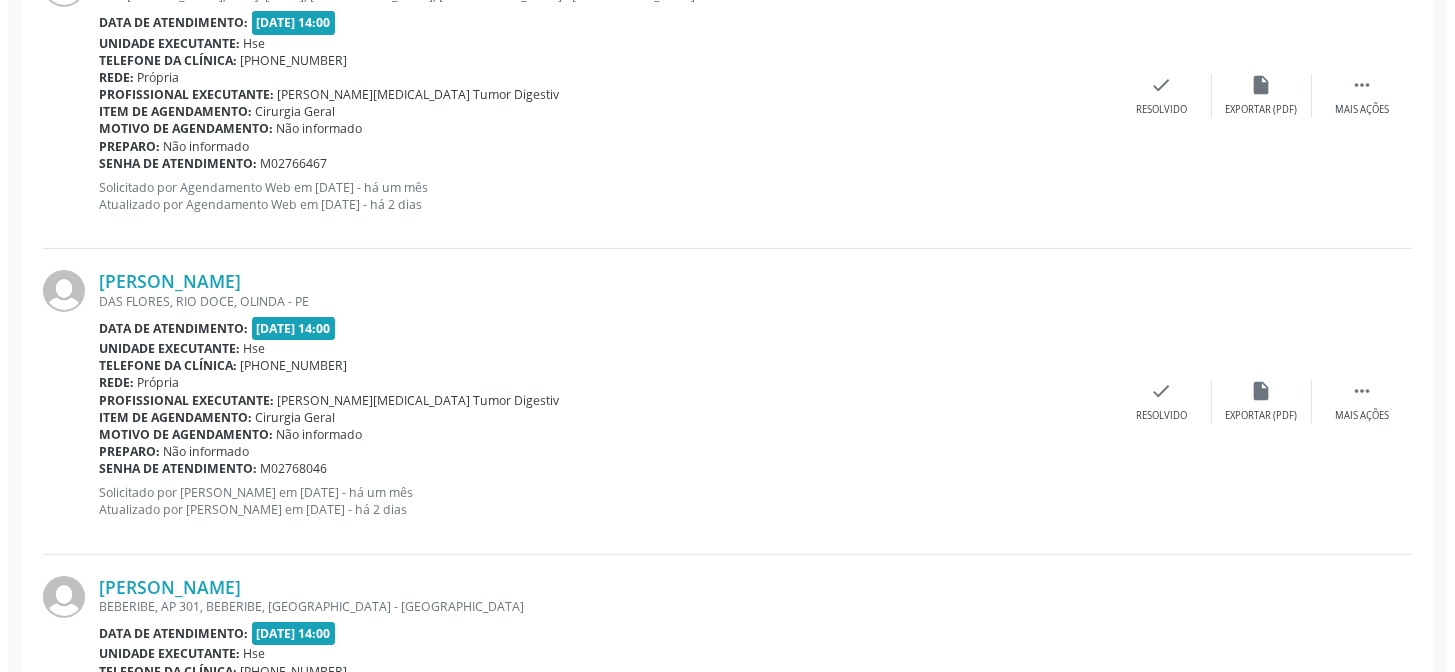 scroll, scrollTop: 1179, scrollLeft: 0, axis: vertical 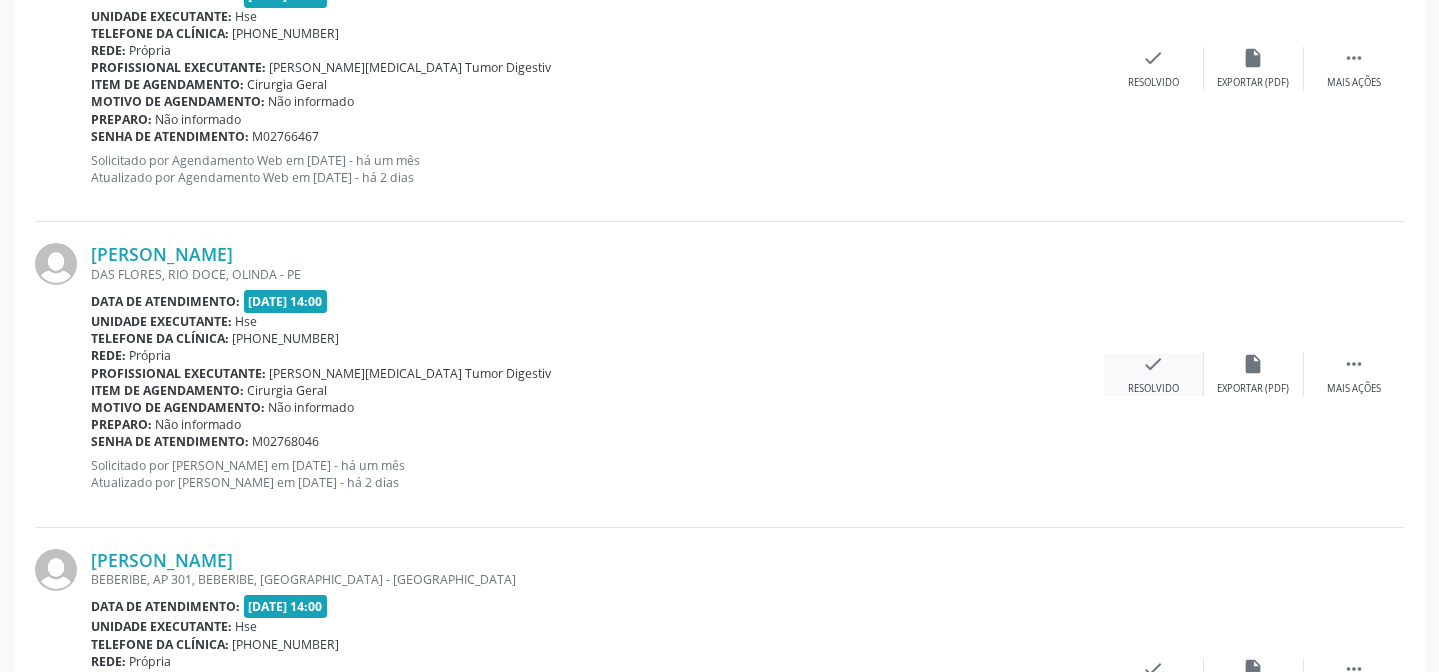 click on "check" at bounding box center (1154, 364) 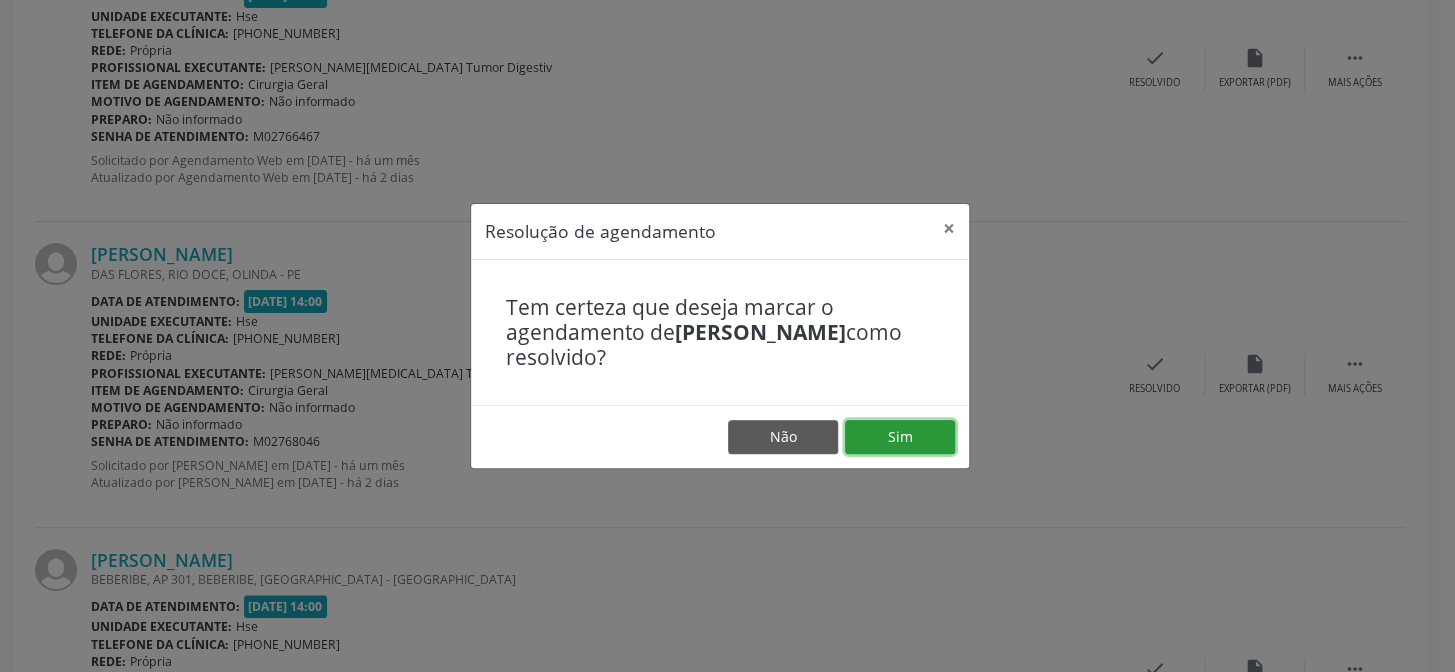 click on "Sim" at bounding box center (900, 437) 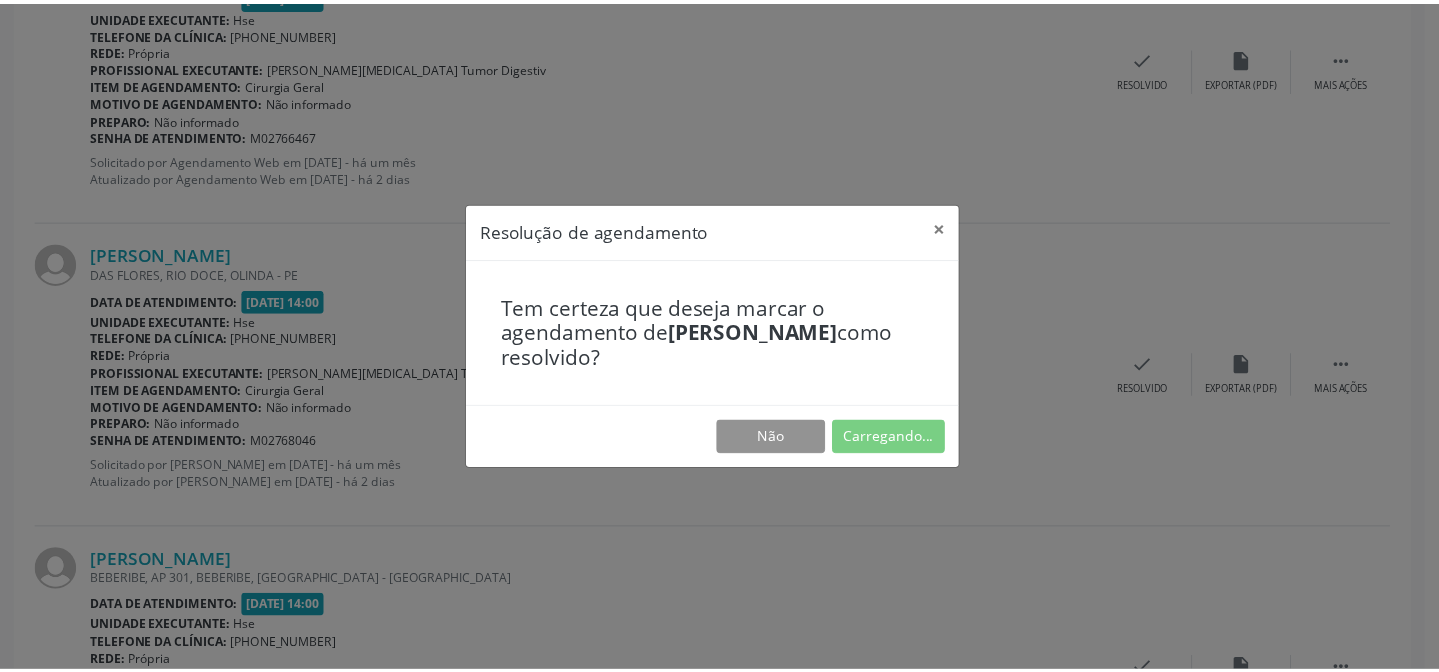 scroll, scrollTop: 179, scrollLeft: 0, axis: vertical 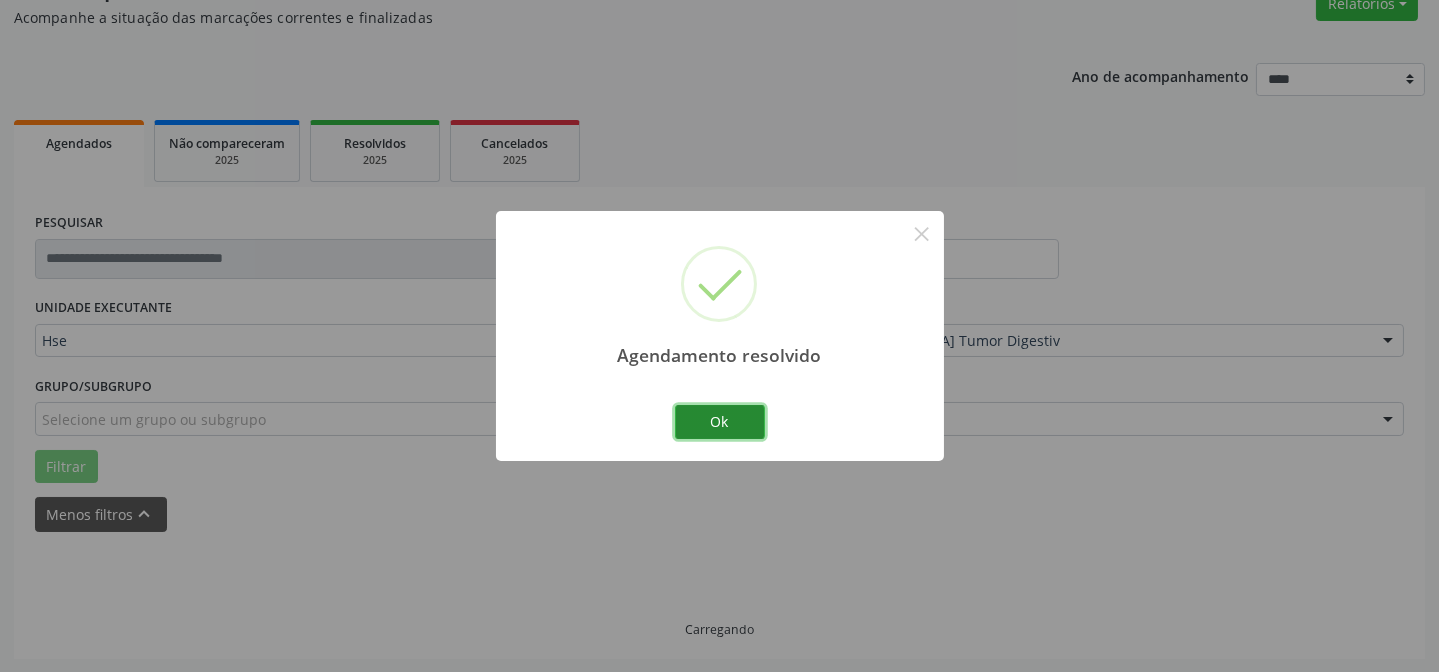click on "Ok" at bounding box center [720, 422] 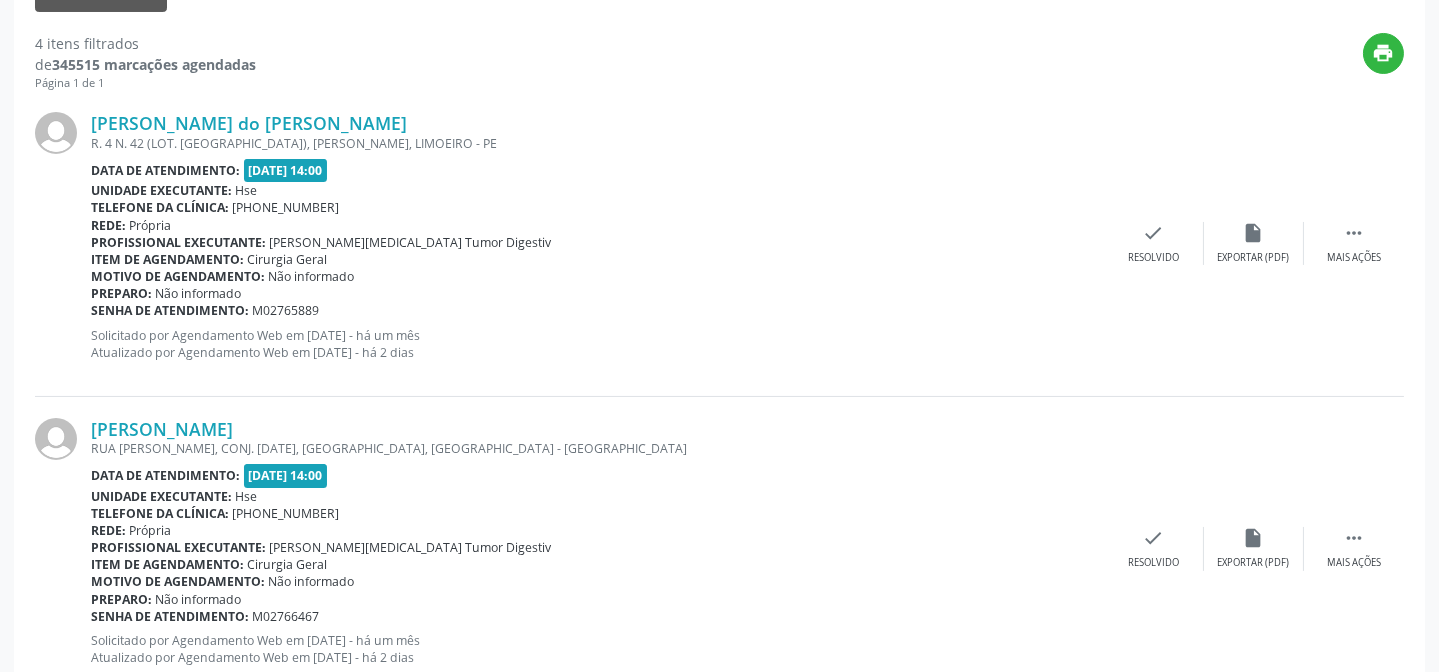 scroll, scrollTop: 644, scrollLeft: 0, axis: vertical 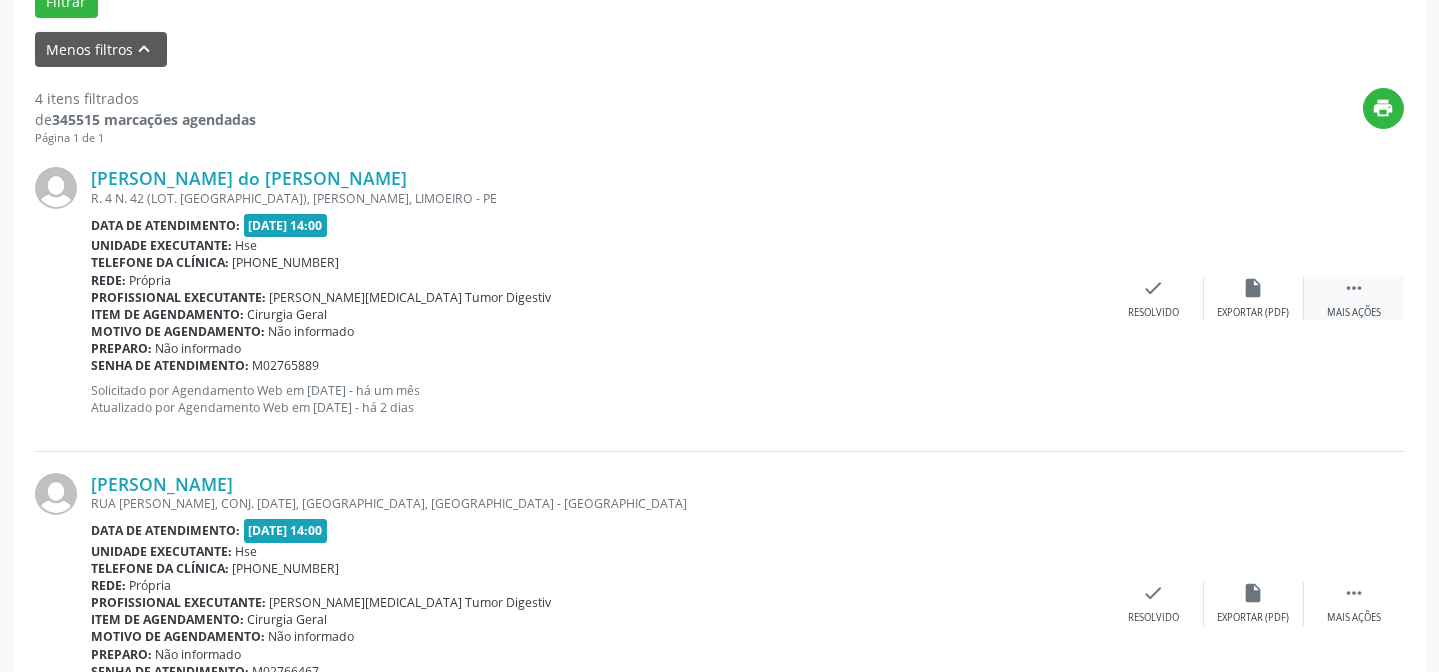 click on "
Mais ações" at bounding box center (1354, 298) 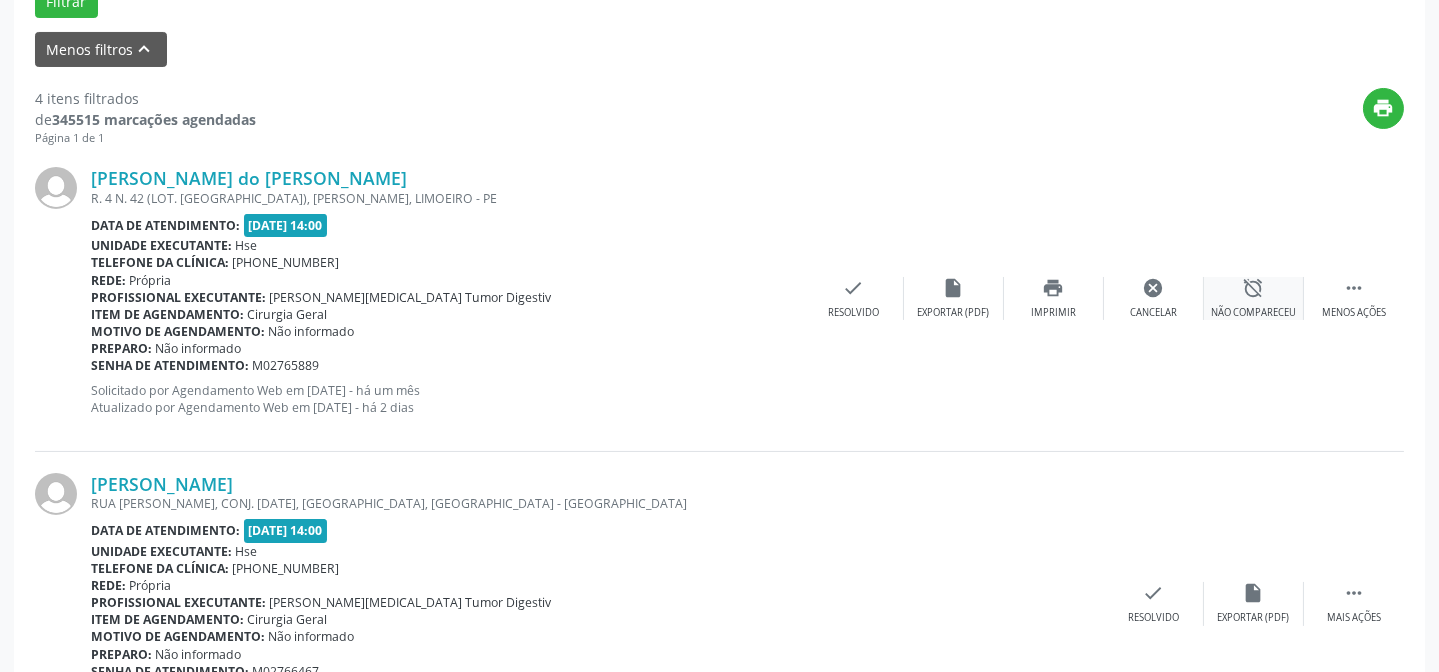 click on "alarm_off
Não compareceu" at bounding box center (1254, 298) 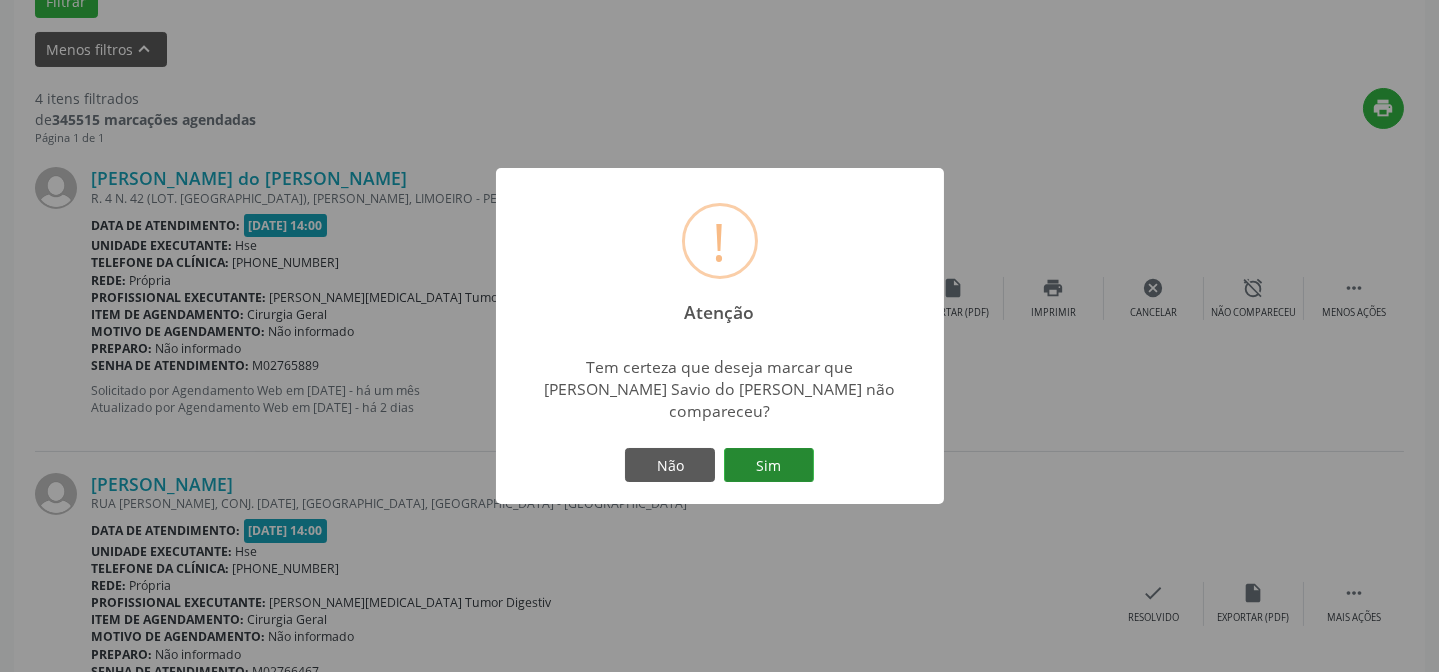 click on "Sim" at bounding box center (769, 465) 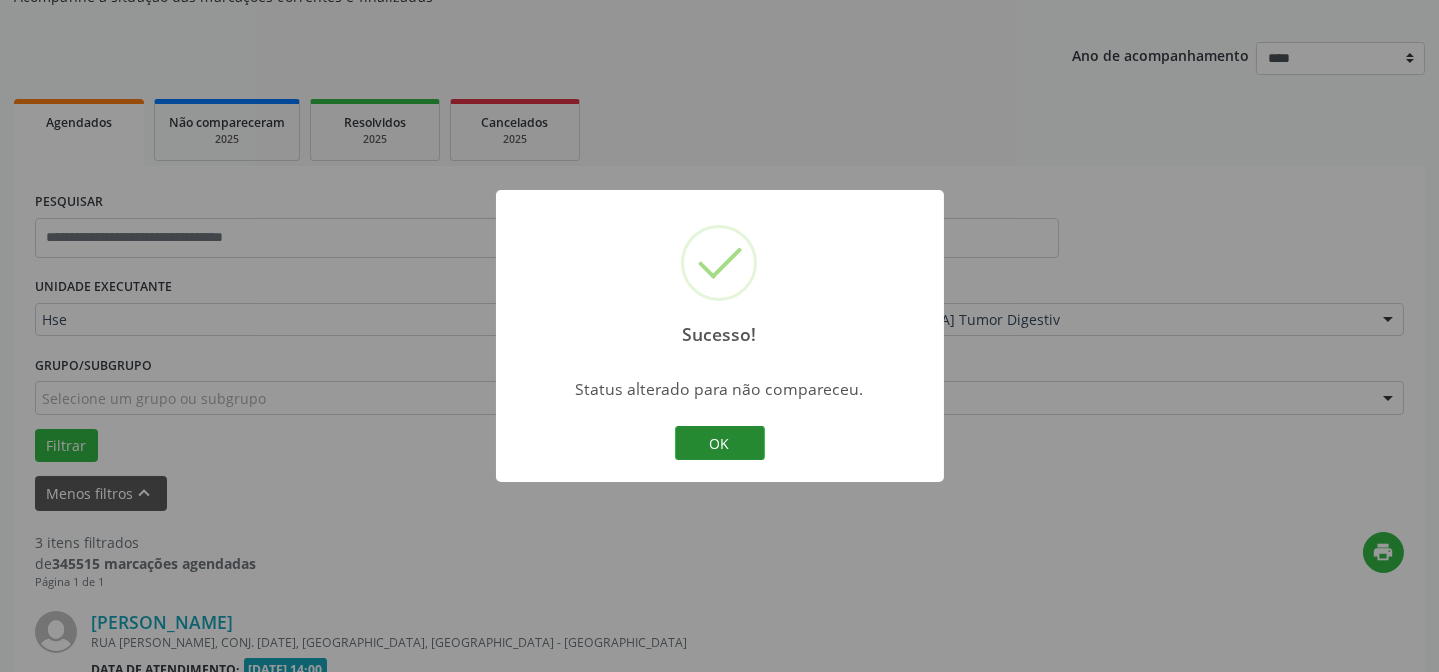 scroll, scrollTop: 643, scrollLeft: 0, axis: vertical 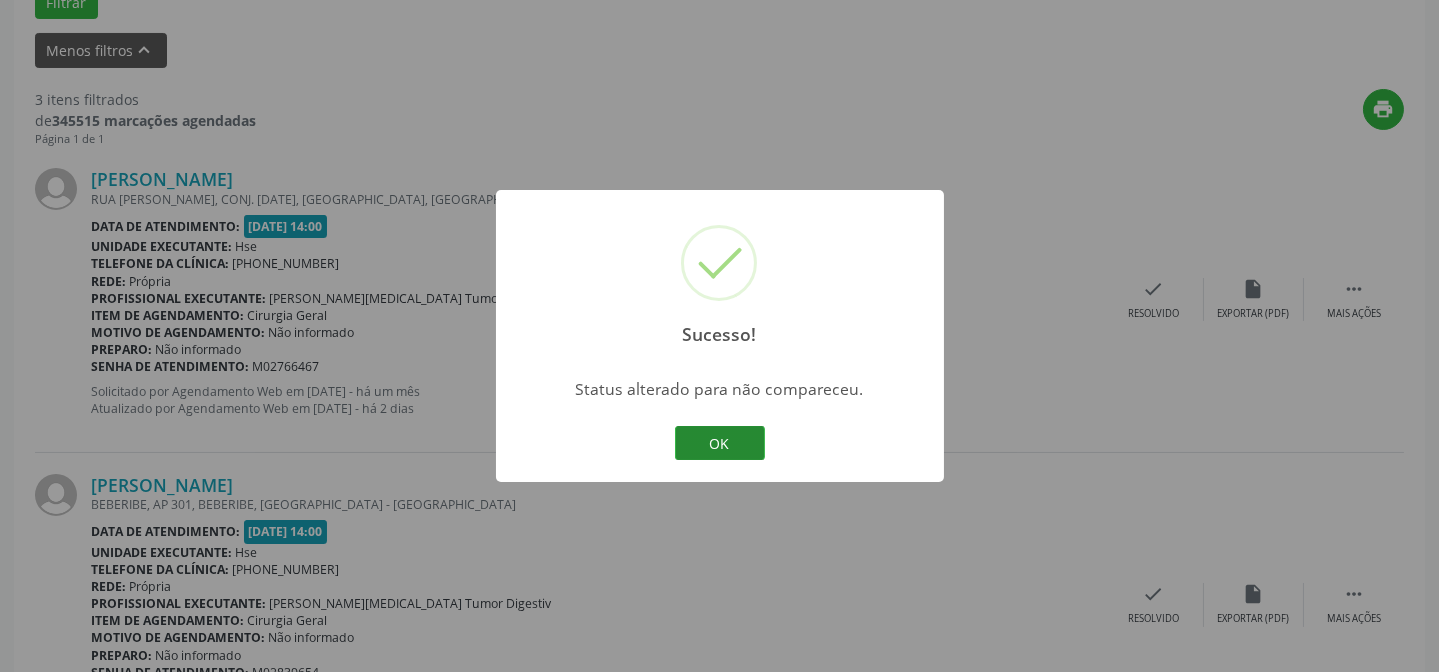 click on "OK" at bounding box center (720, 443) 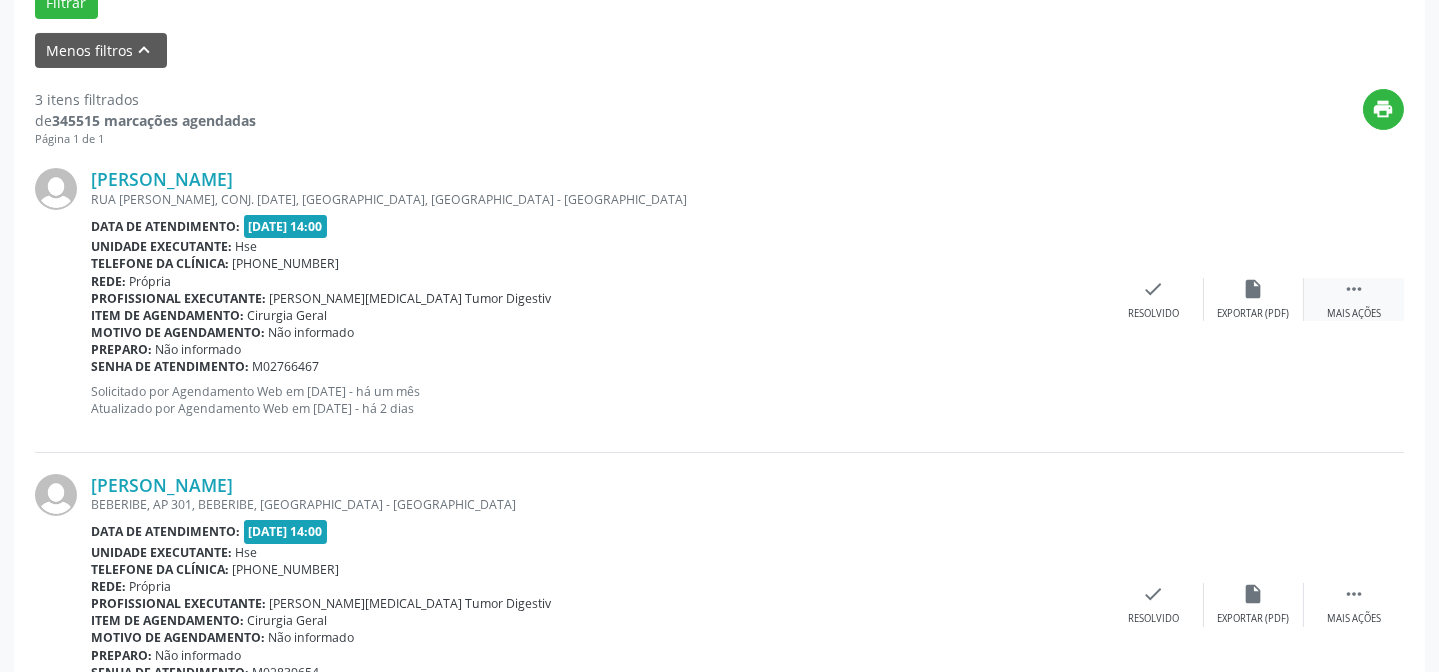 click on "
Mais ações" at bounding box center (1354, 299) 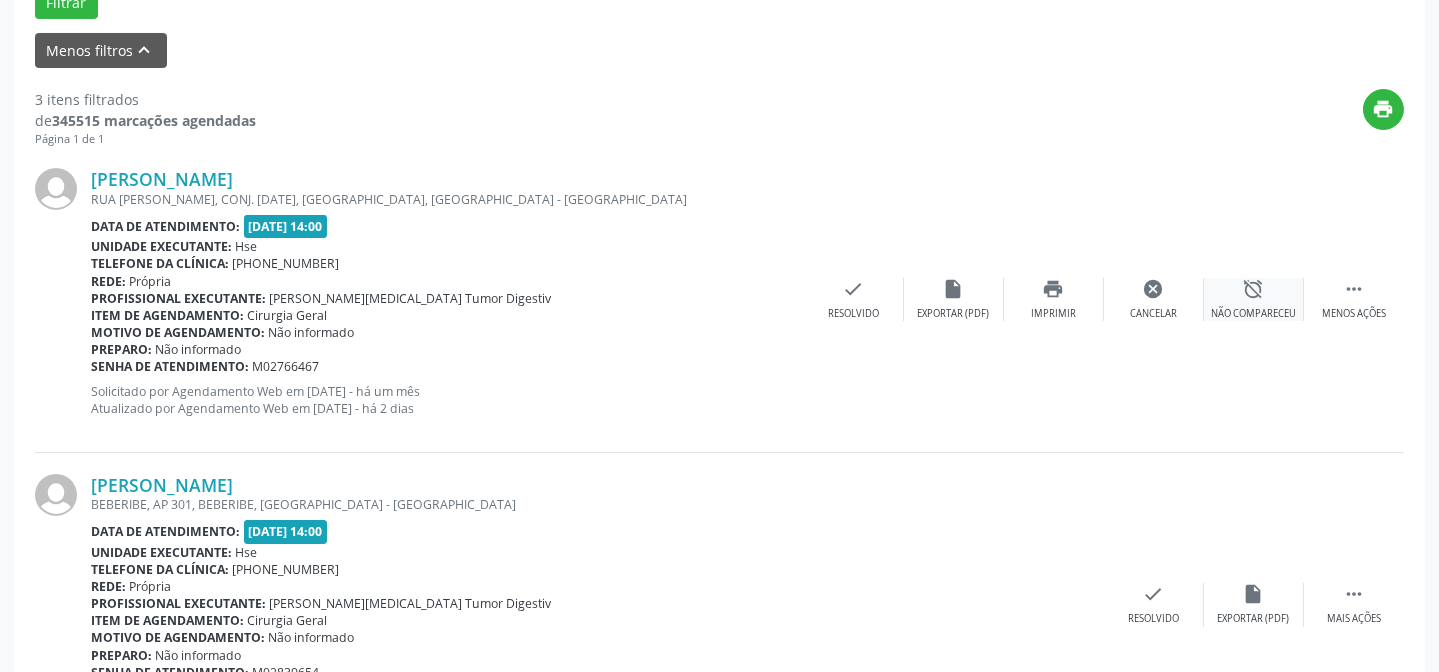 click on "alarm_off
Não compareceu" at bounding box center [1254, 299] 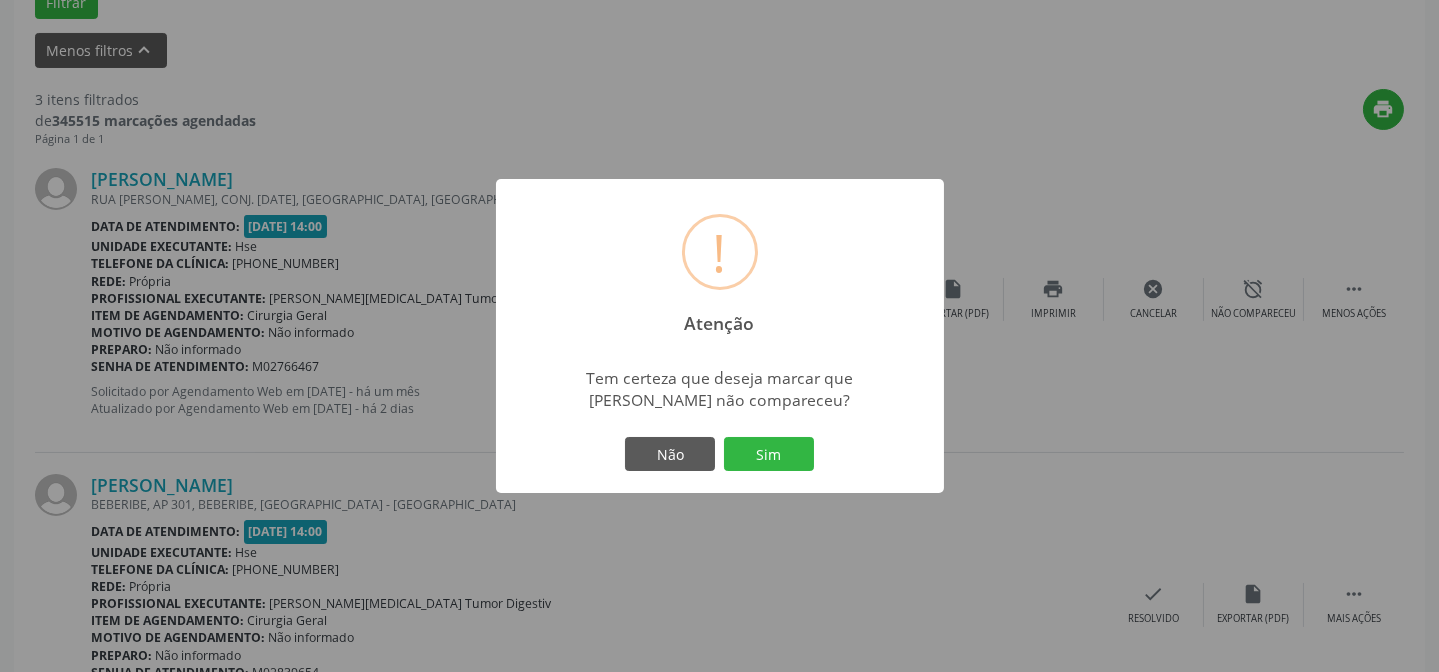 click on "Sim" at bounding box center (769, 454) 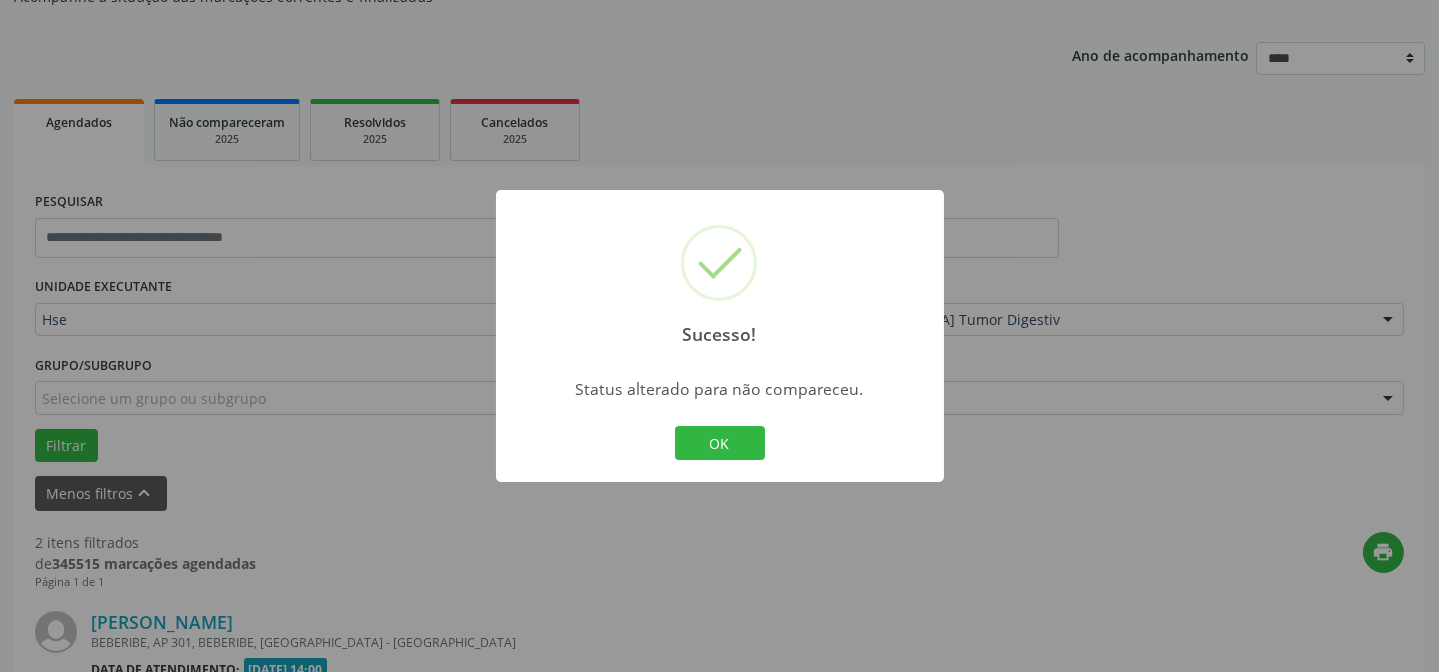 scroll, scrollTop: 643, scrollLeft: 0, axis: vertical 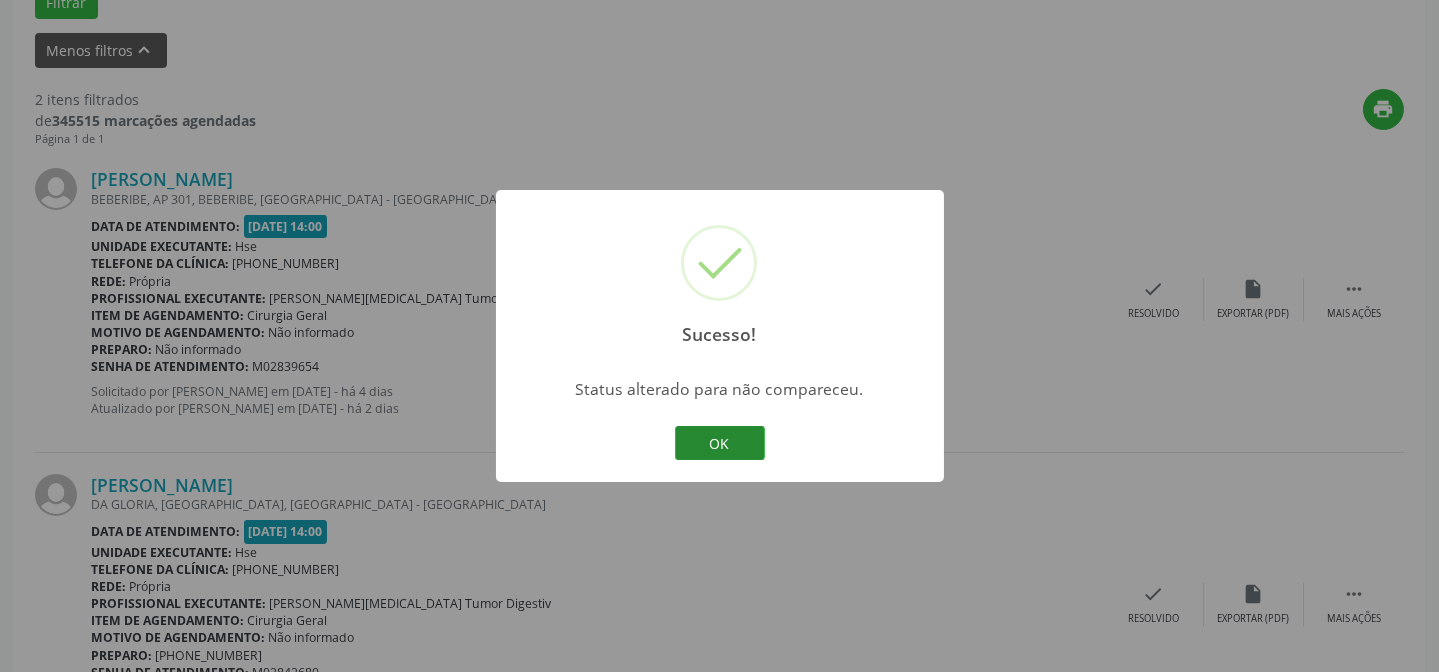click on "OK" at bounding box center (720, 443) 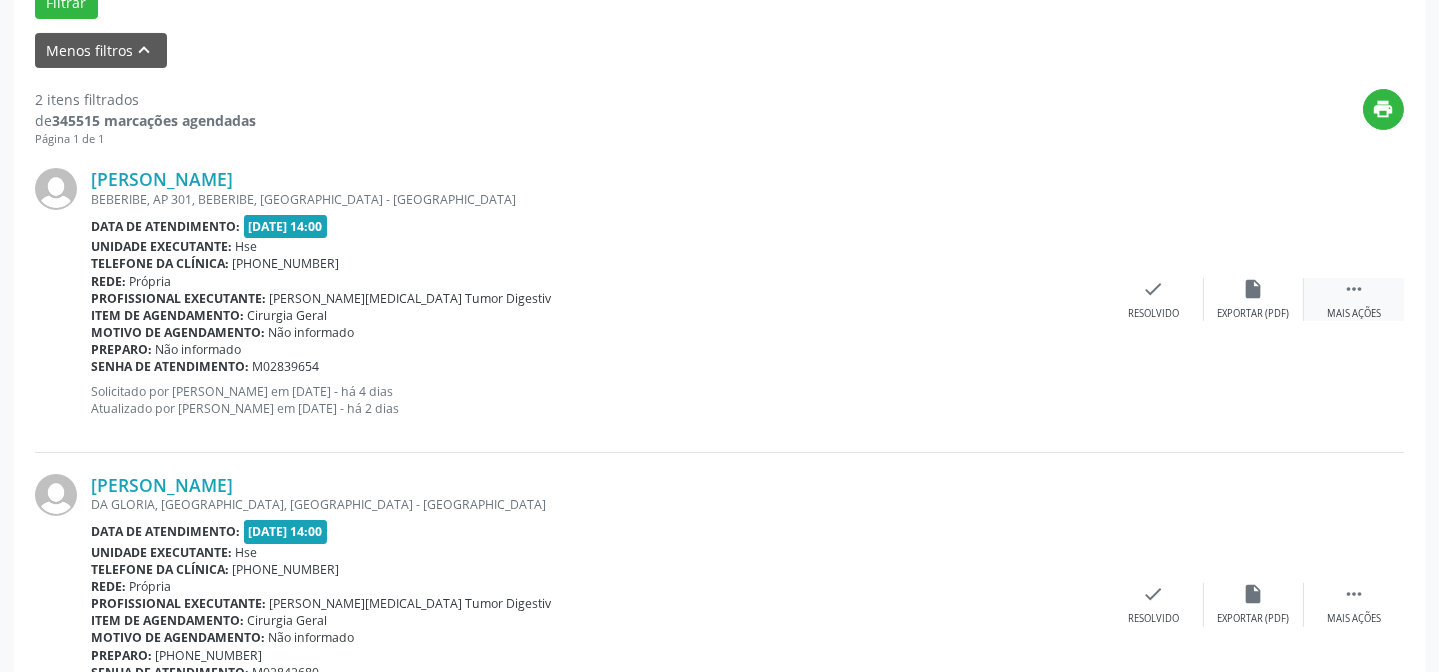 click on "
Mais ações" at bounding box center (1354, 299) 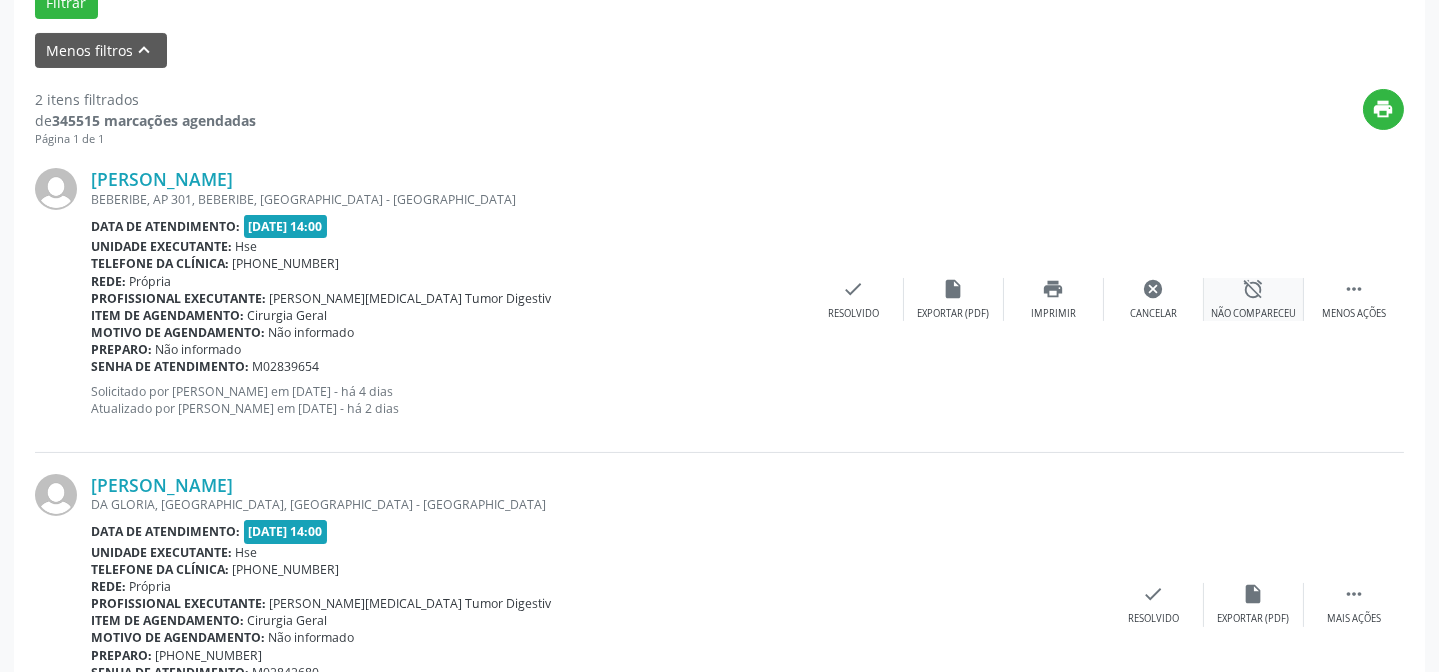 click on "alarm_off
Não compareceu" at bounding box center (1254, 299) 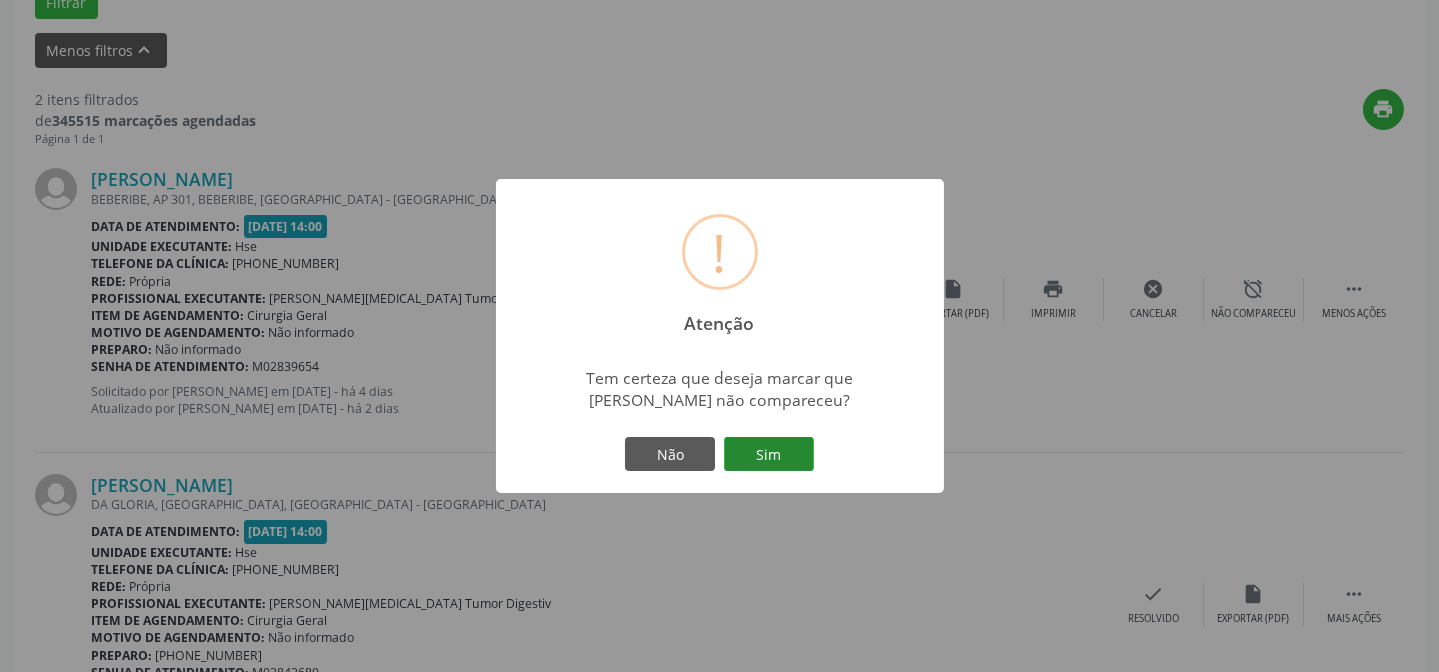 click on "Sim" at bounding box center (769, 454) 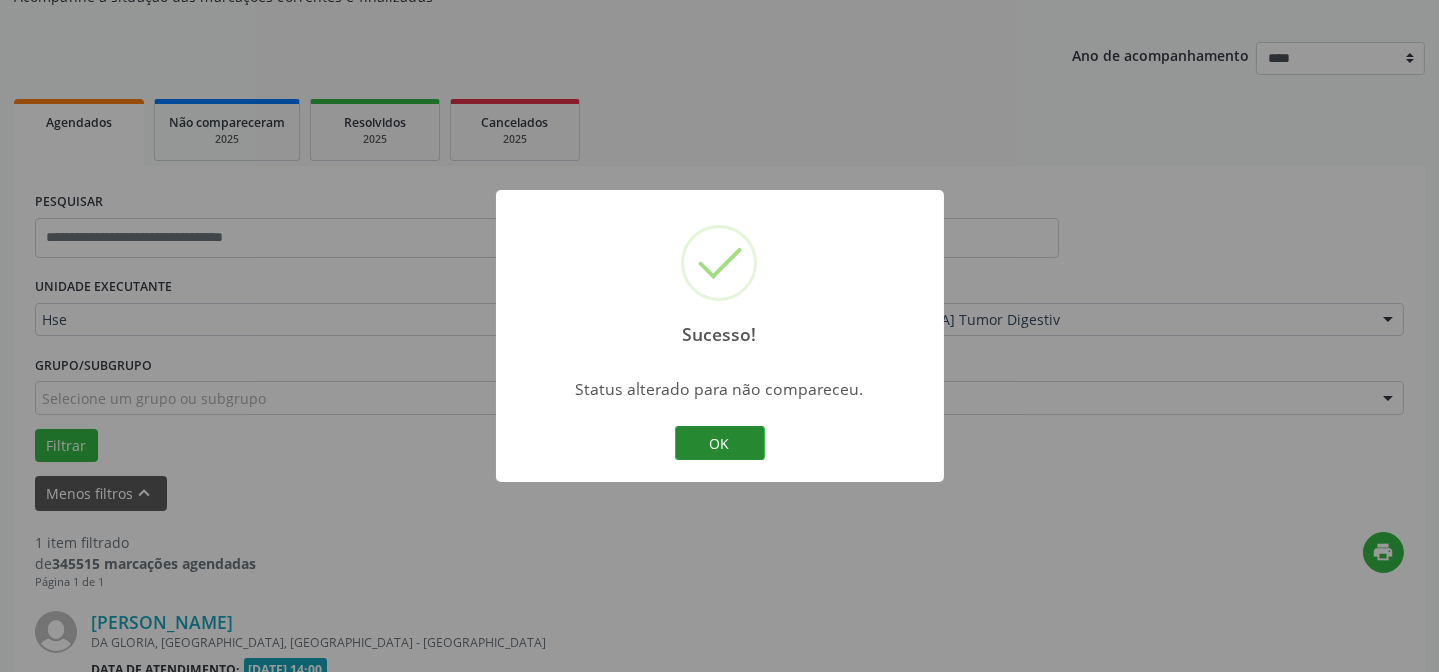 scroll, scrollTop: 457, scrollLeft: 0, axis: vertical 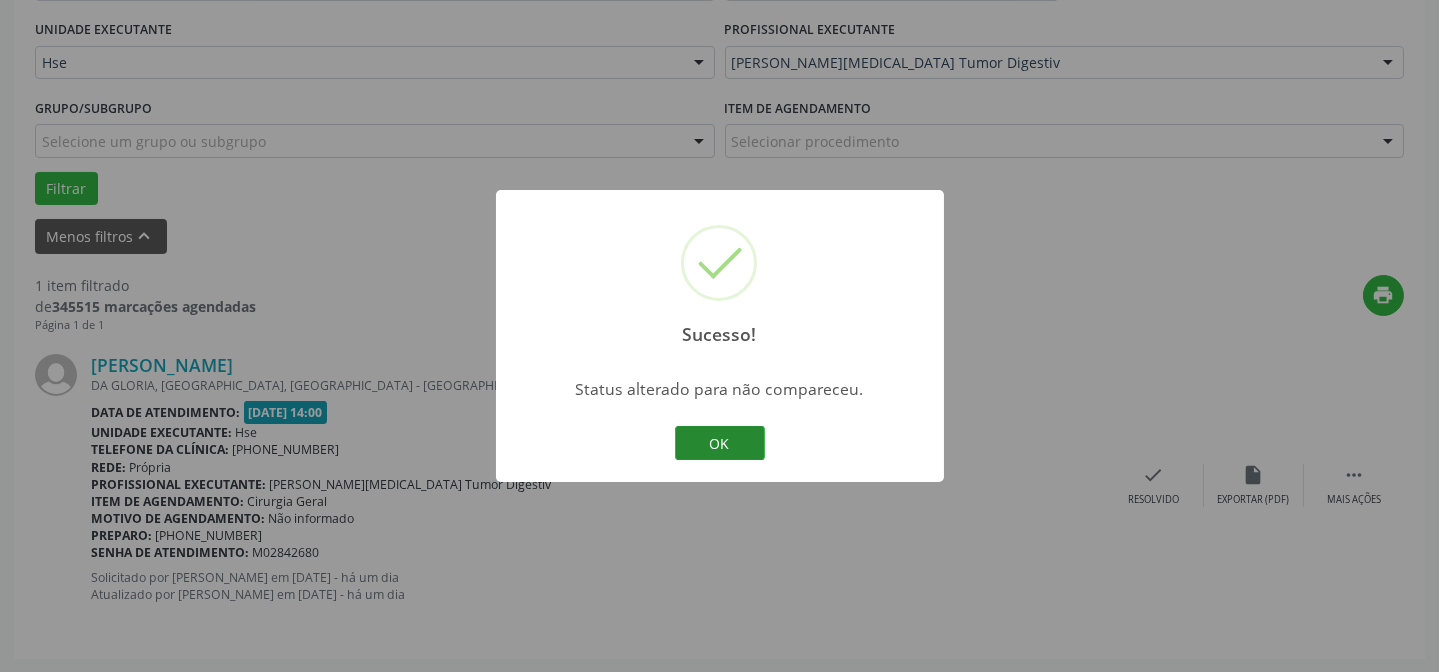 click on "OK" at bounding box center [720, 443] 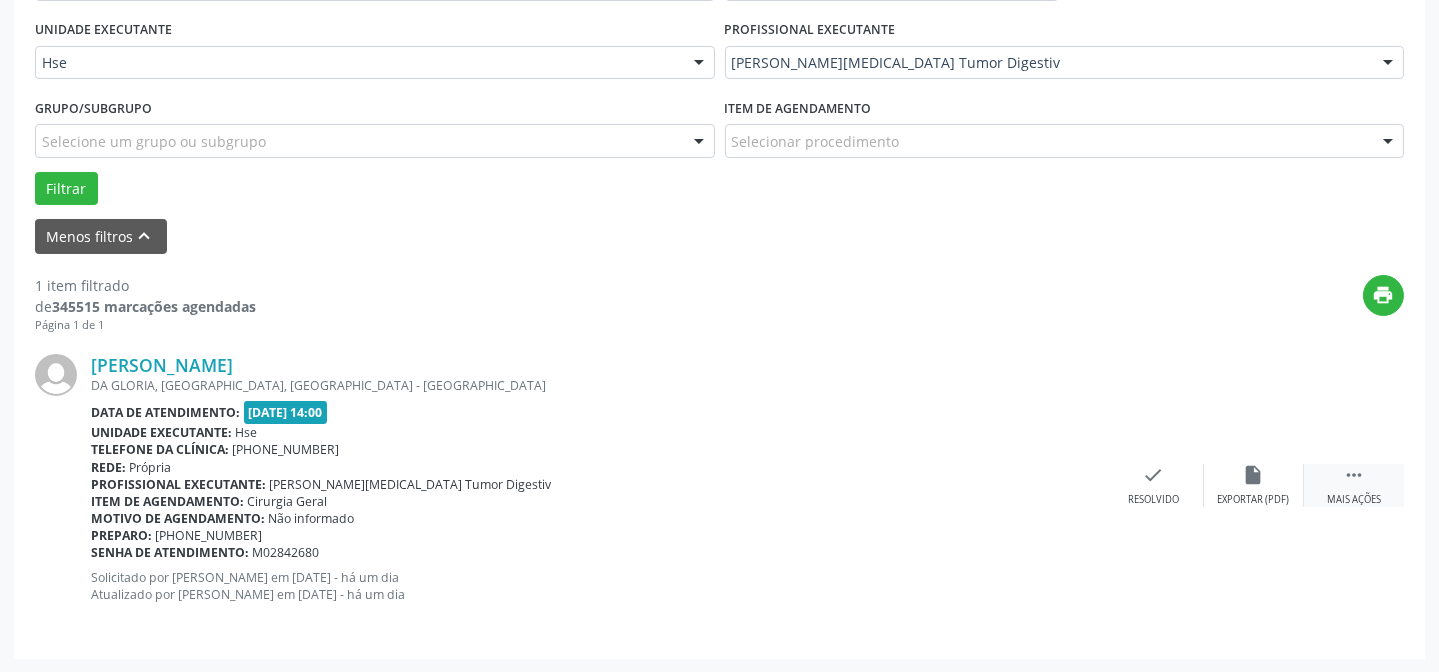 click on "
Mais ações" at bounding box center [1354, 485] 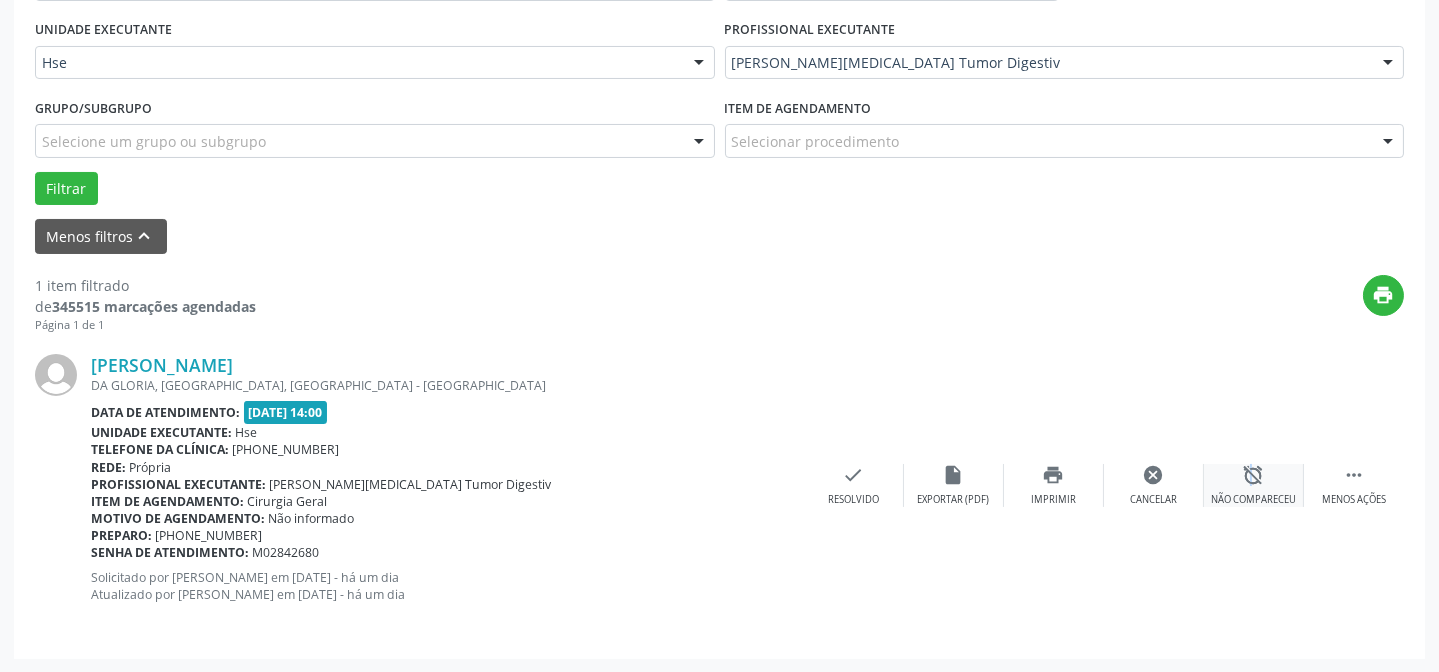 click on "alarm_off" at bounding box center (1254, 475) 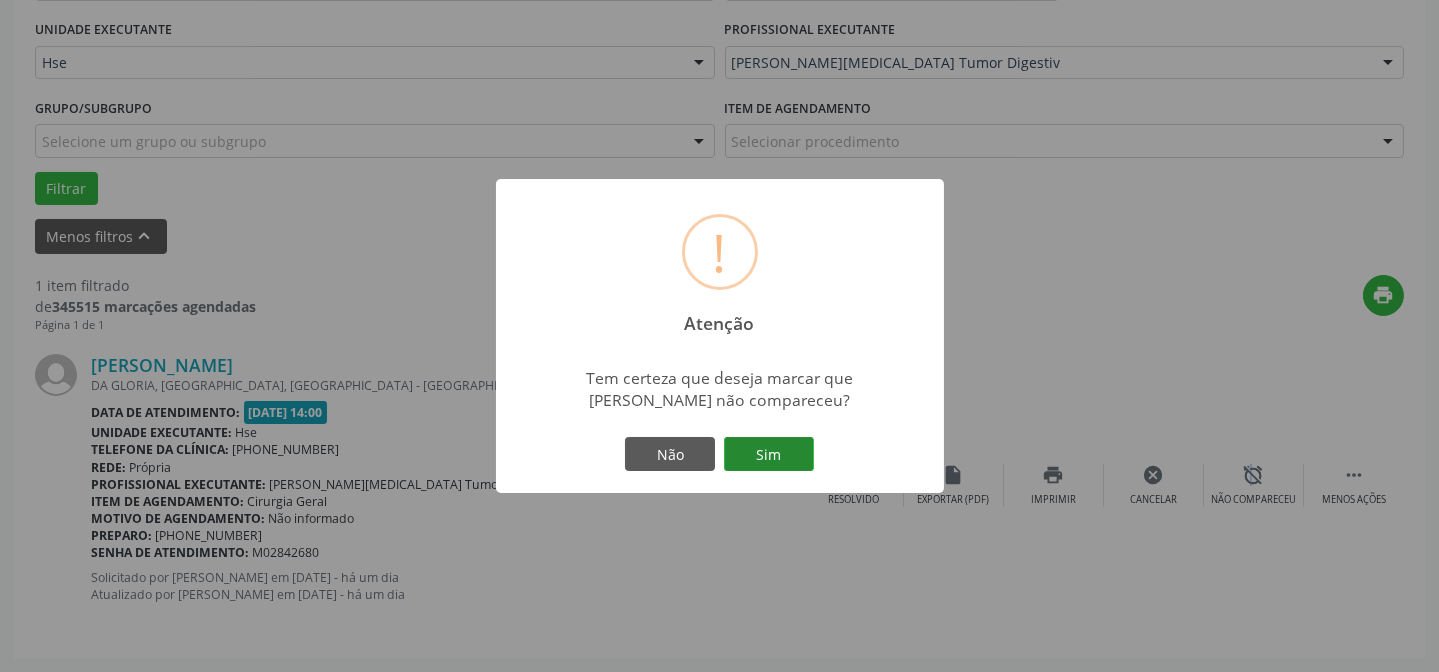 click on "Sim" at bounding box center (769, 454) 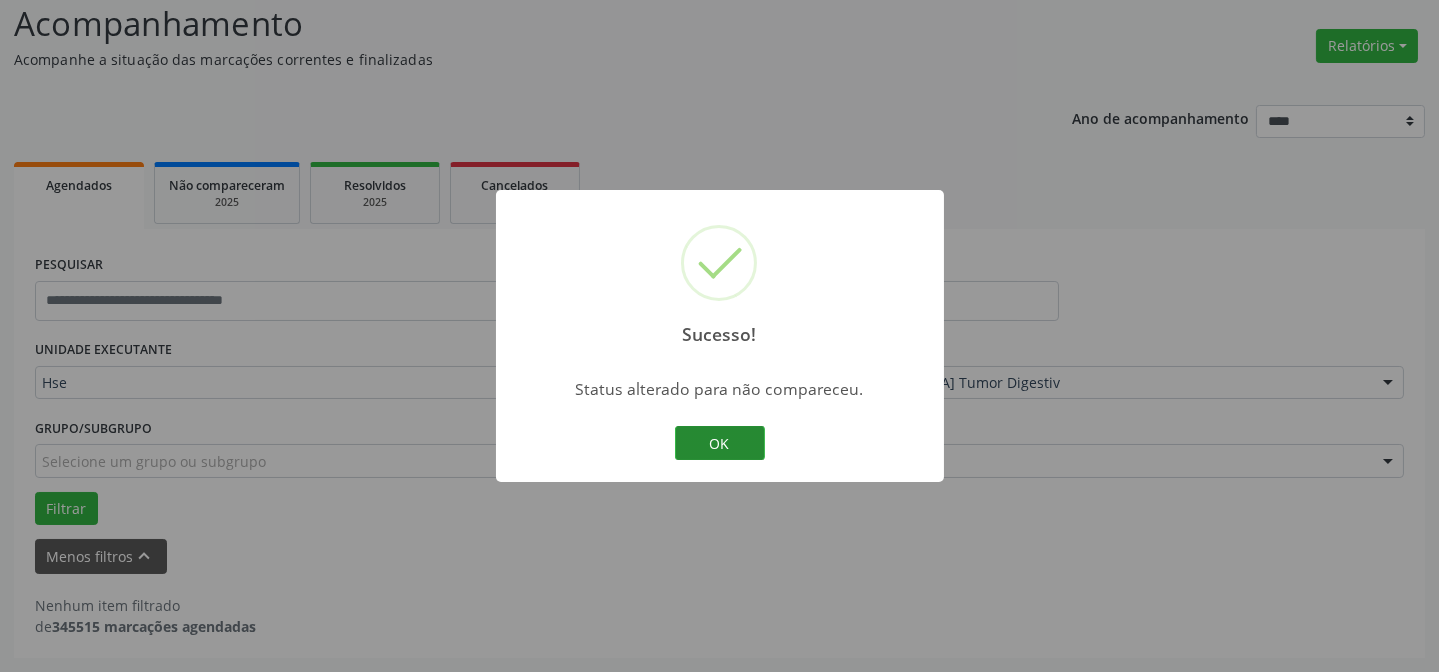 scroll, scrollTop: 135, scrollLeft: 0, axis: vertical 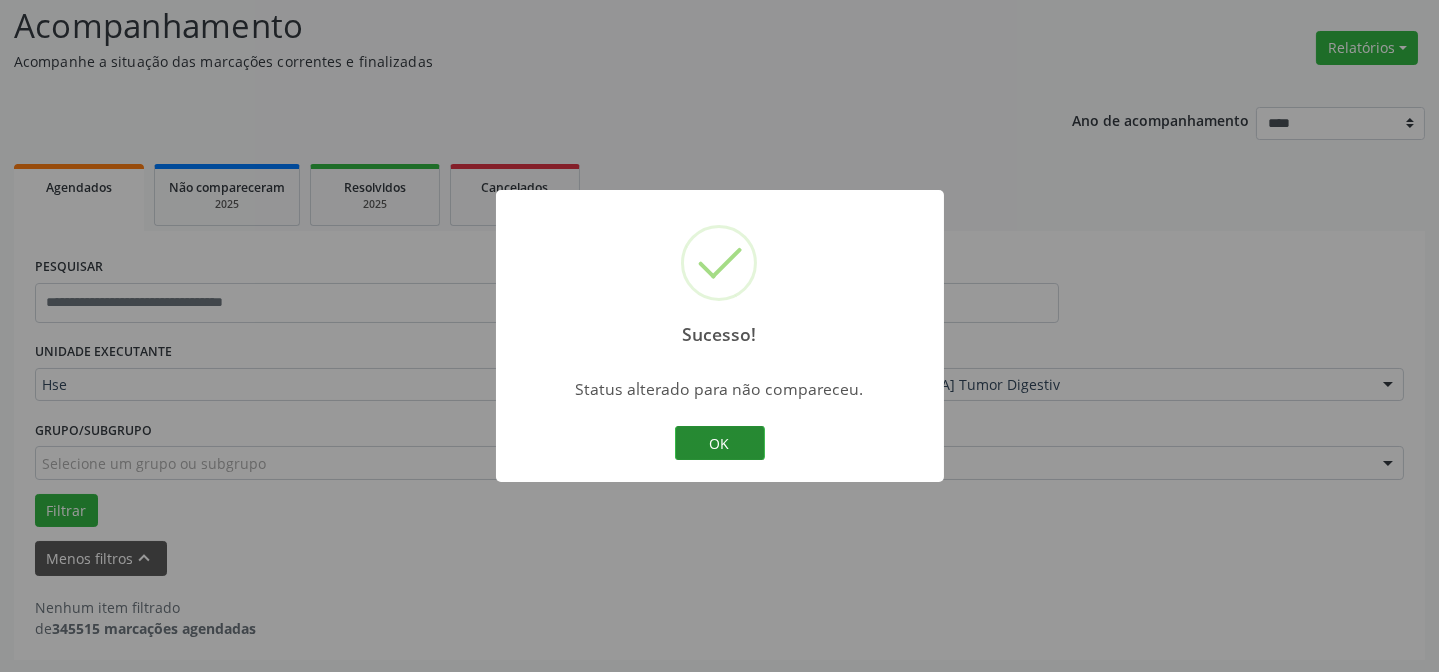 click on "OK" at bounding box center (720, 443) 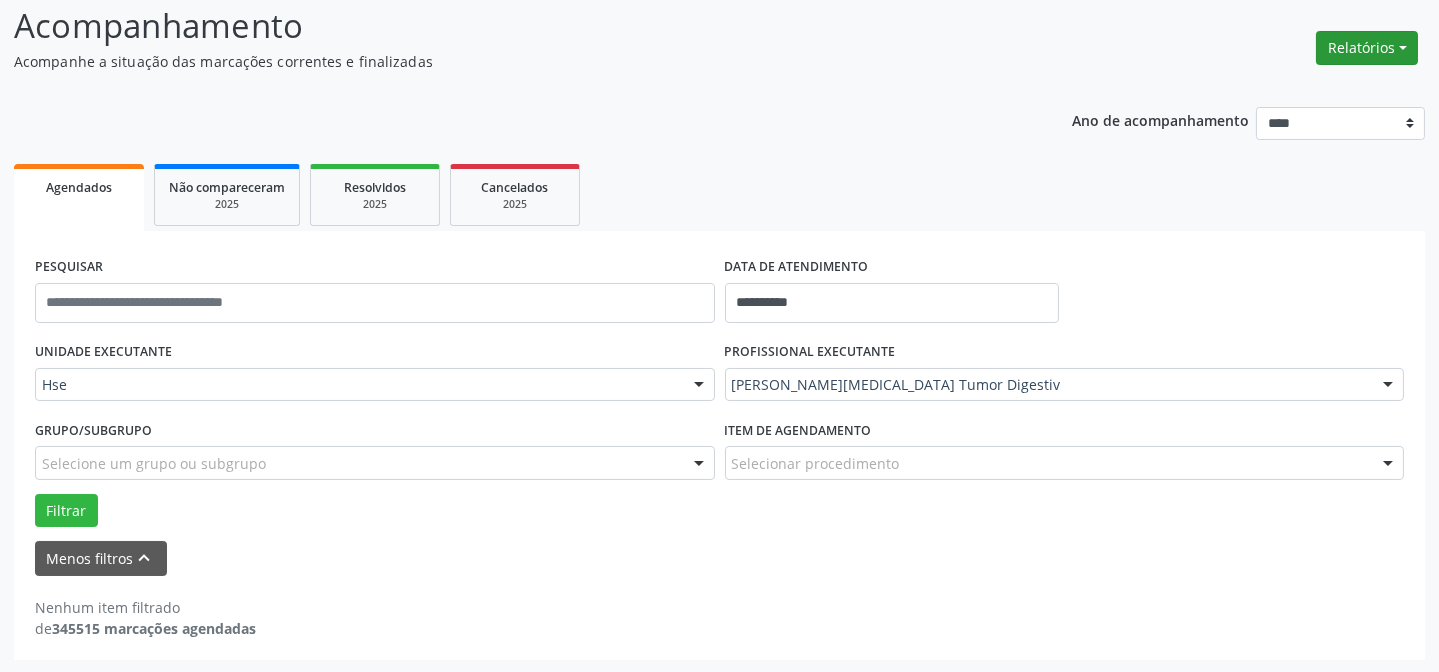 drag, startPoint x: 1347, startPoint y: 41, endPoint x: 1335, endPoint y: 48, distance: 13.892444 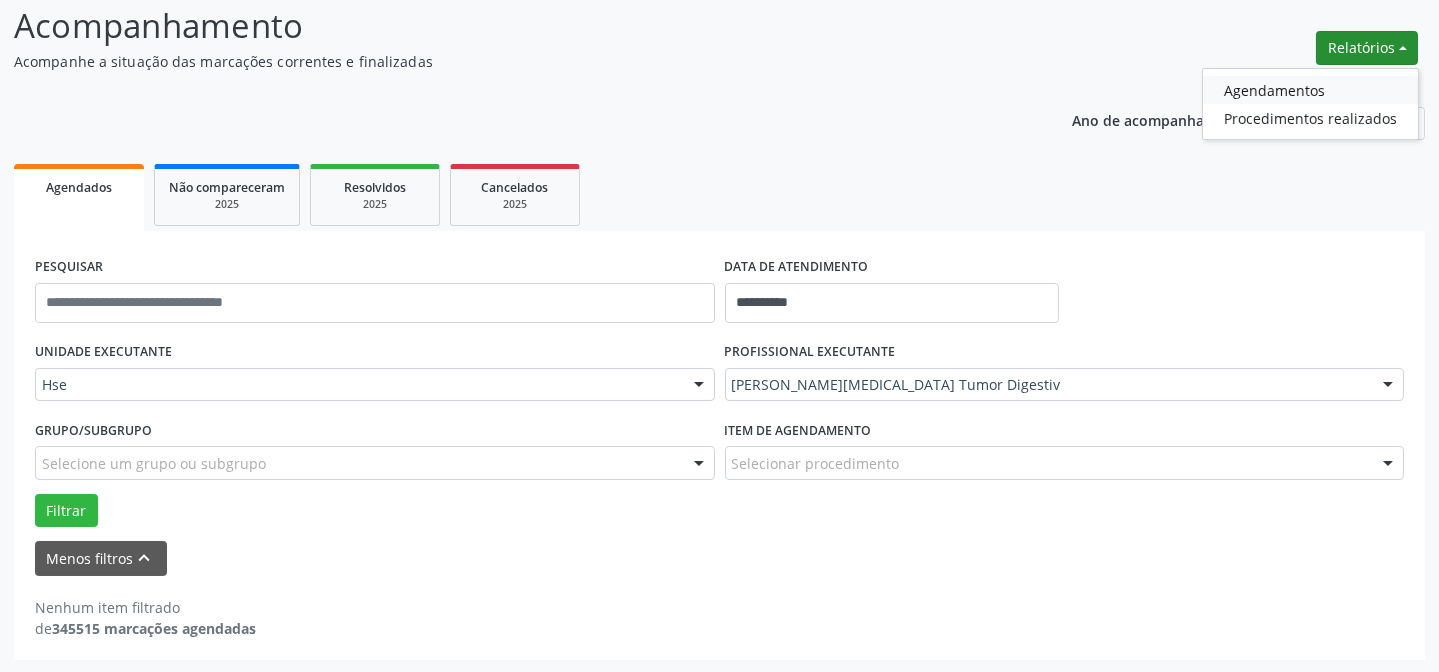 click on "Agendamentos" at bounding box center [1310, 90] 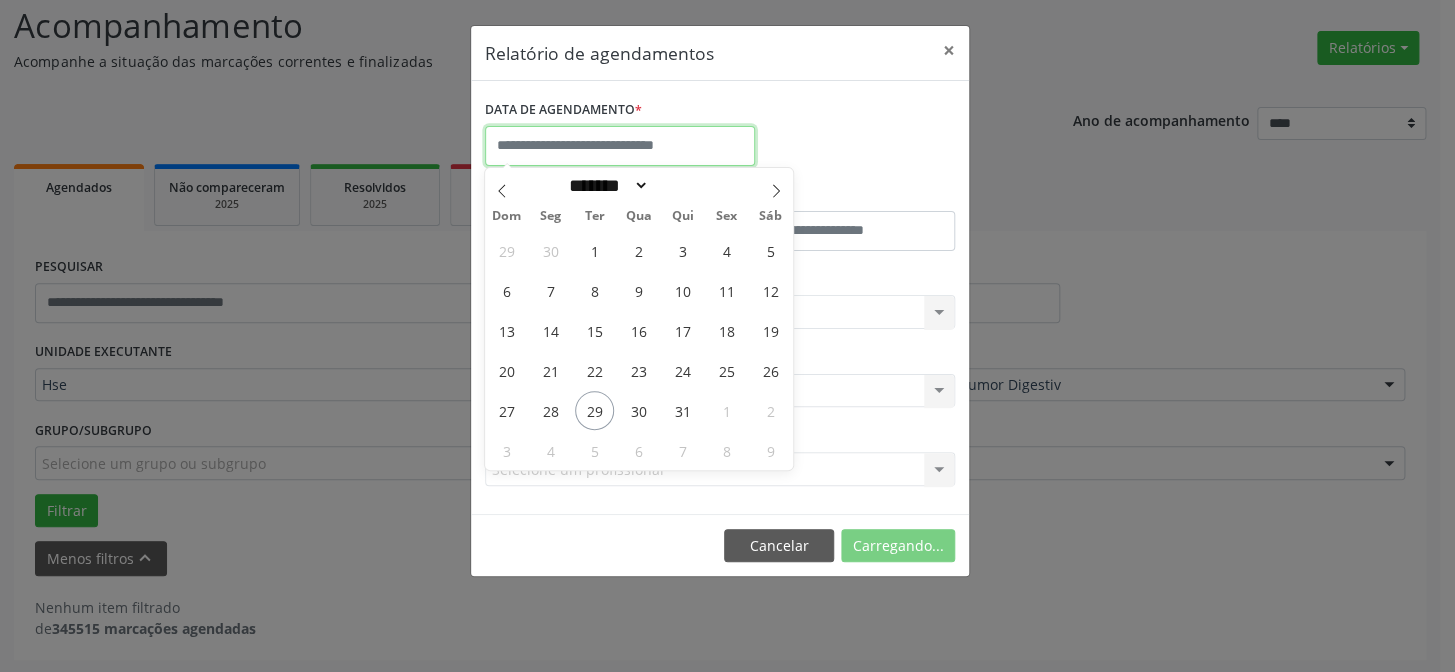 click at bounding box center [620, 146] 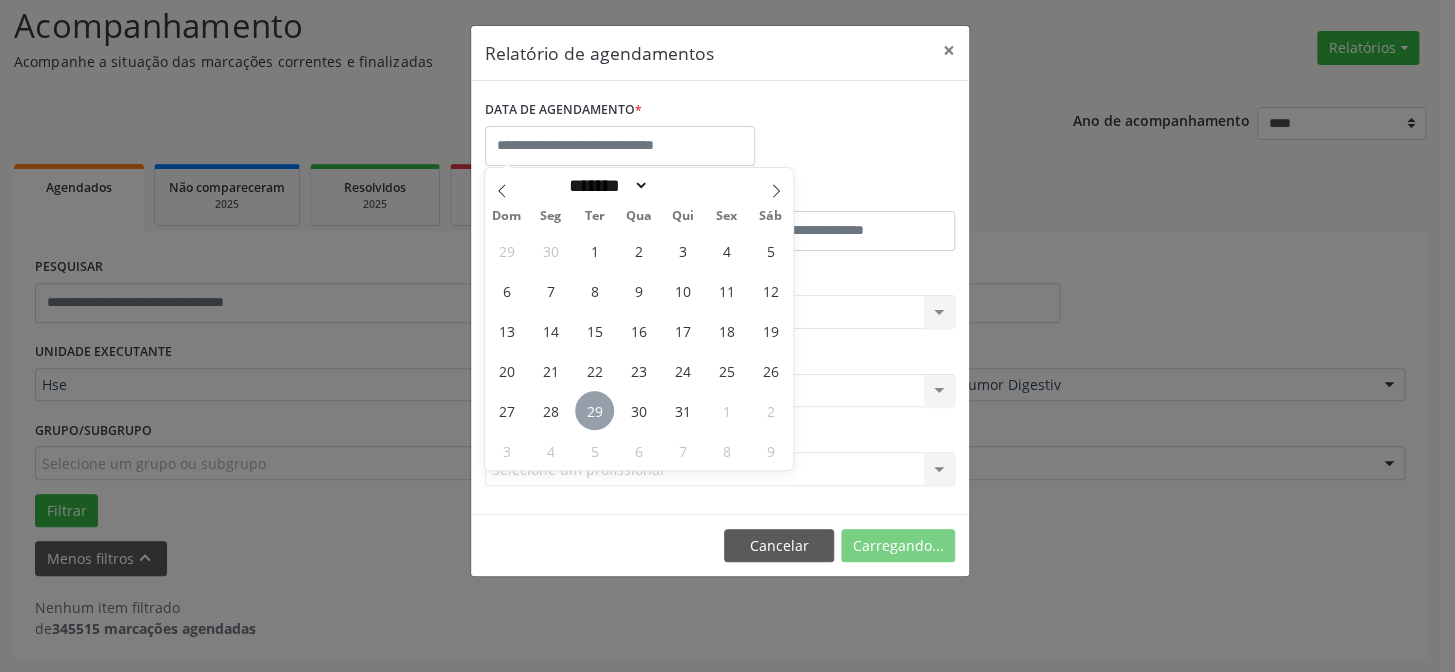 click on "29" at bounding box center [594, 410] 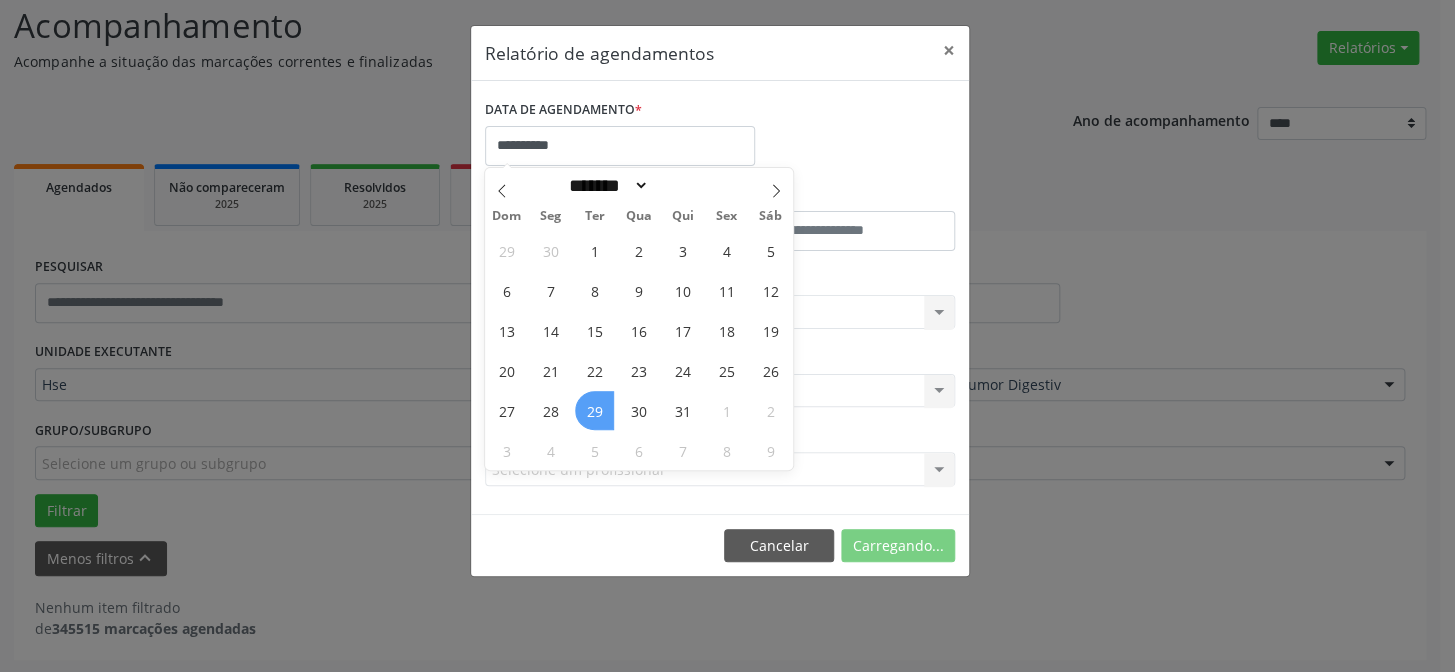 click on "29" at bounding box center [594, 410] 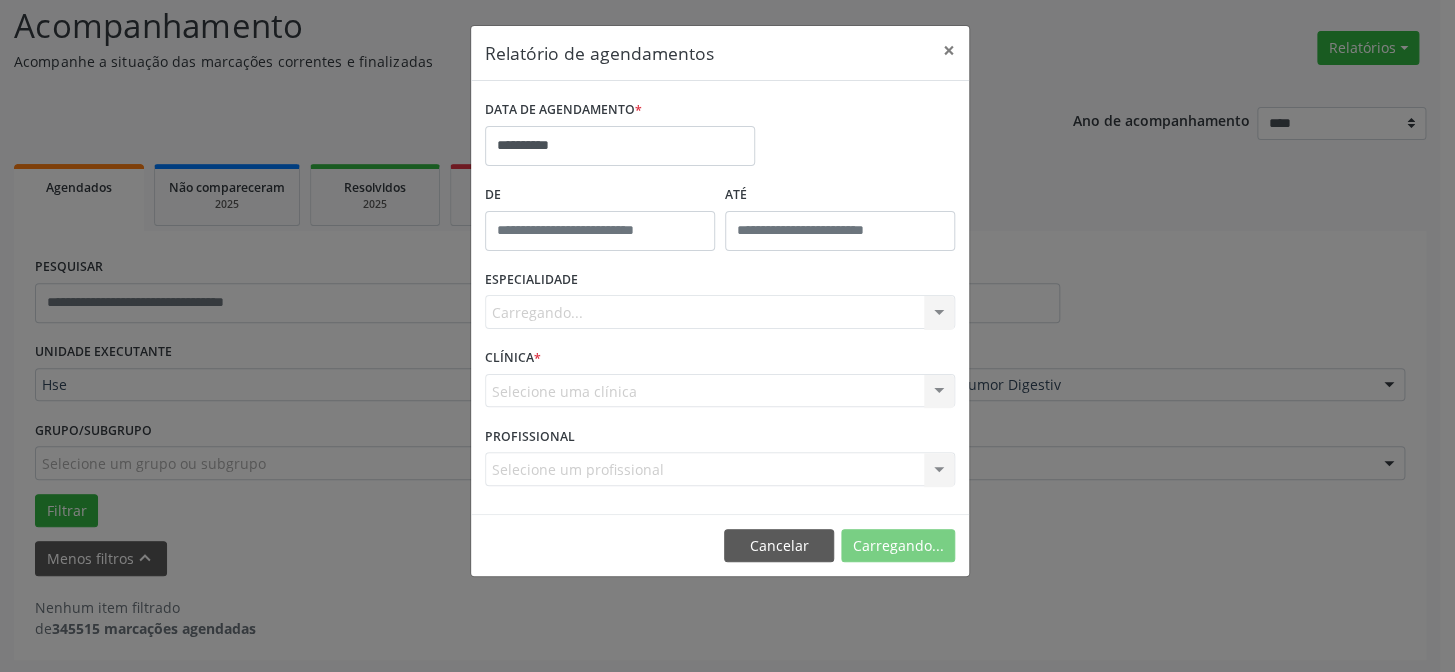 click on "Carregando...
Todas as especialidades   Alergologia   Angiologia   Arritmologia   Cardiologia   Cirurgia Abdominal   Cirurgia Bariatrica   Cirurgia Cabeça e Pescoço   Cirurgia Cardiaca   Cirurgia Geral   Cirurgia Ginecologica   Cirurgia Mastologia Oncologica   Cirurgia Pediatrica   Cirurgia Plastica   Cirurgia Toracica   Cirurgia geral oncológica   Cirurgia geral oncológica   Cirurgião Dermatológico   Clinica Geral   Clinica Medica   Consulta de Enfermagem - Hiperdia   Consulta de Enfermagem - Preventivo   Consulta de Enfermagem - Pré-[DATE]   Consulta de Enfermagem - Puericultura   Dermatologia   Endocinologia   Endocrino [MEDICAL_DATA]   Endocrinologia   Fisioterapia   Fisioterapia Cirurgica   Fonoaudiologia   Gastro/Hepato   Gastroenterologia   Gastropediatria   Geriatria   Ginecologia   Gnecologia   Hebiatra   Hematologia   Hepatologia   Inf.Inf - Infectologista   Infectologia Pediátrica   Mastologia   Mastologia Oncologica   Medicina Psicossomatica     Nefrologia" at bounding box center [720, 312] 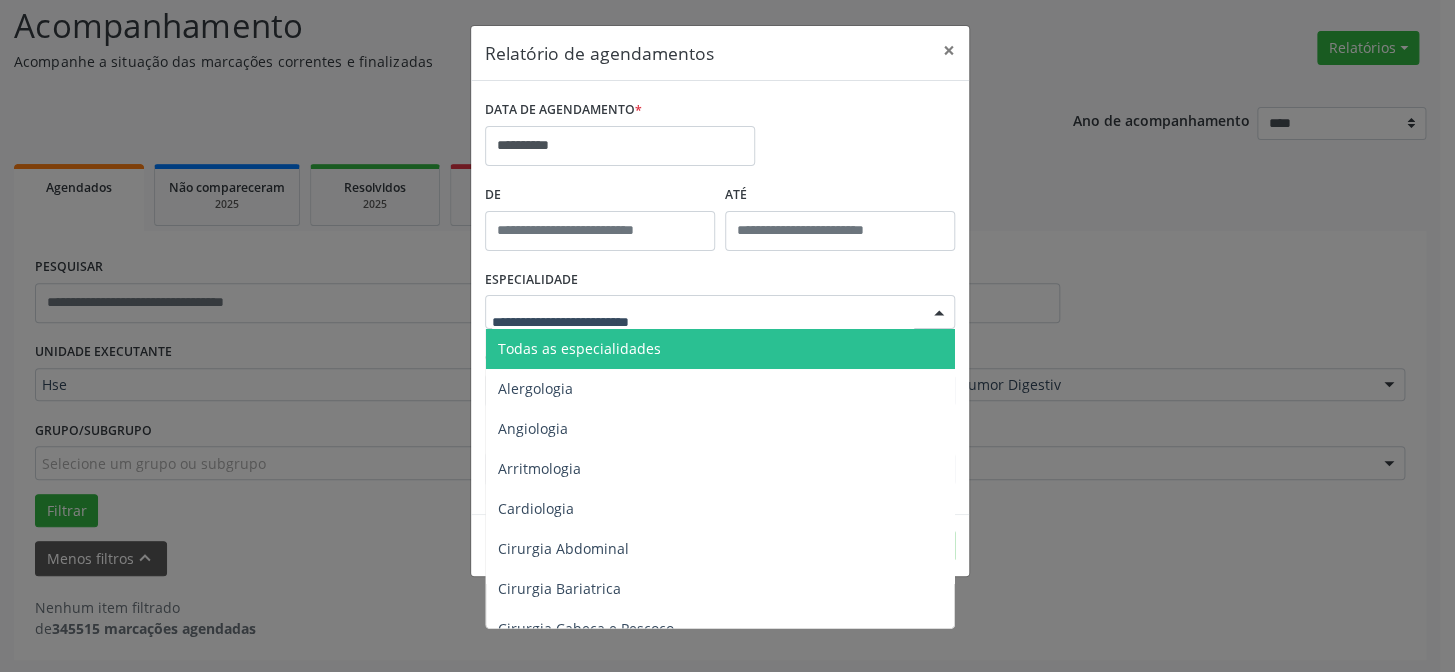 click on "Todas as especialidades" at bounding box center [579, 348] 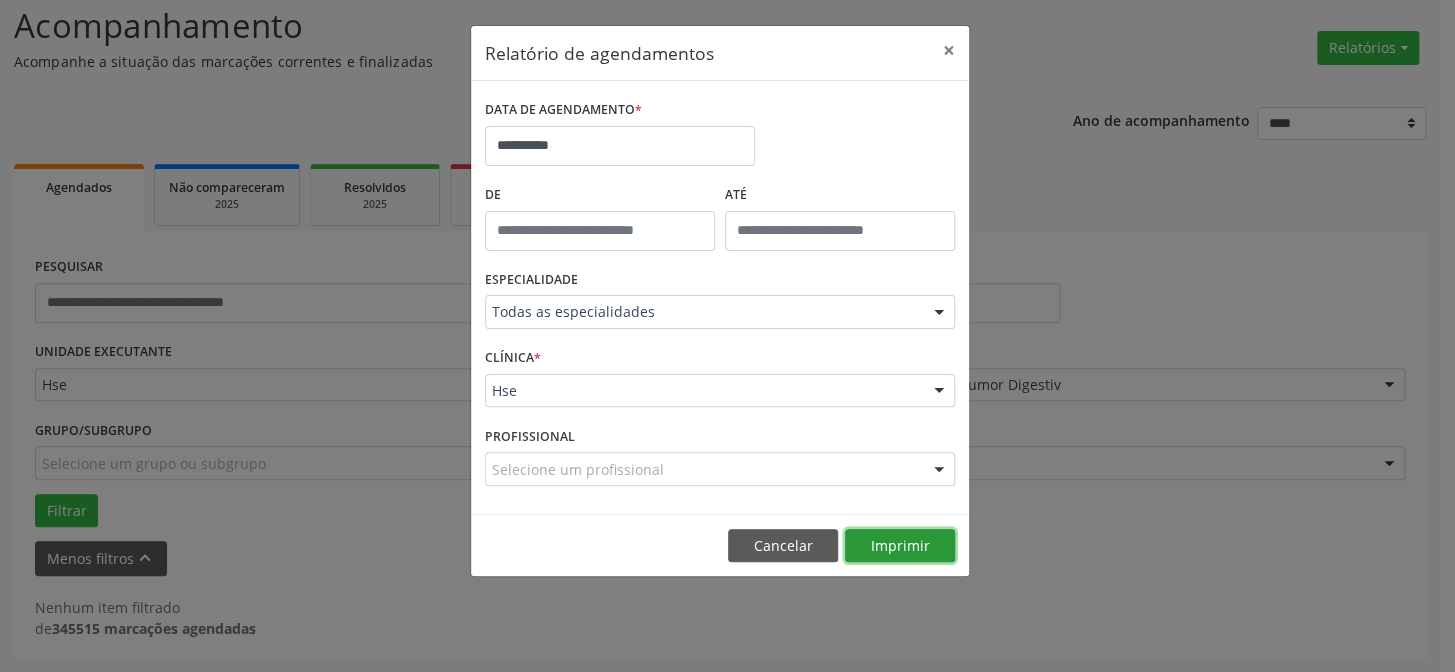 click on "Imprimir" at bounding box center [900, 546] 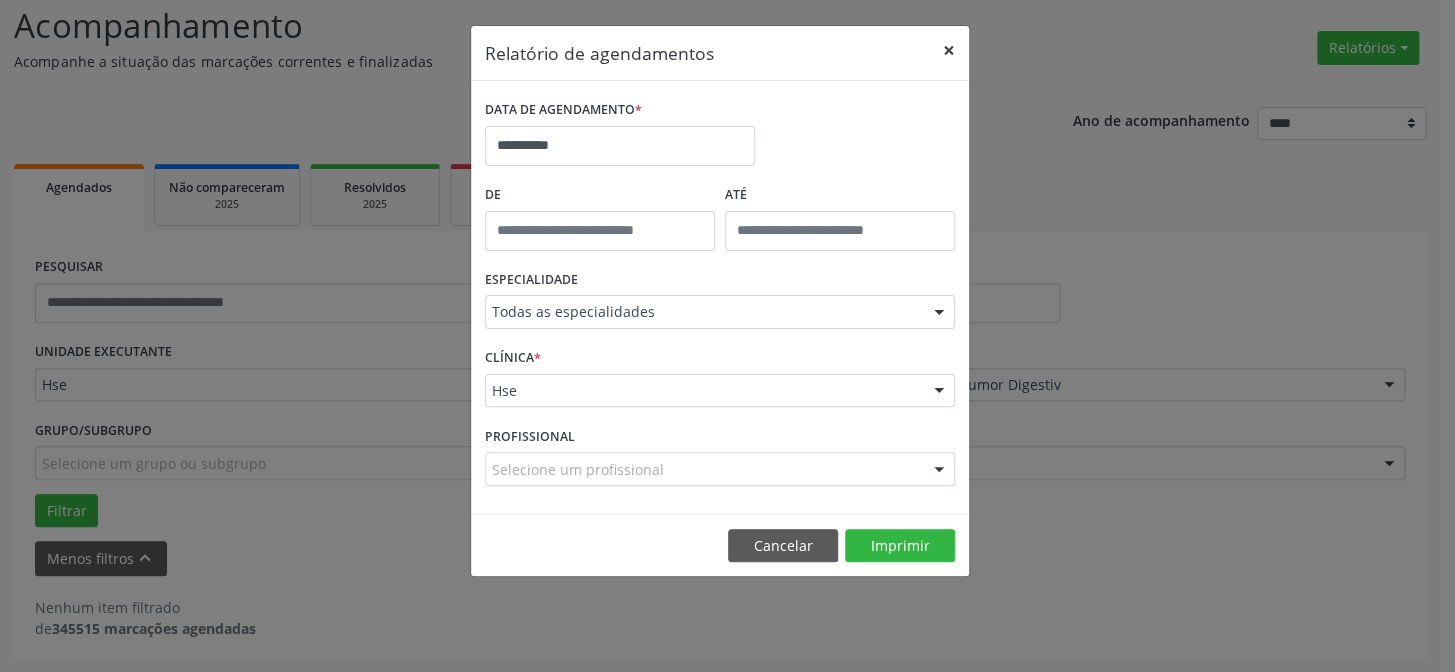 drag, startPoint x: 952, startPoint y: 41, endPoint x: 959, endPoint y: 137, distance: 96.25487 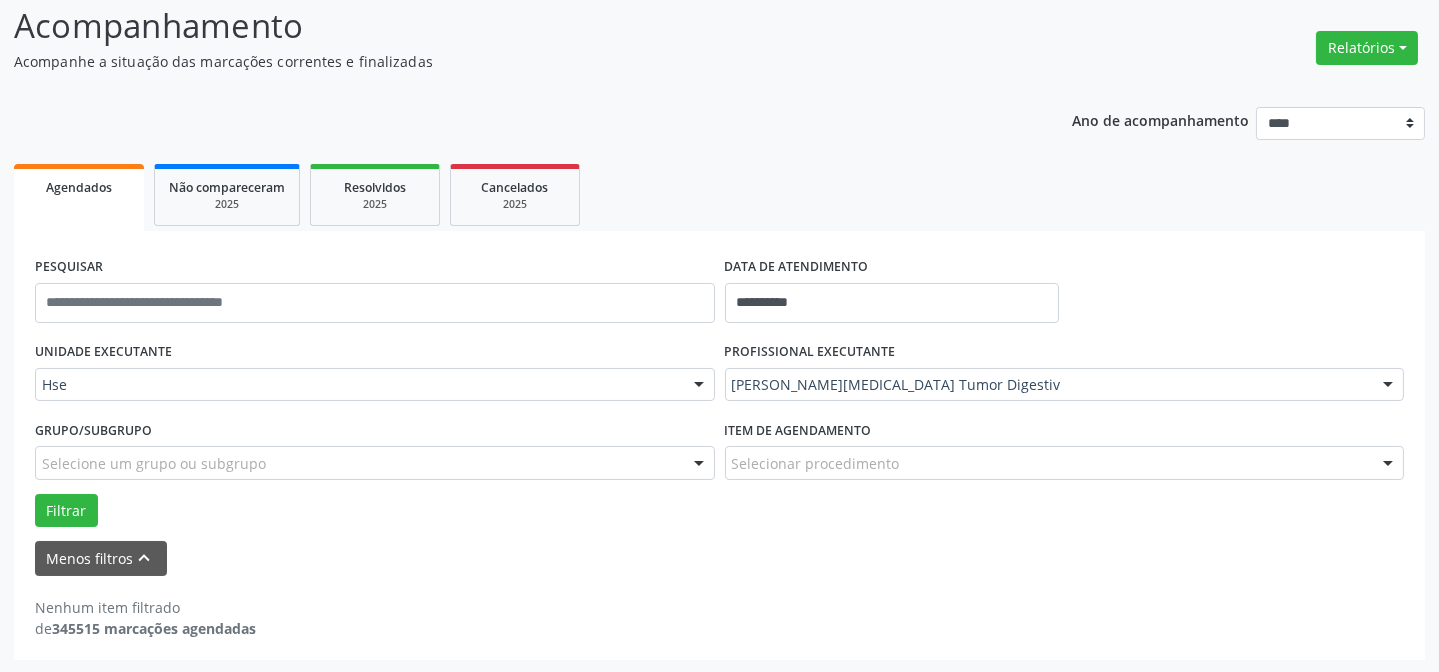 click on "[PERSON_NAME][MEDICAL_DATA] Tumor Digestiv" at bounding box center (1065, 385) 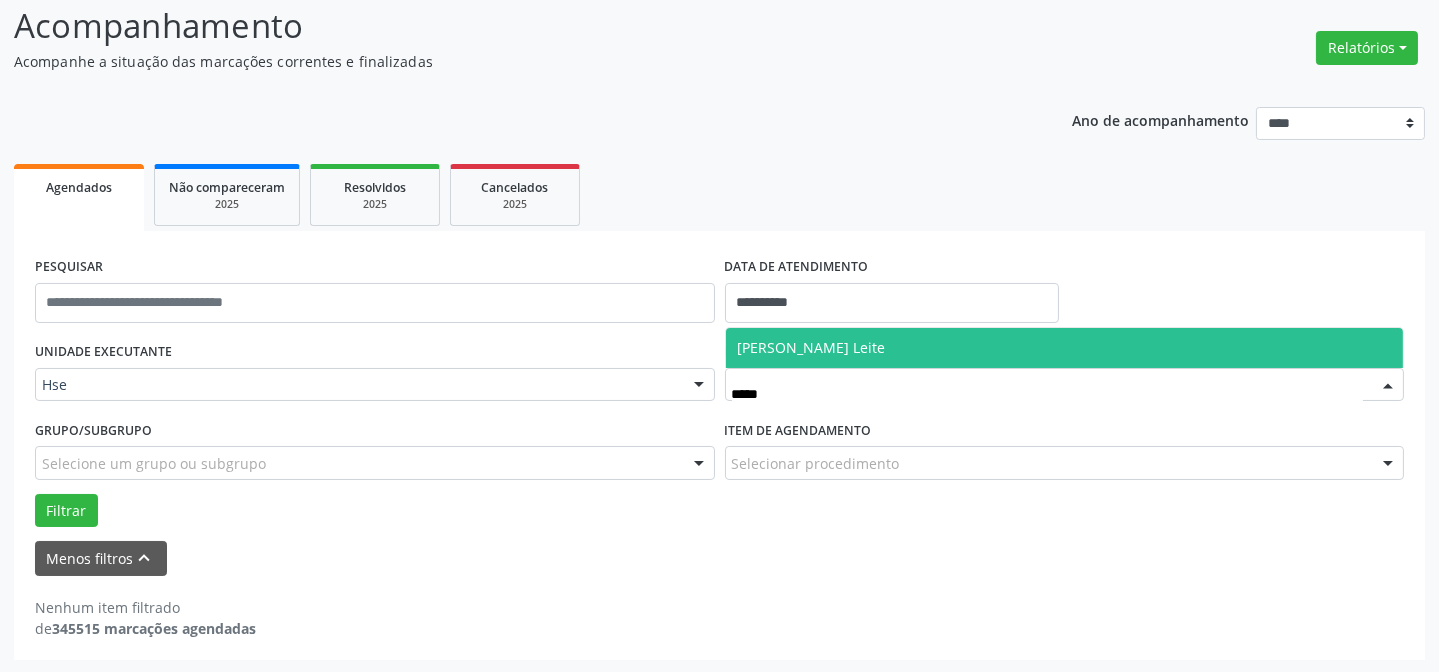click on "[PERSON_NAME] Leite" at bounding box center [812, 347] 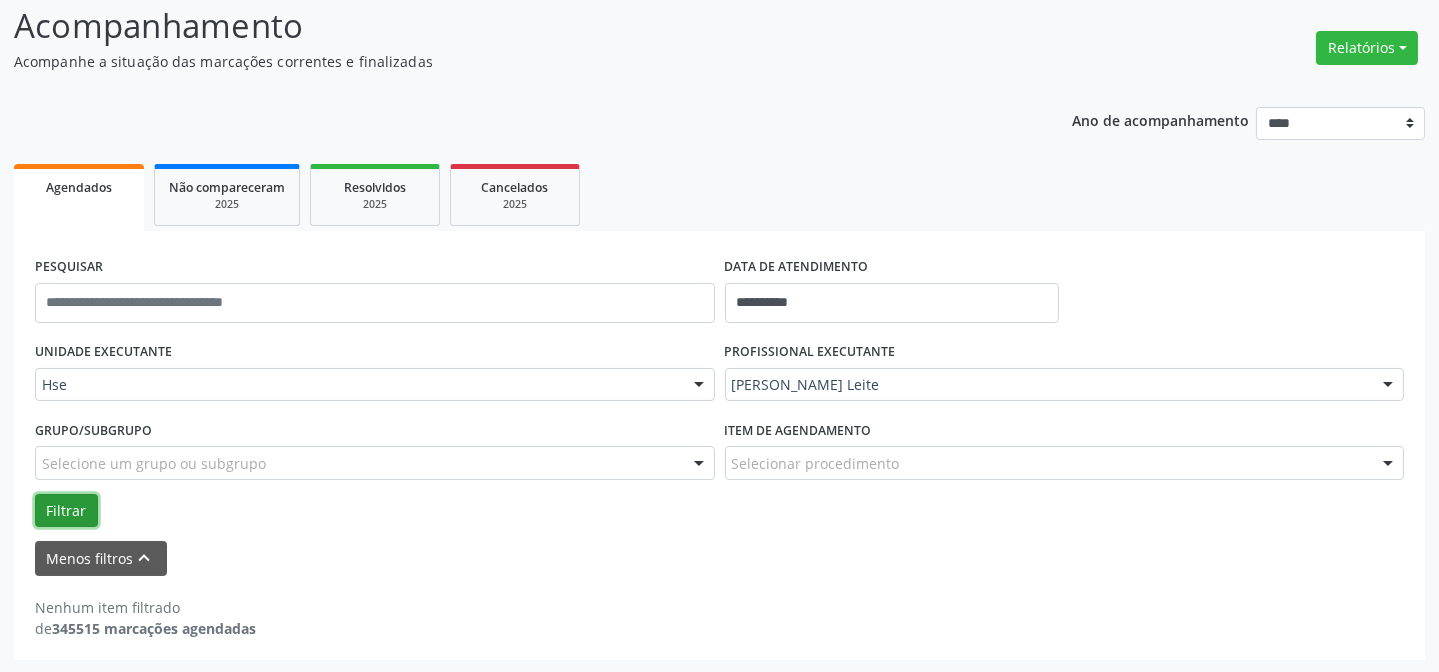 click on "Filtrar" at bounding box center (66, 511) 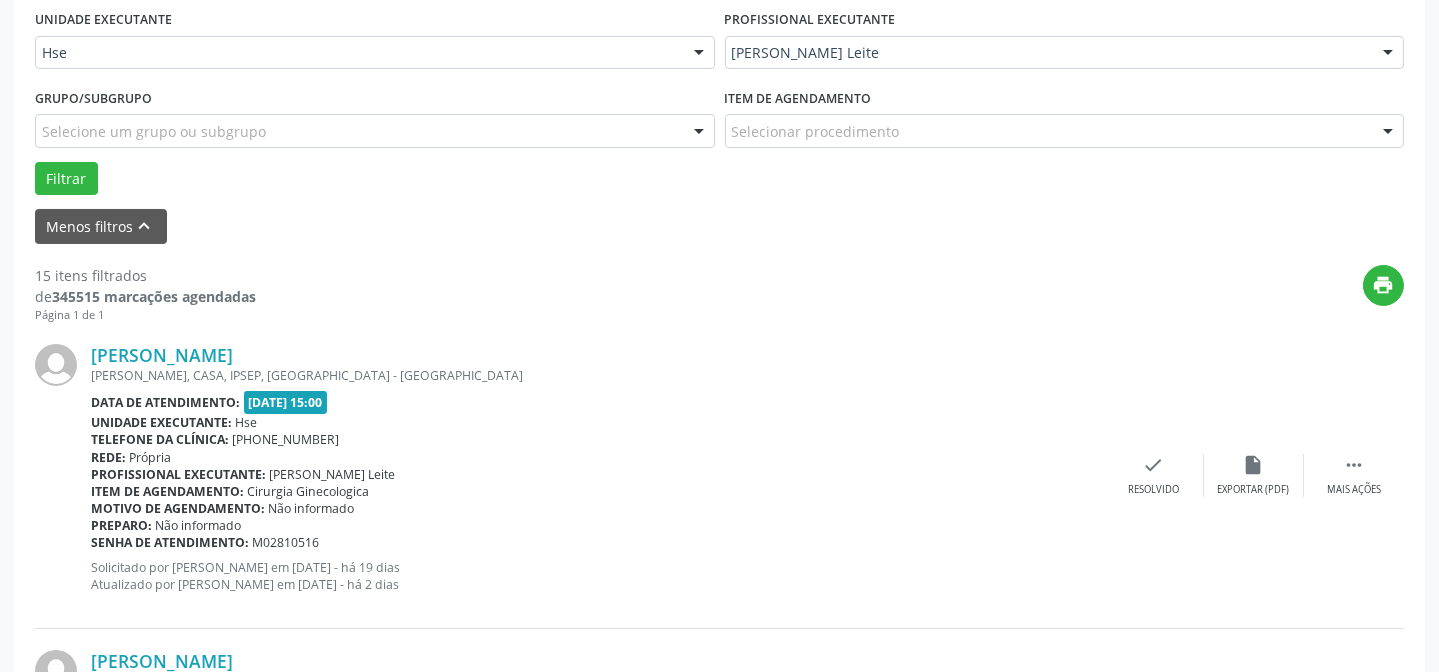 scroll, scrollTop: 472, scrollLeft: 0, axis: vertical 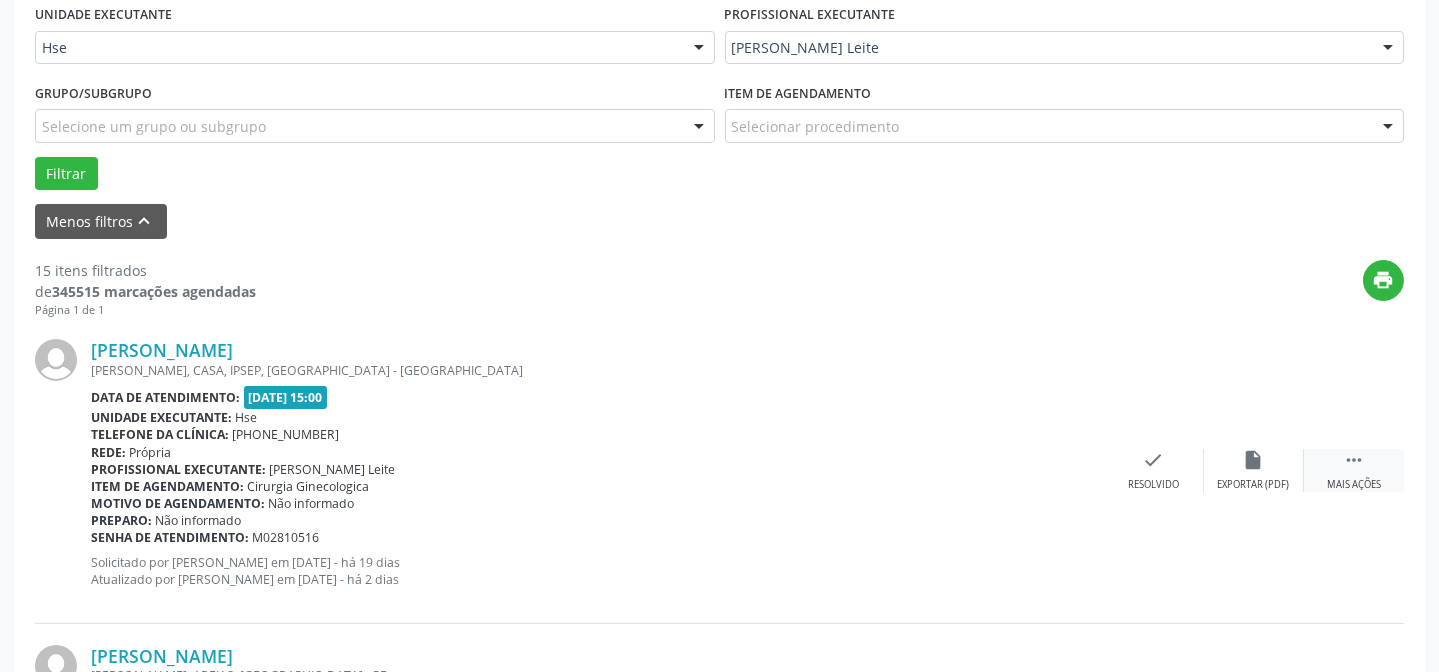 click on "" at bounding box center [1354, 460] 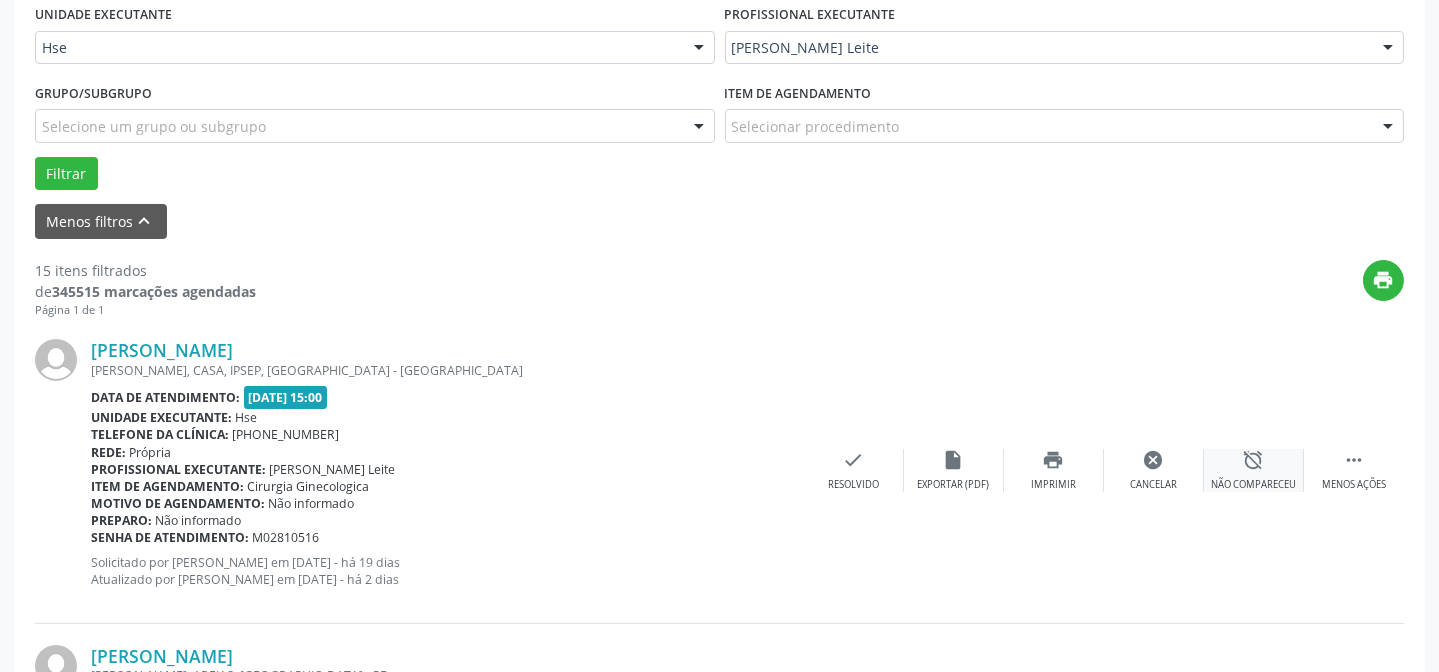 click on "alarm_off" at bounding box center (1254, 460) 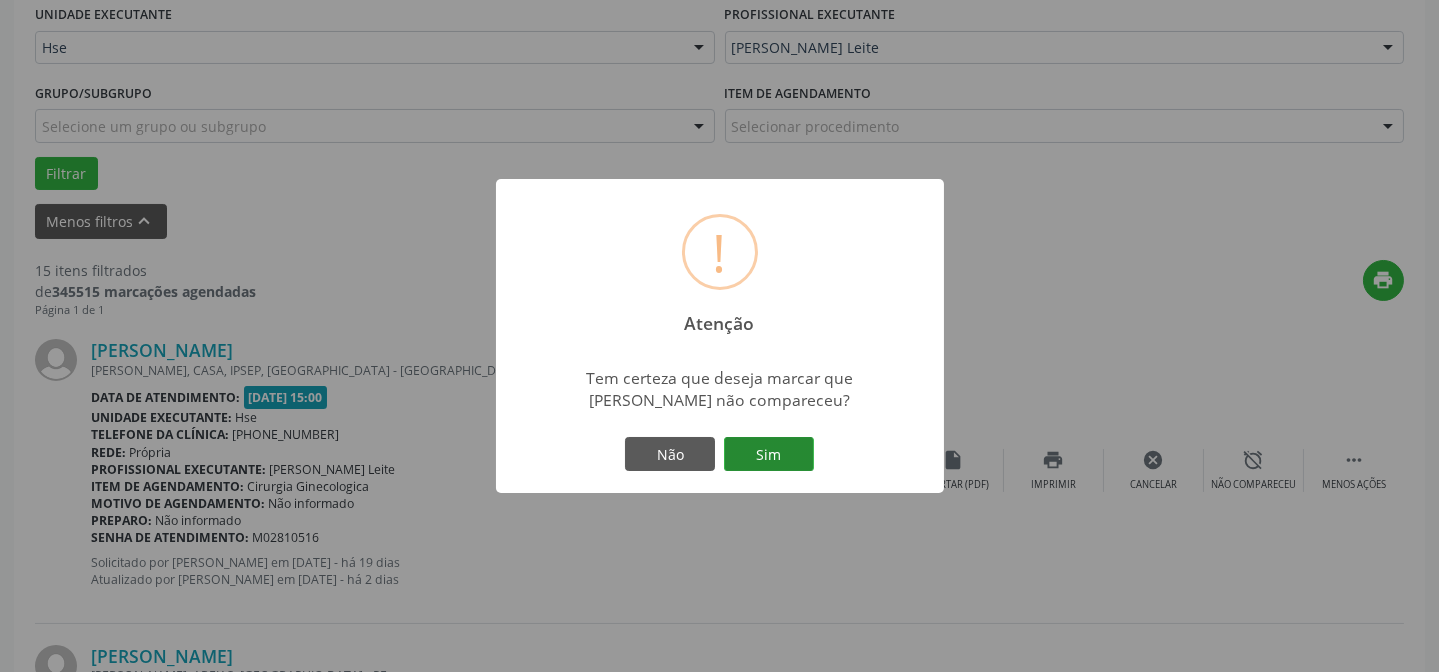 click on "Sim" at bounding box center (769, 454) 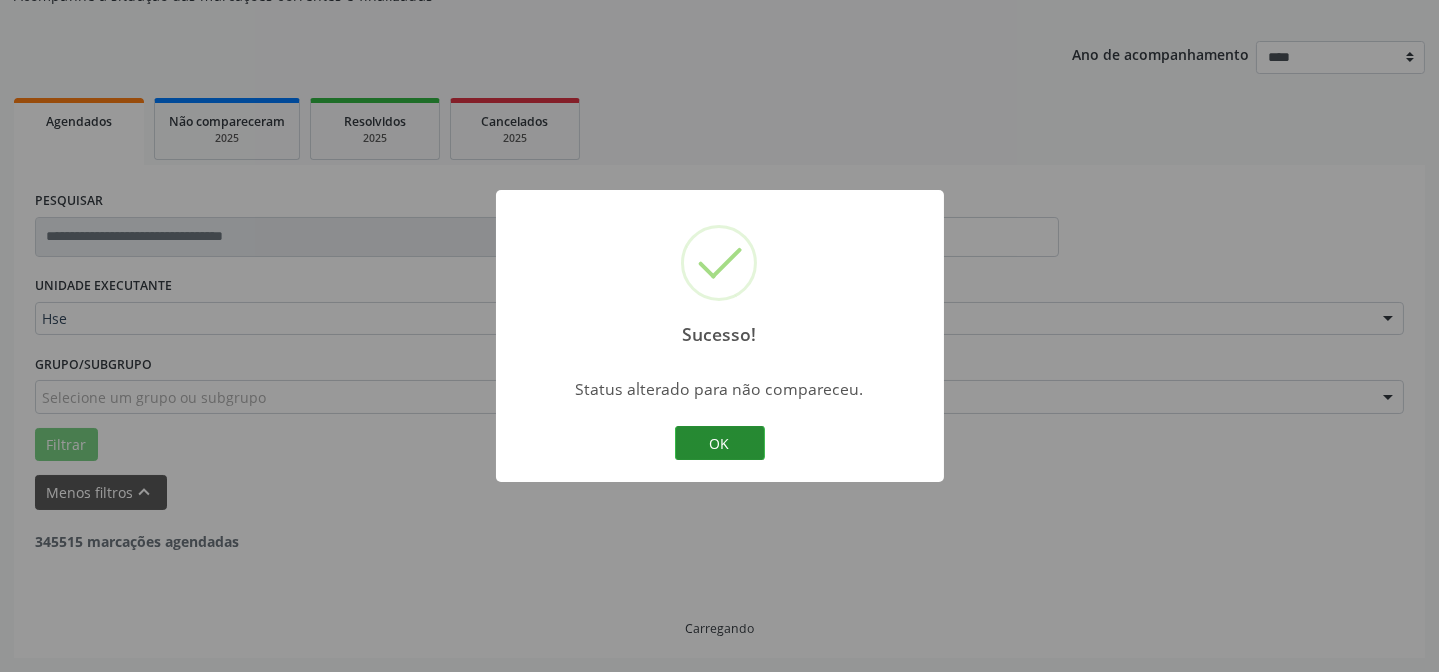 scroll, scrollTop: 200, scrollLeft: 0, axis: vertical 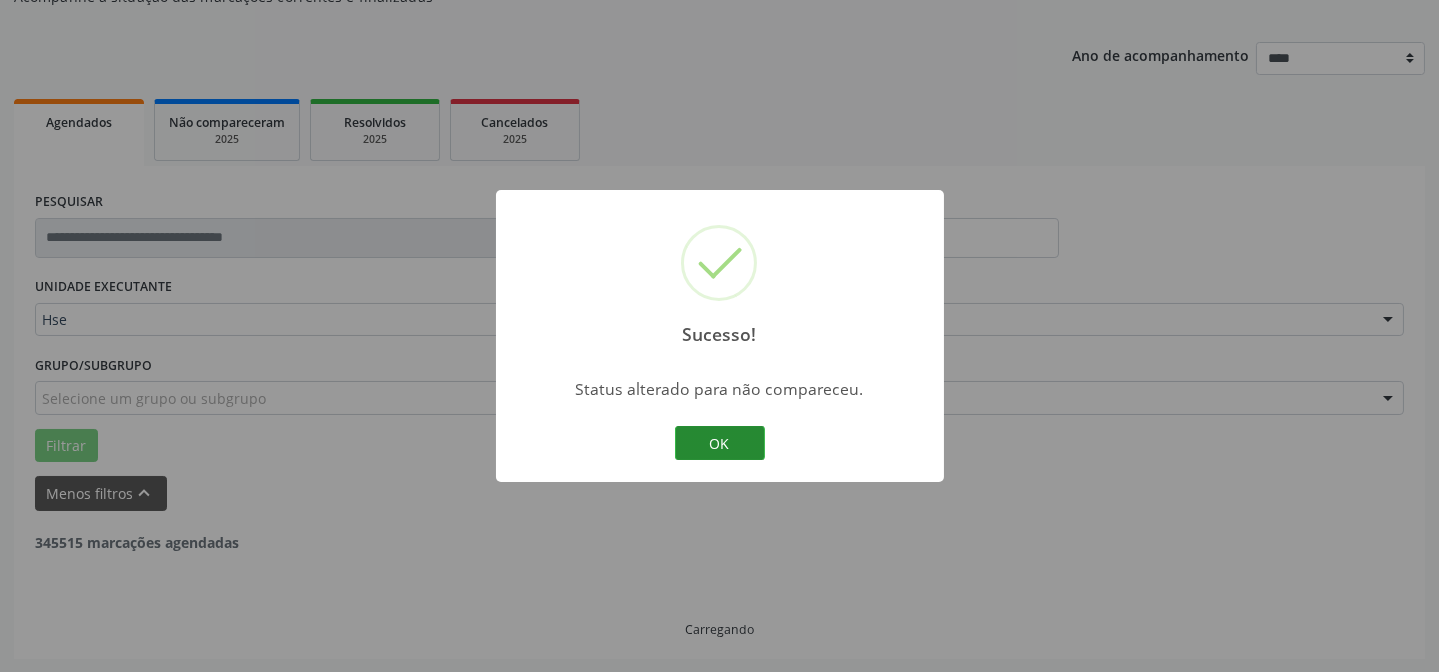 click on "OK" at bounding box center (720, 443) 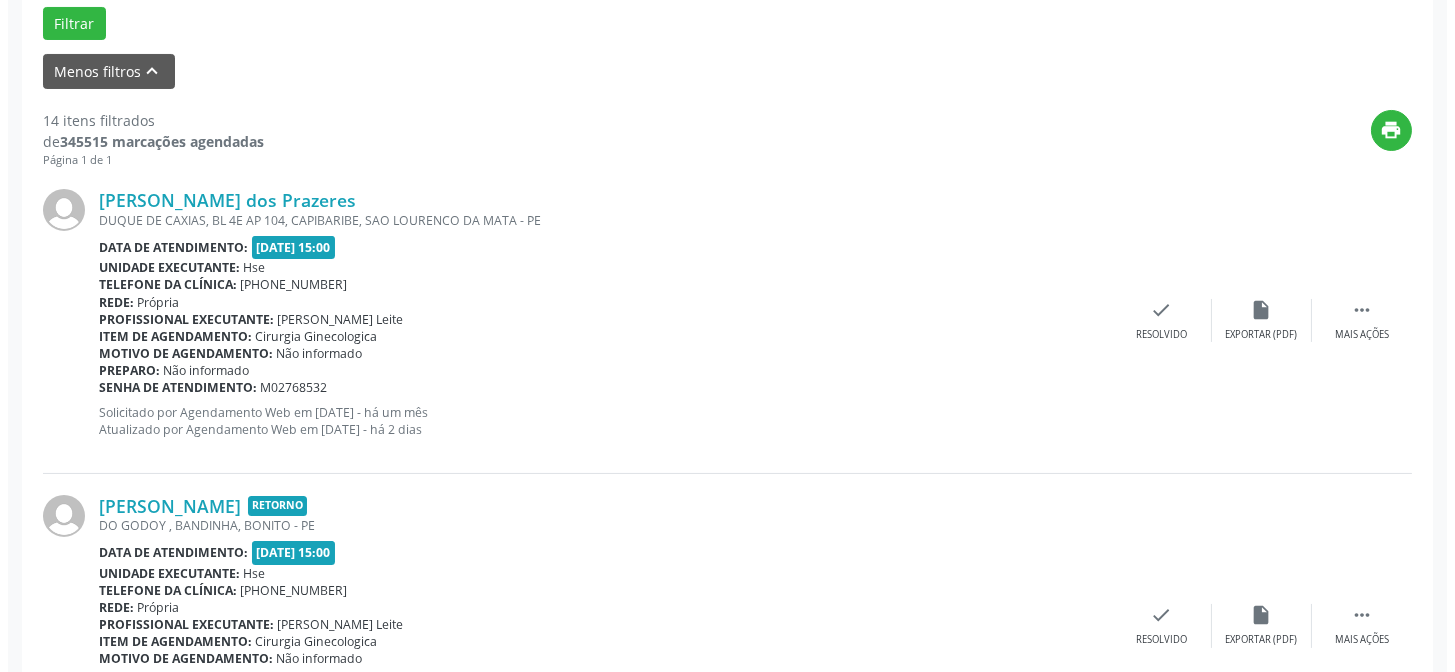 scroll, scrollTop: 654, scrollLeft: 0, axis: vertical 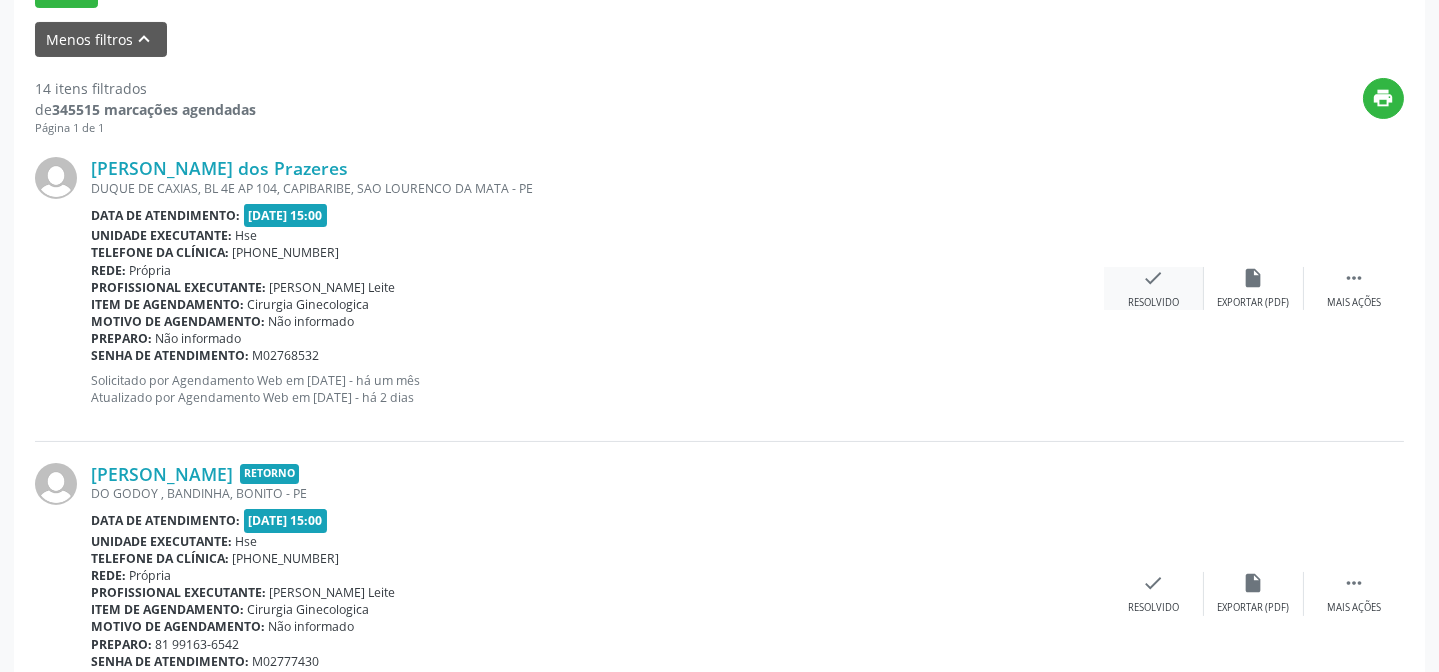 click on "check" at bounding box center [1154, 278] 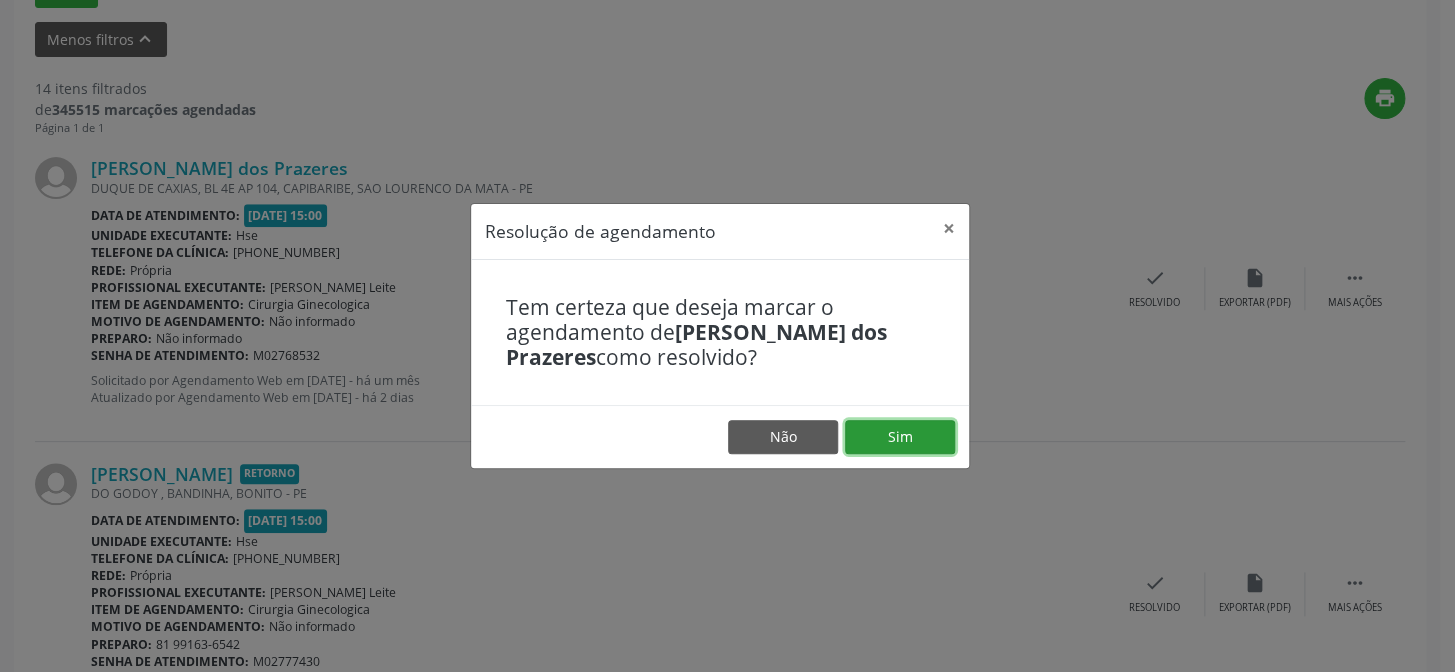 click on "Sim" at bounding box center (900, 437) 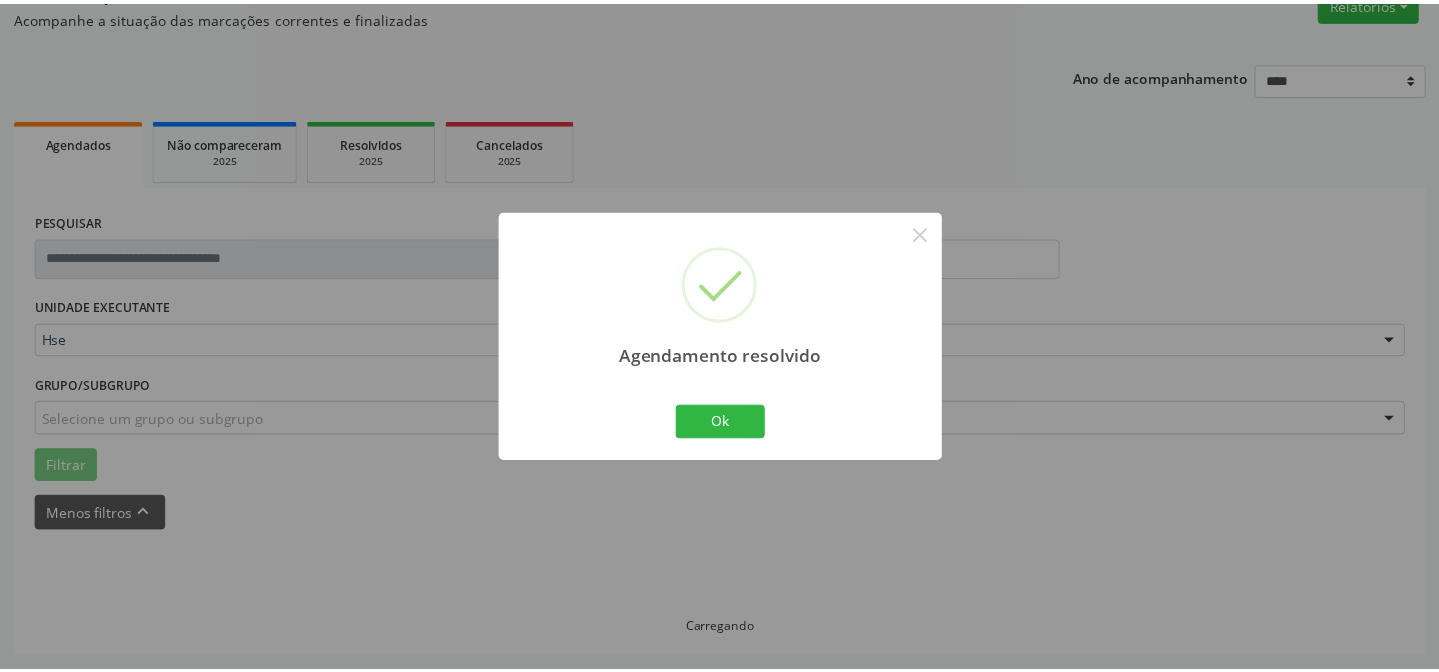 scroll, scrollTop: 179, scrollLeft: 0, axis: vertical 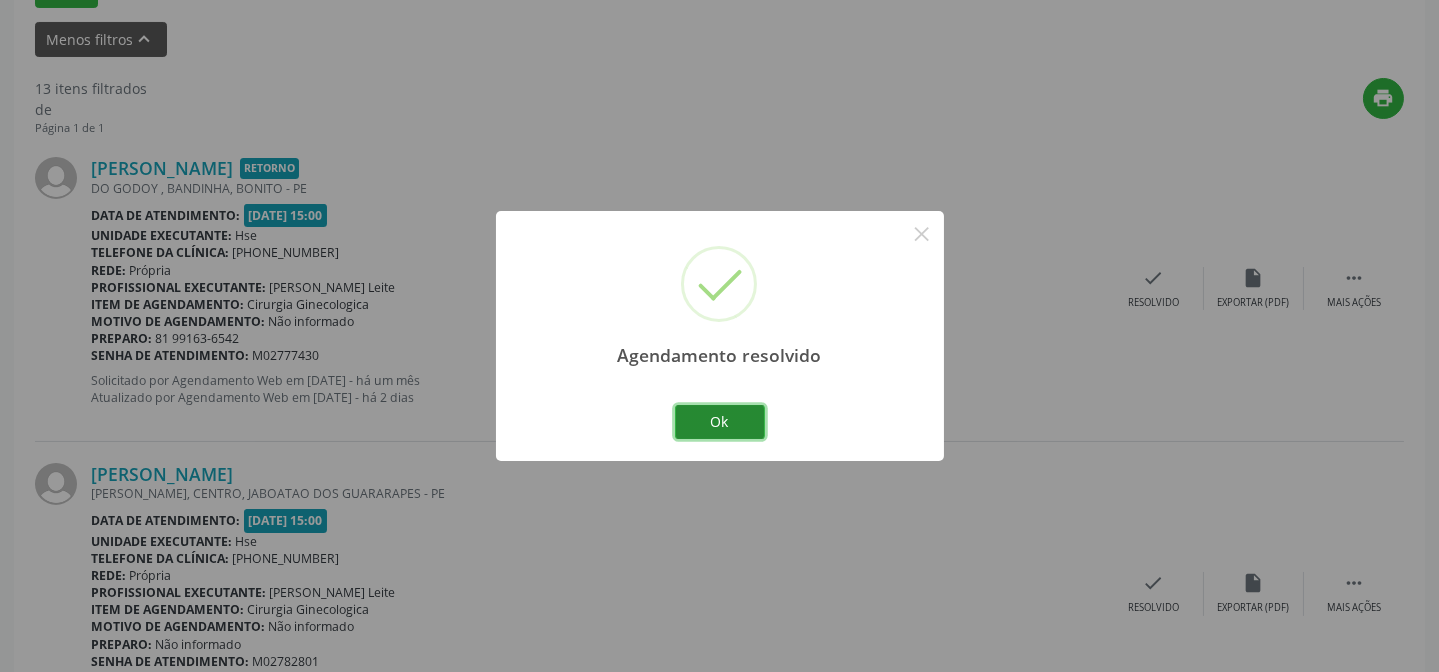 click on "Ok" at bounding box center (720, 422) 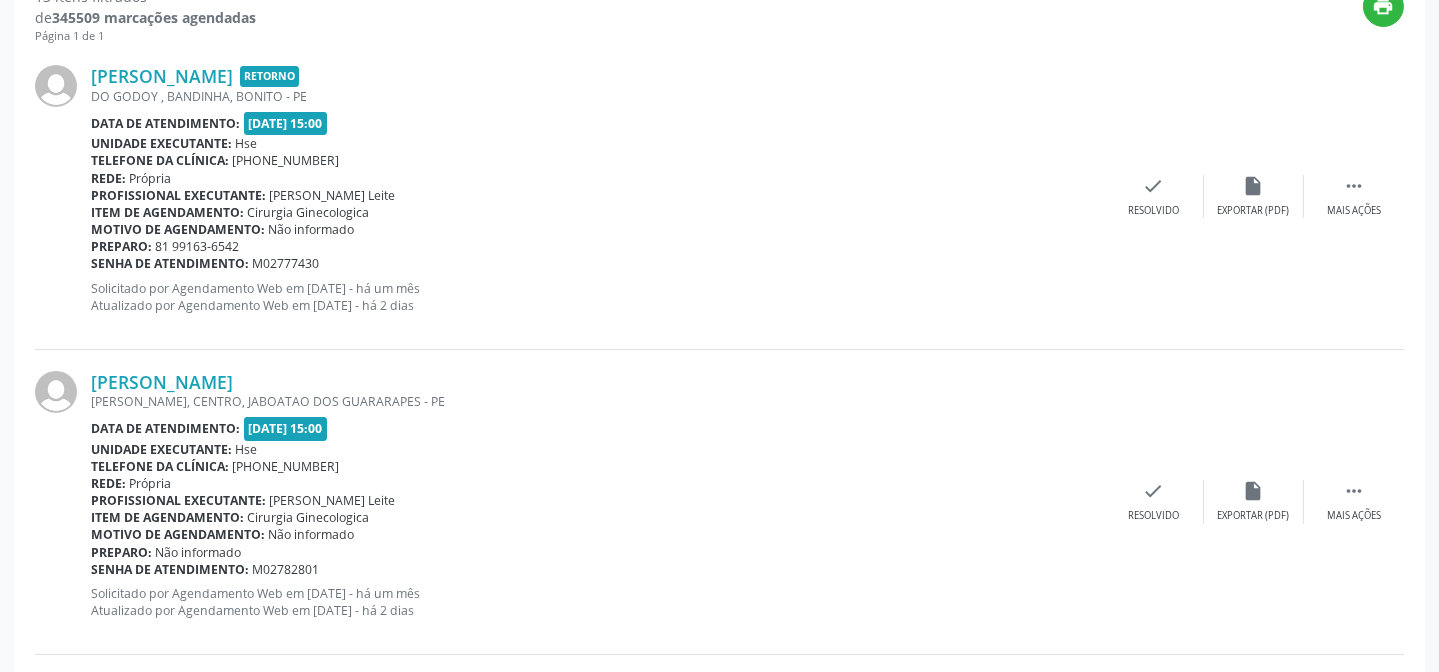 scroll, scrollTop: 744, scrollLeft: 0, axis: vertical 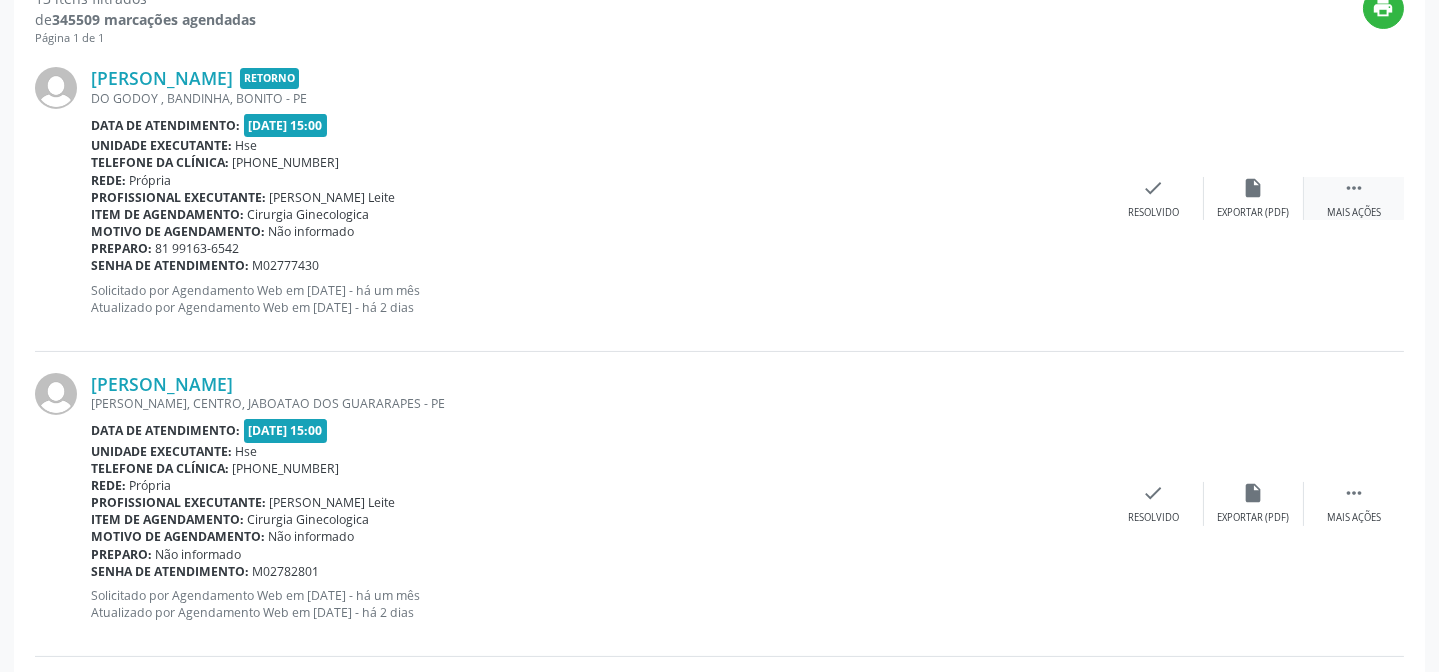 click on "" at bounding box center [1354, 188] 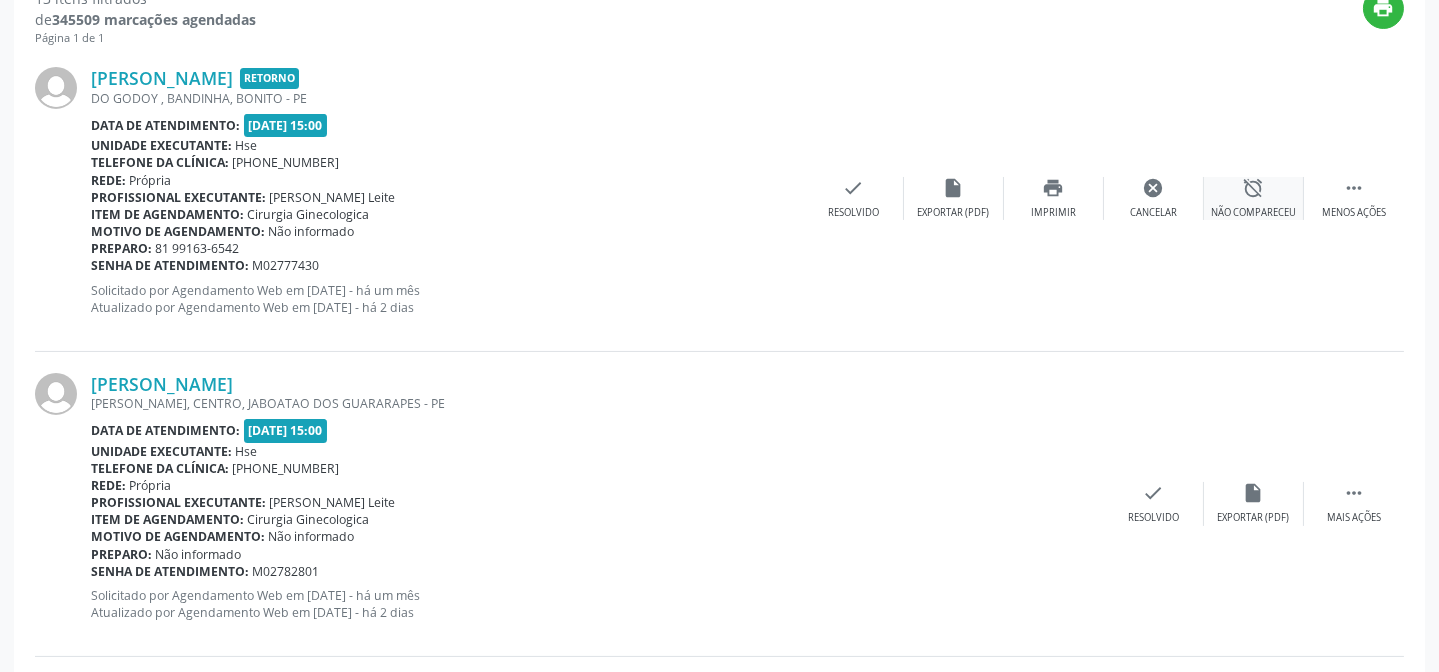 click on "alarm_off" at bounding box center (1254, 188) 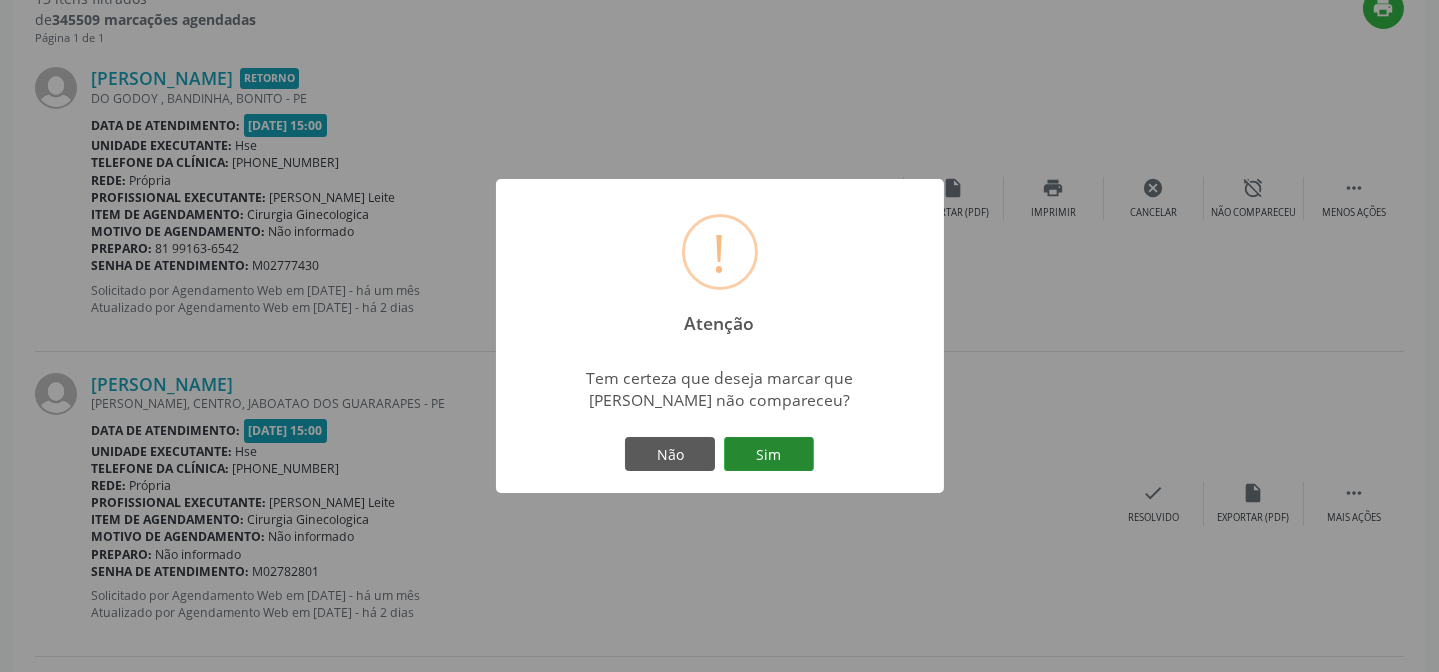 click on "Sim" at bounding box center (769, 454) 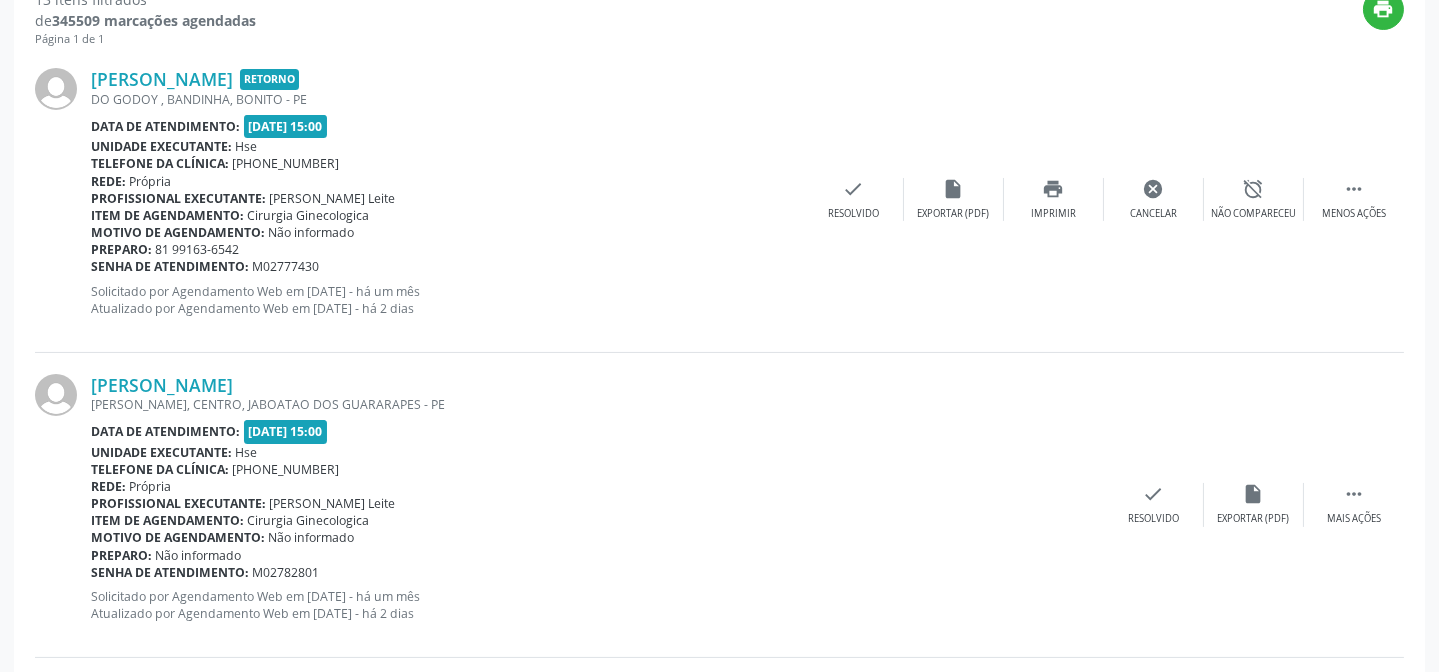 scroll, scrollTop: 200, scrollLeft: 0, axis: vertical 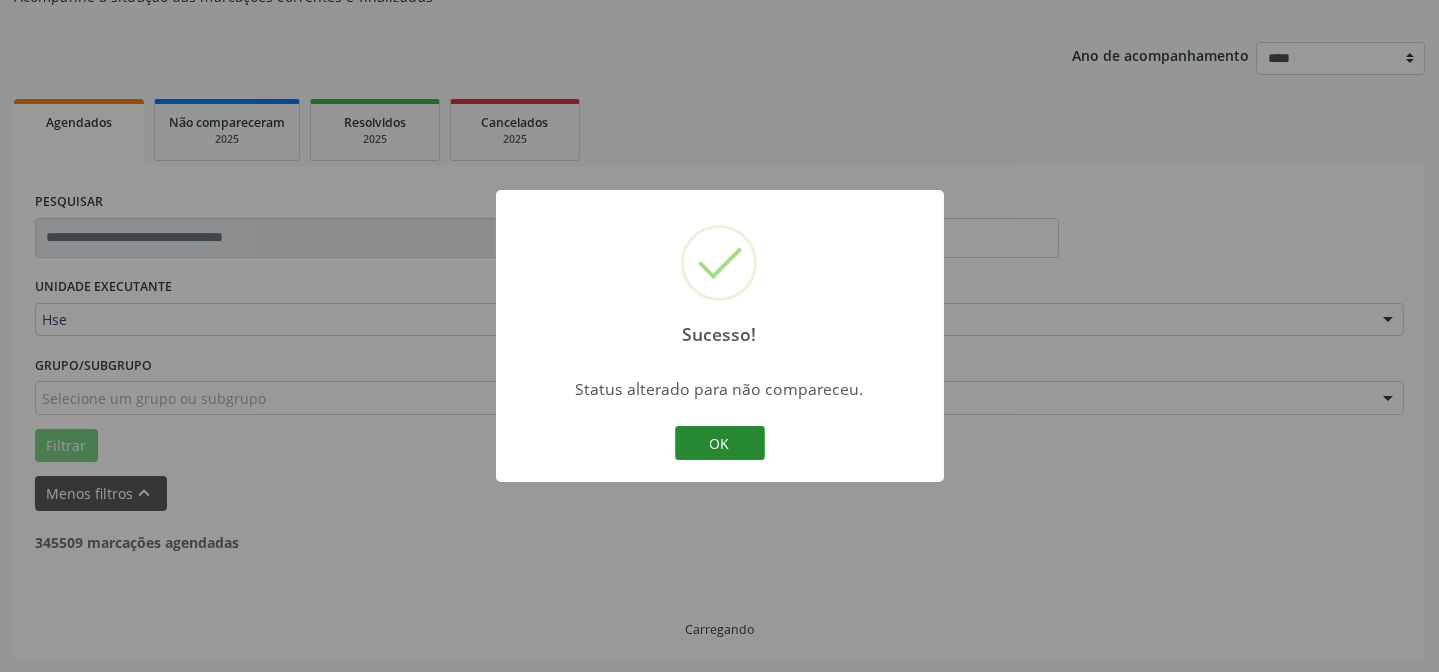 click on "OK" at bounding box center [720, 443] 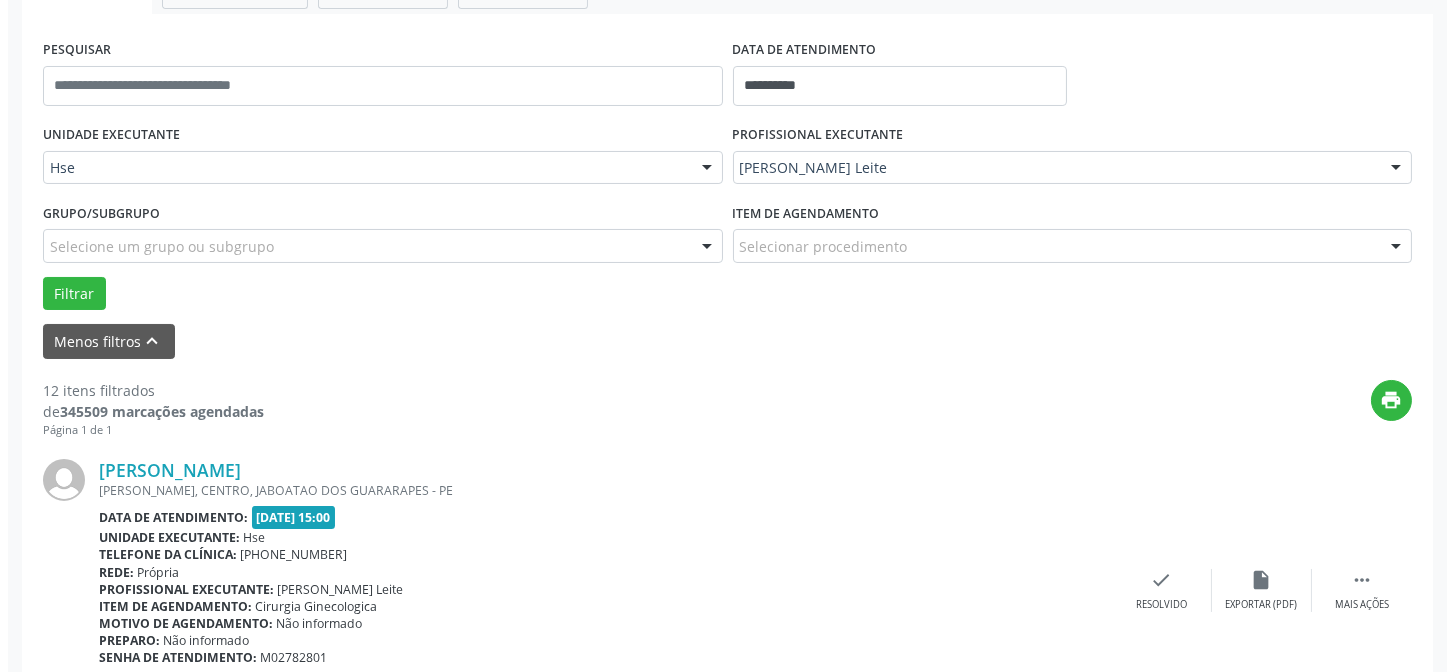 scroll, scrollTop: 381, scrollLeft: 0, axis: vertical 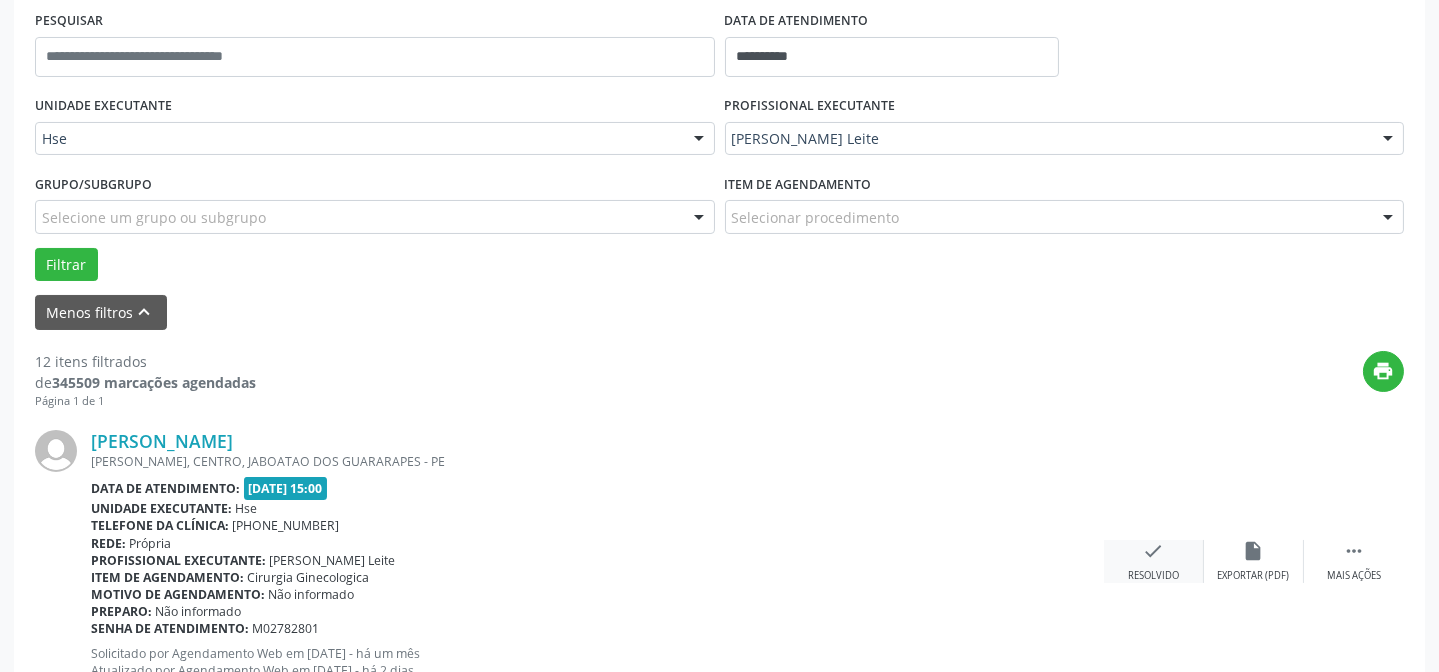 click on "check
Resolvido" at bounding box center [1154, 561] 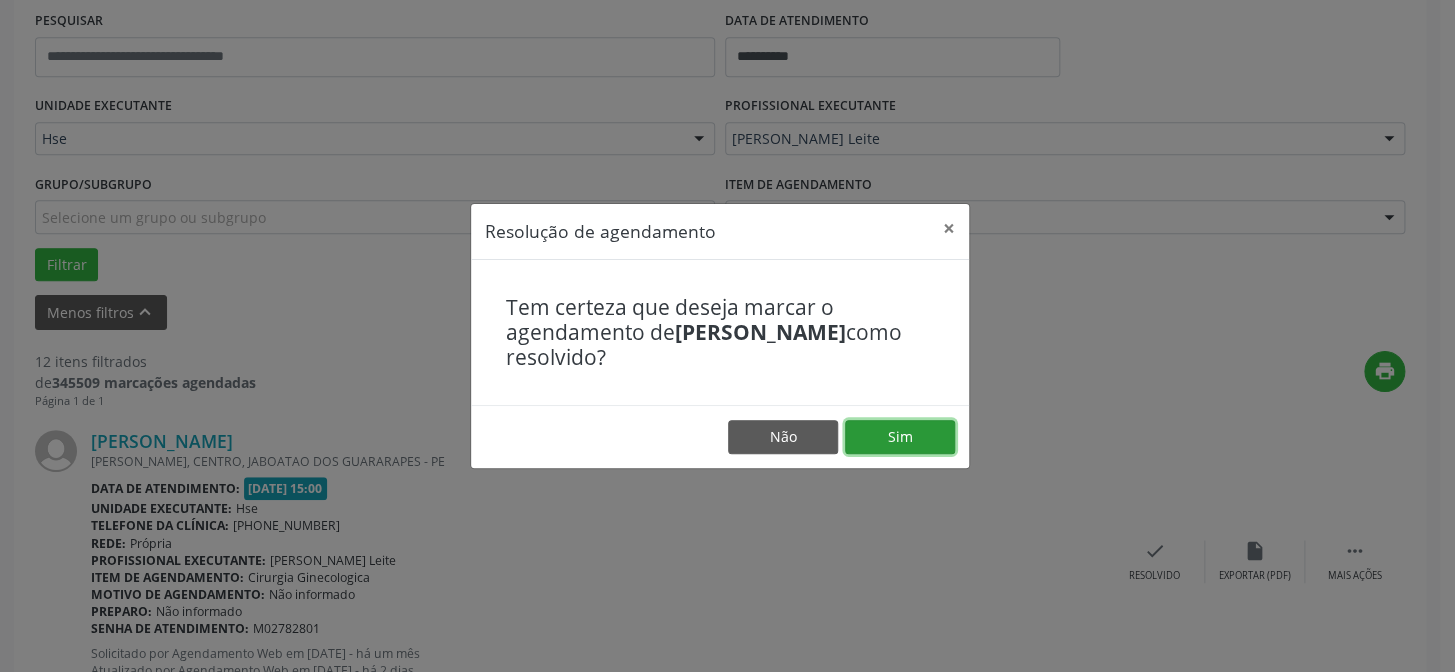 click on "Sim" at bounding box center (900, 437) 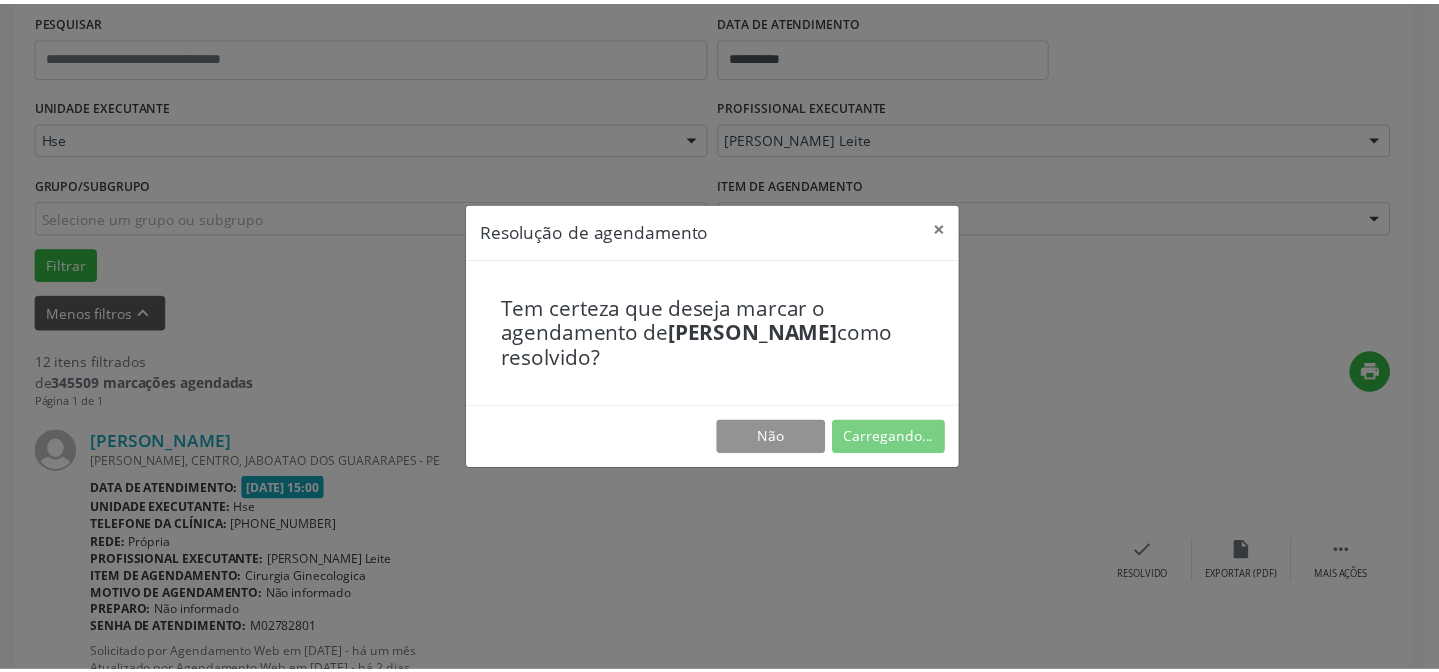 scroll, scrollTop: 179, scrollLeft: 0, axis: vertical 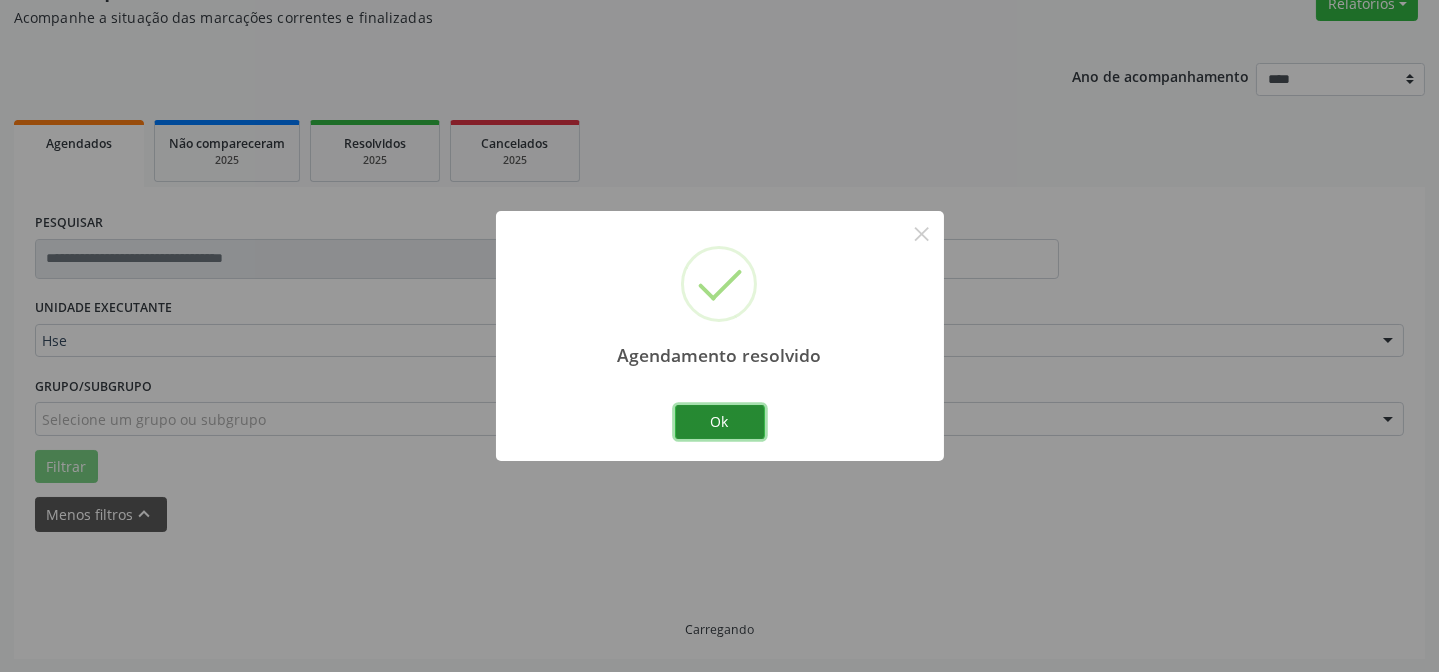 click on "Ok" at bounding box center (720, 422) 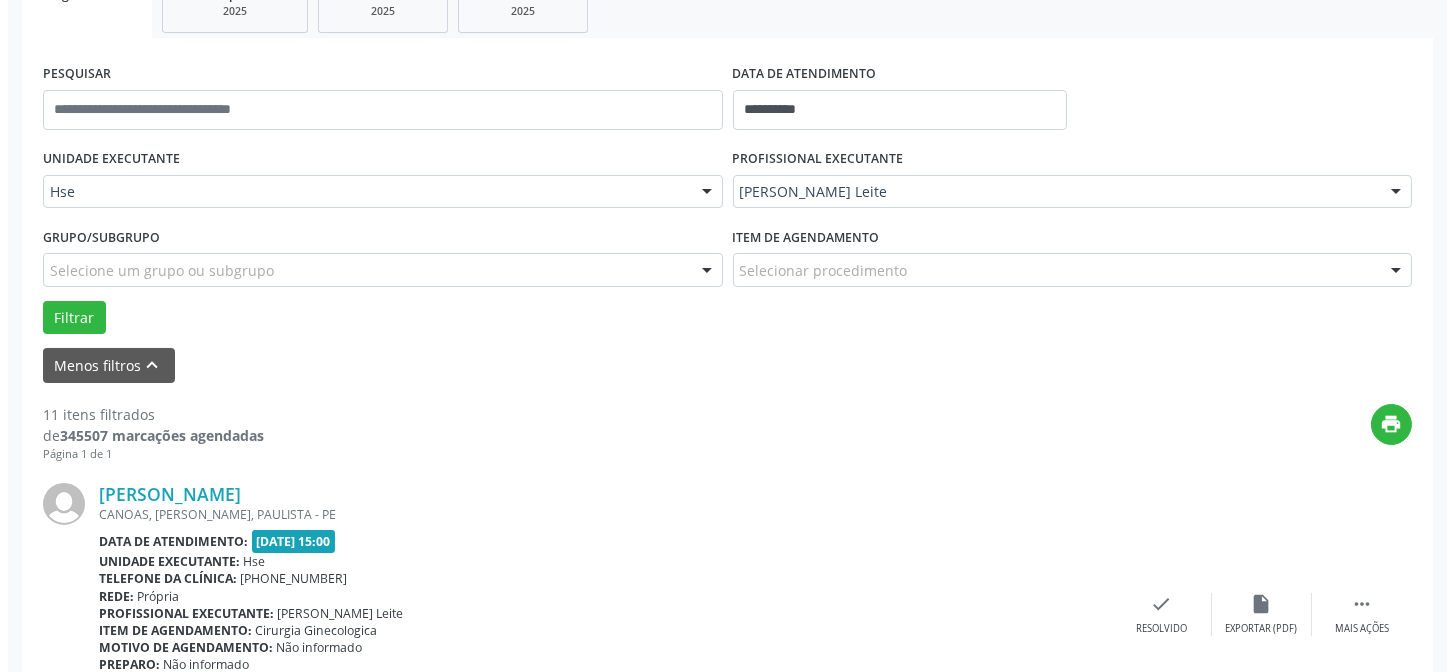 scroll, scrollTop: 360, scrollLeft: 0, axis: vertical 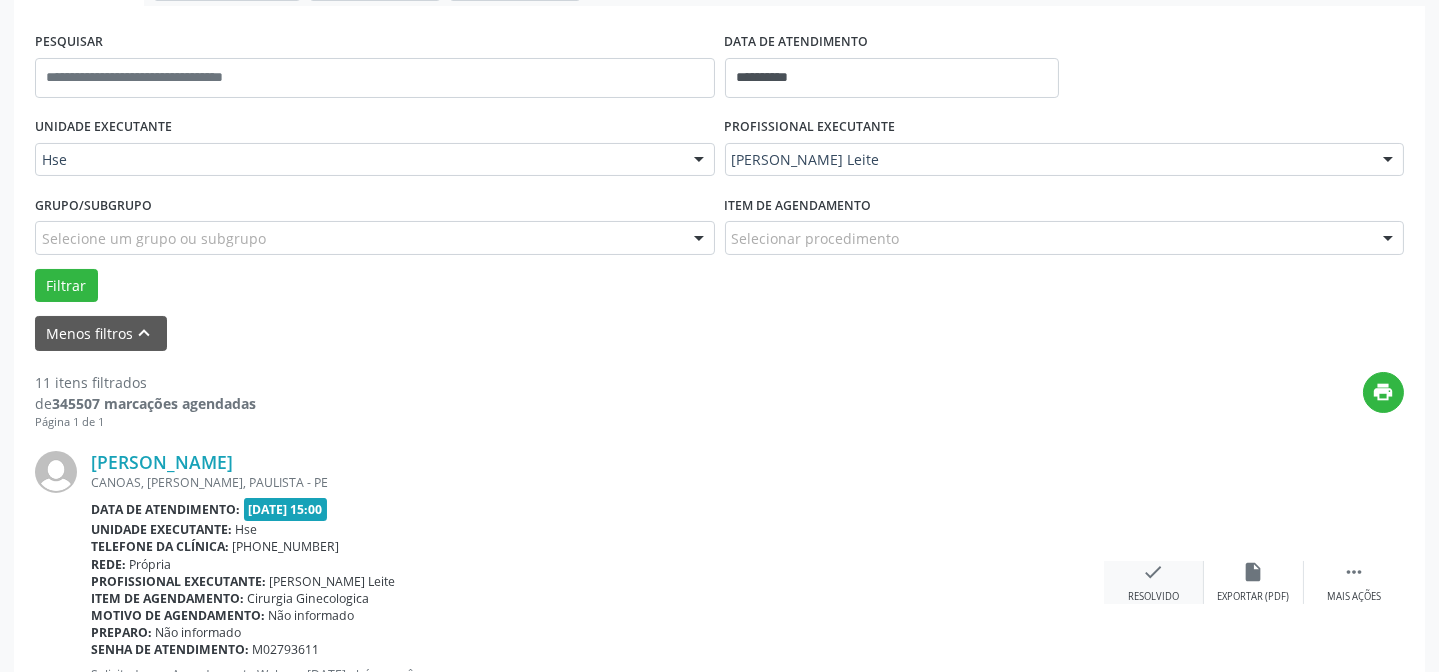 click on "check" at bounding box center [1154, 572] 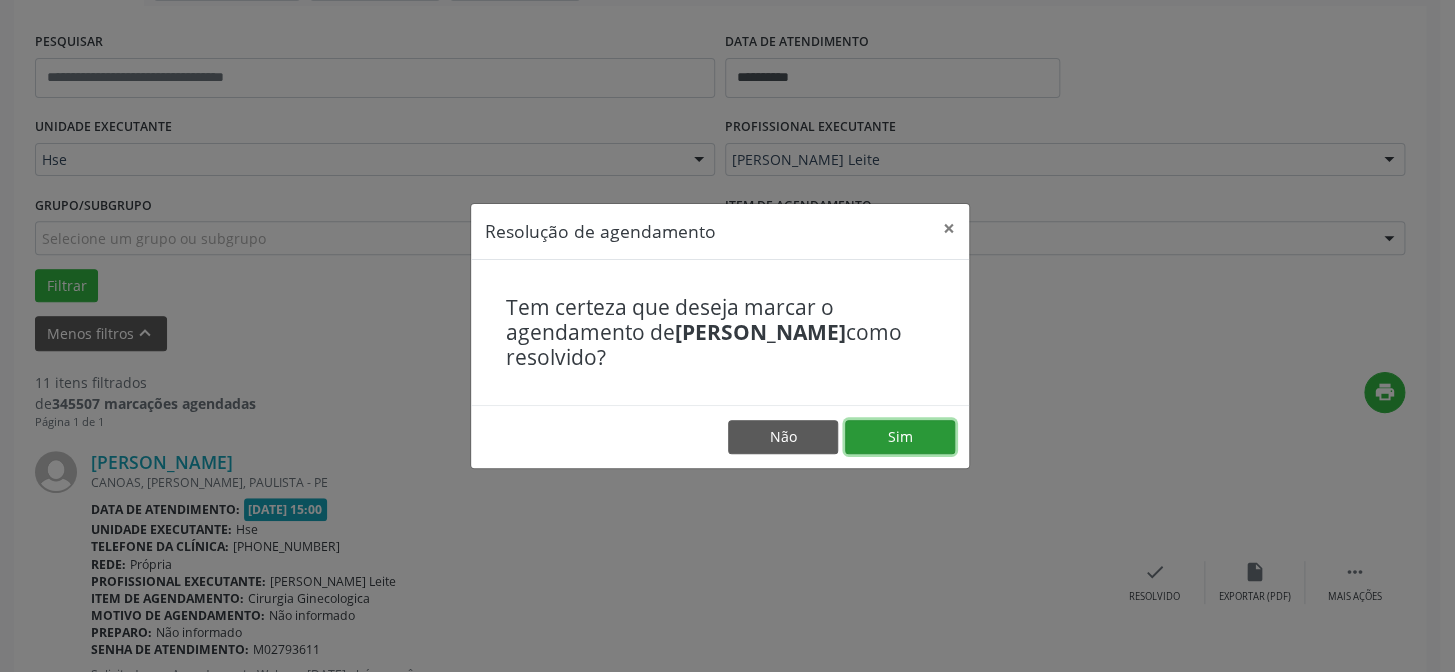 click on "Sim" at bounding box center [900, 437] 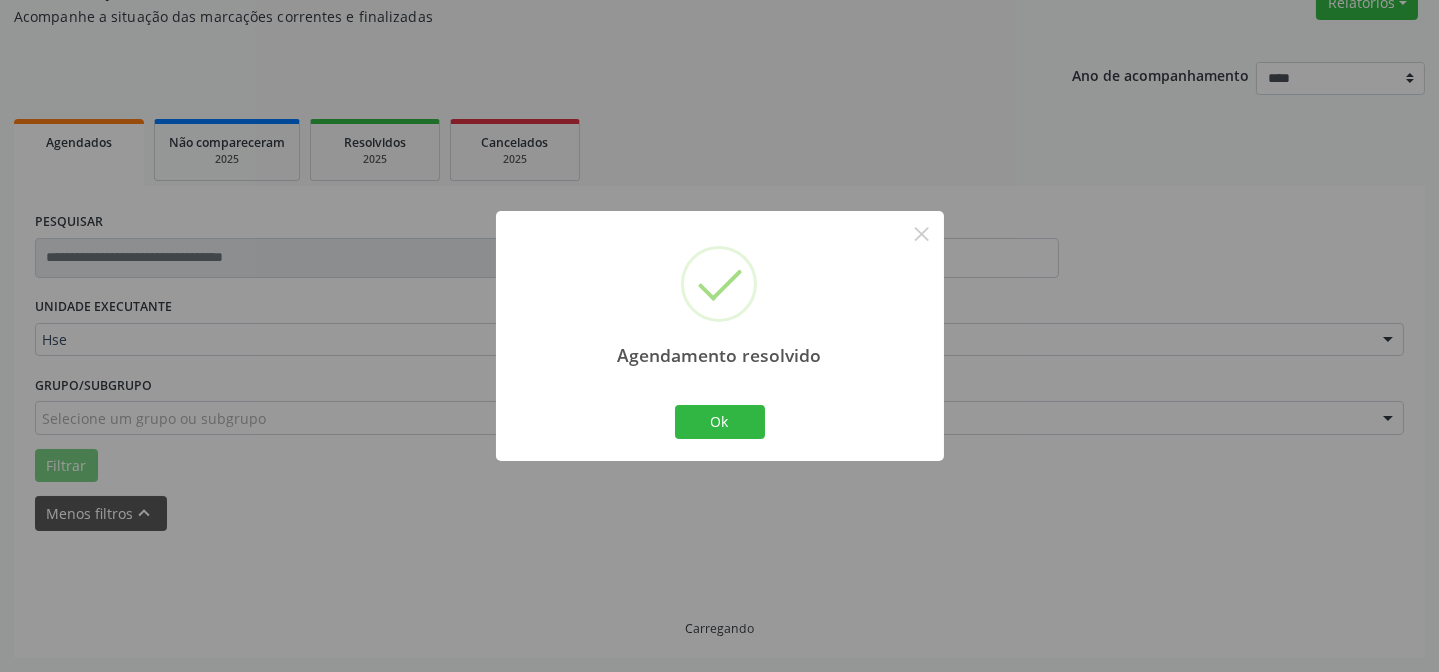 scroll, scrollTop: 360, scrollLeft: 0, axis: vertical 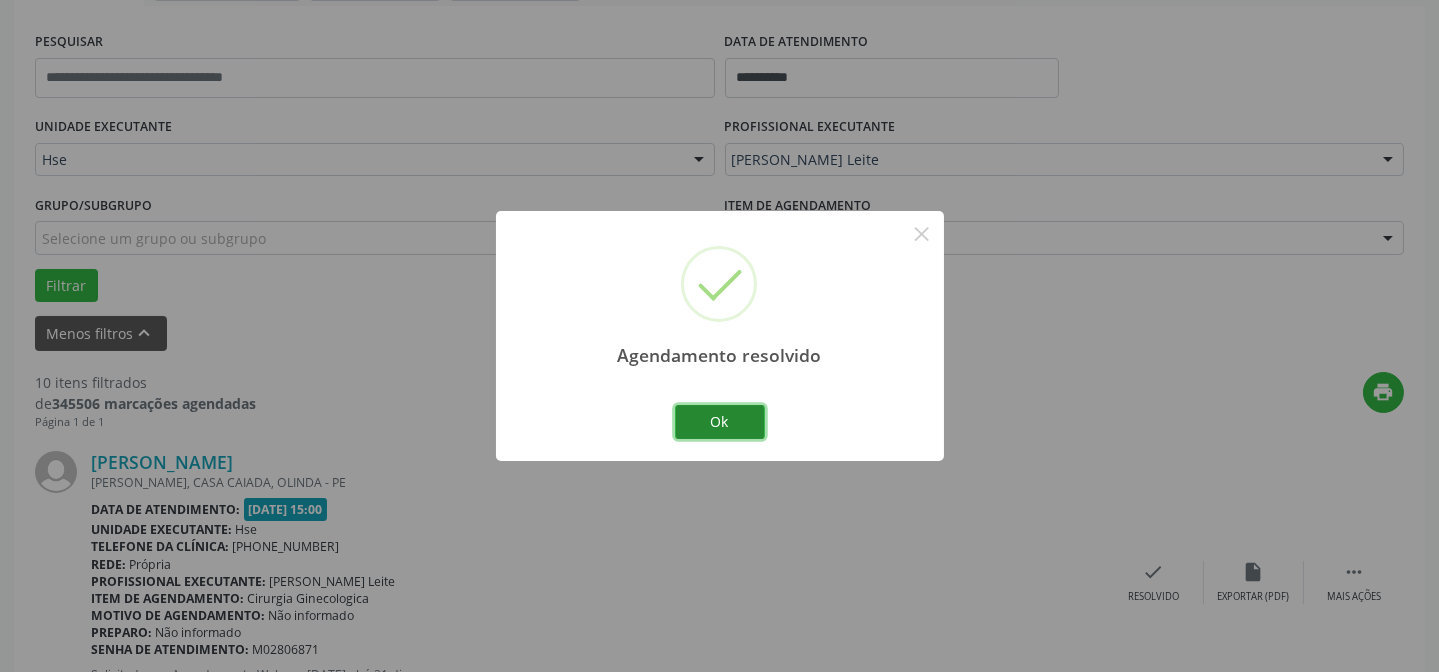 click on "Ok" at bounding box center (720, 422) 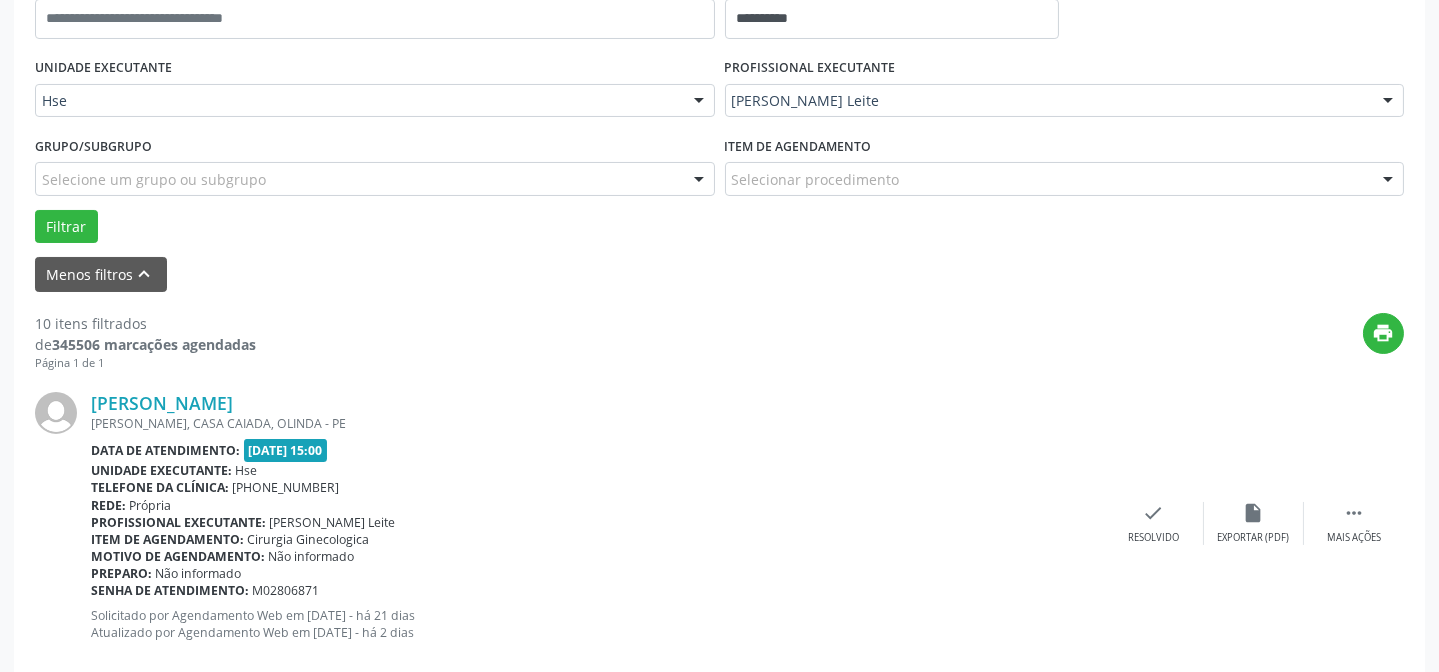 scroll, scrollTop: 451, scrollLeft: 0, axis: vertical 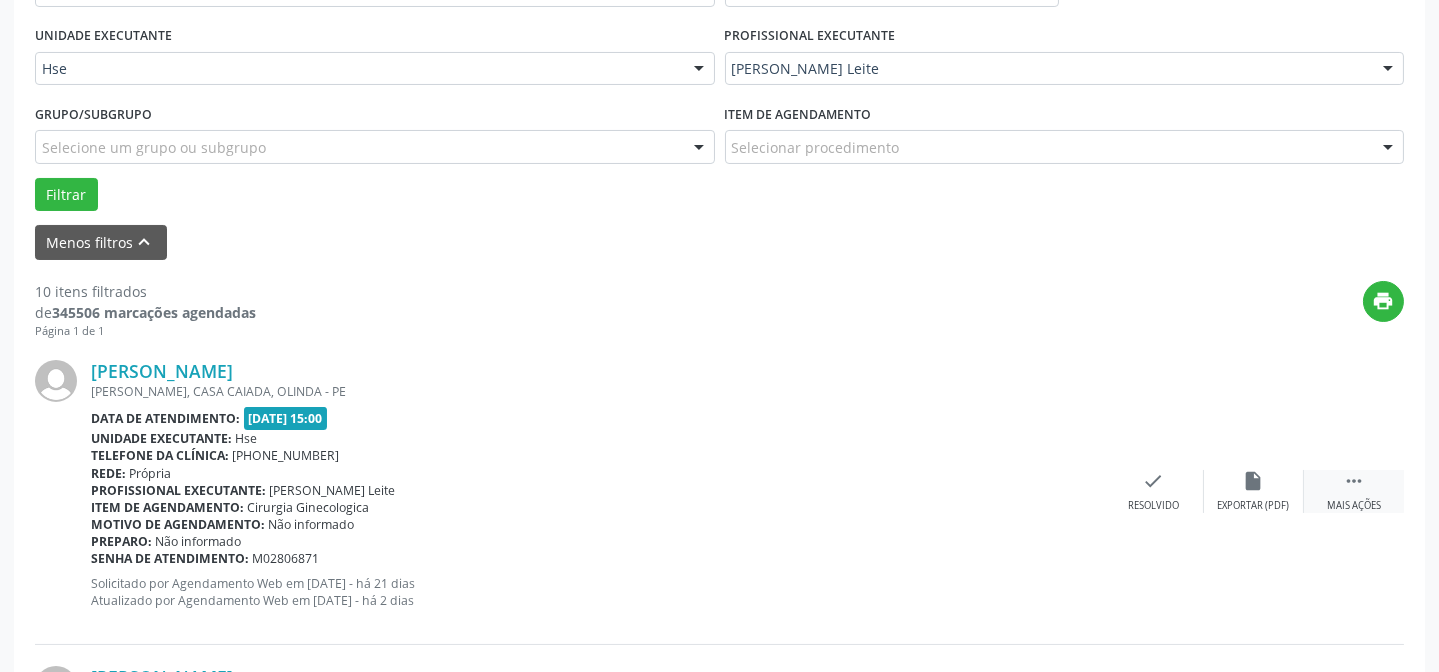 click on "" at bounding box center (1354, 481) 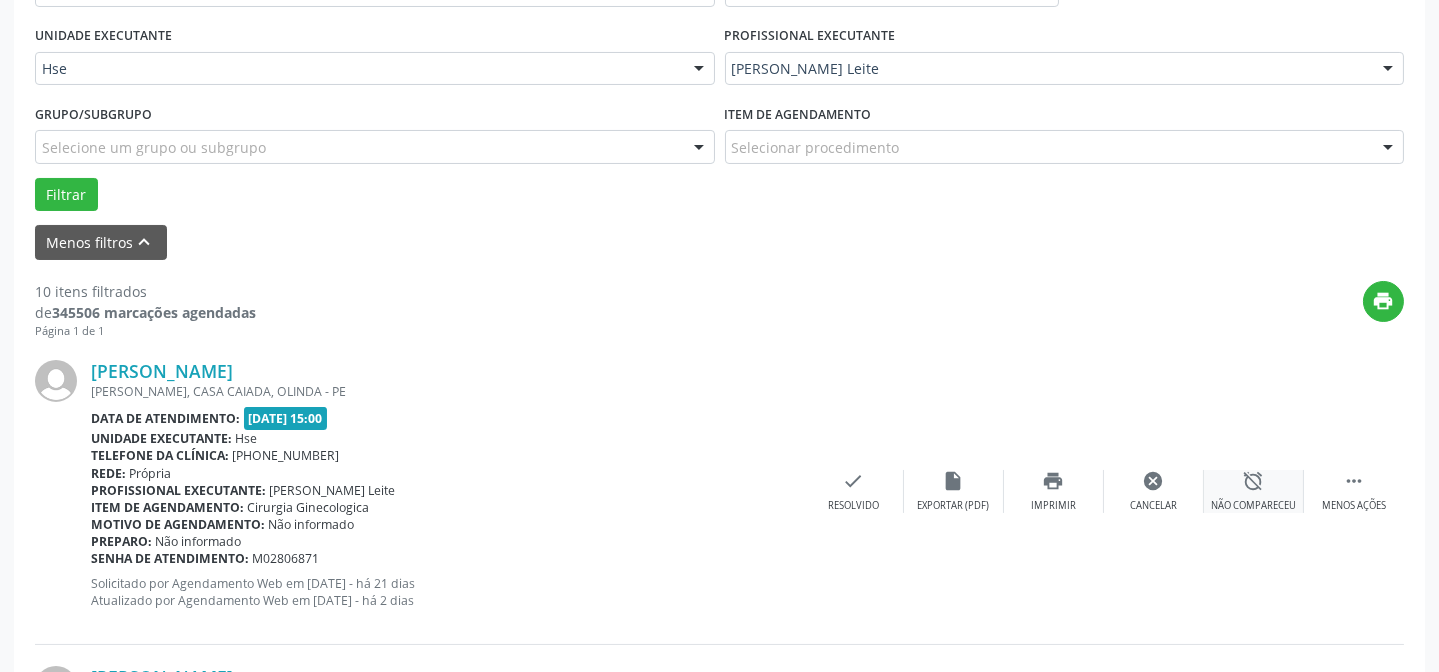 click on "alarm_off
Não compareceu" at bounding box center [1254, 491] 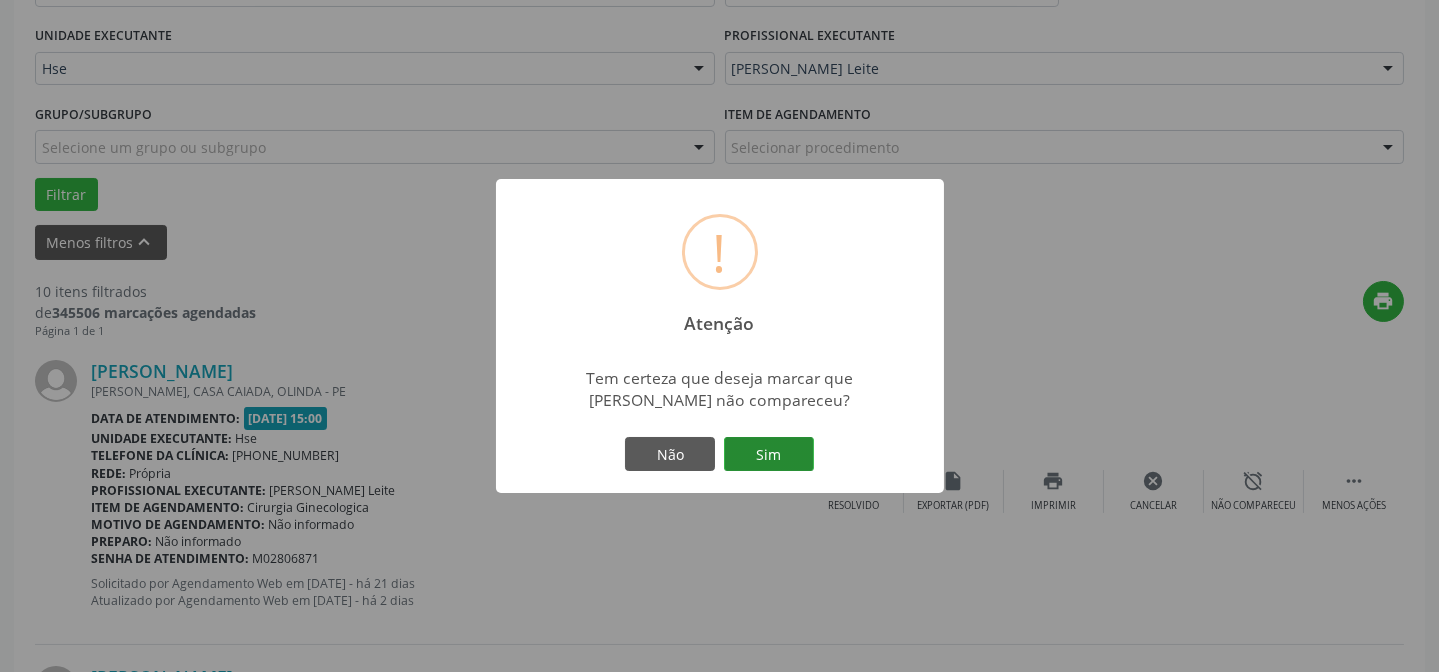 click on "Sim" at bounding box center [769, 454] 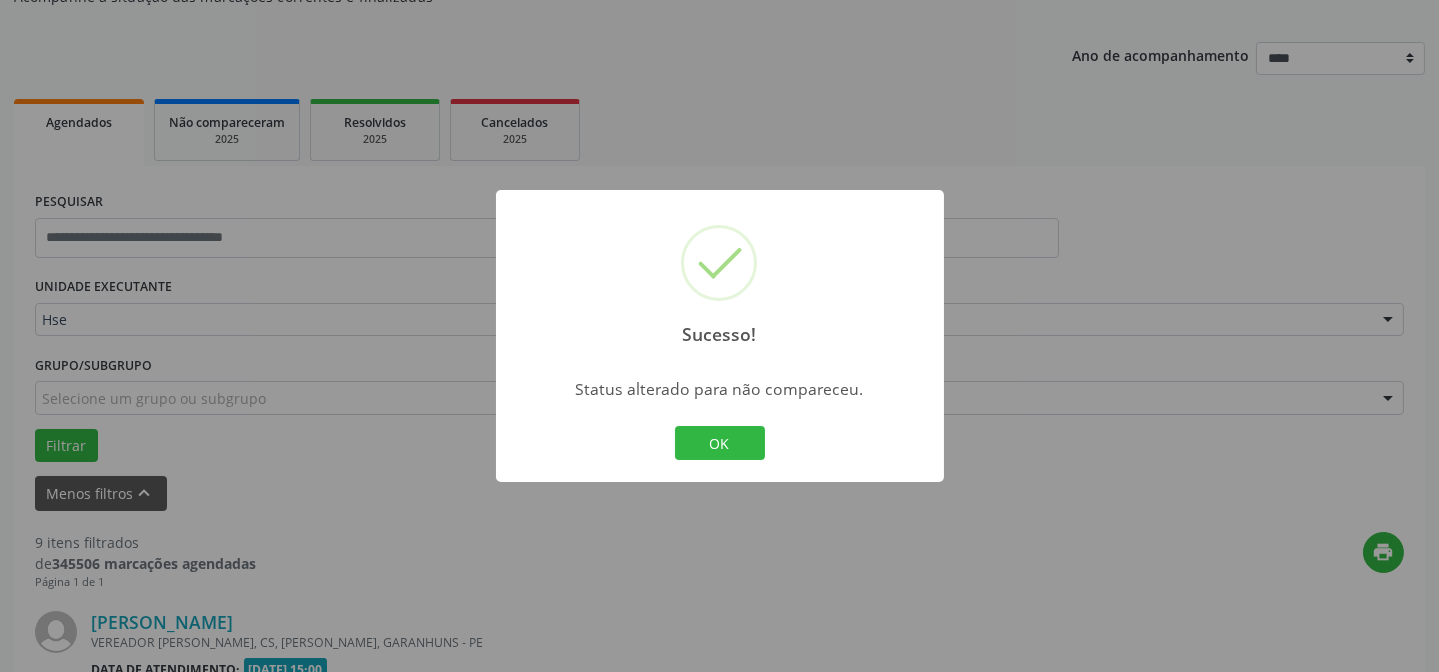 scroll, scrollTop: 451, scrollLeft: 0, axis: vertical 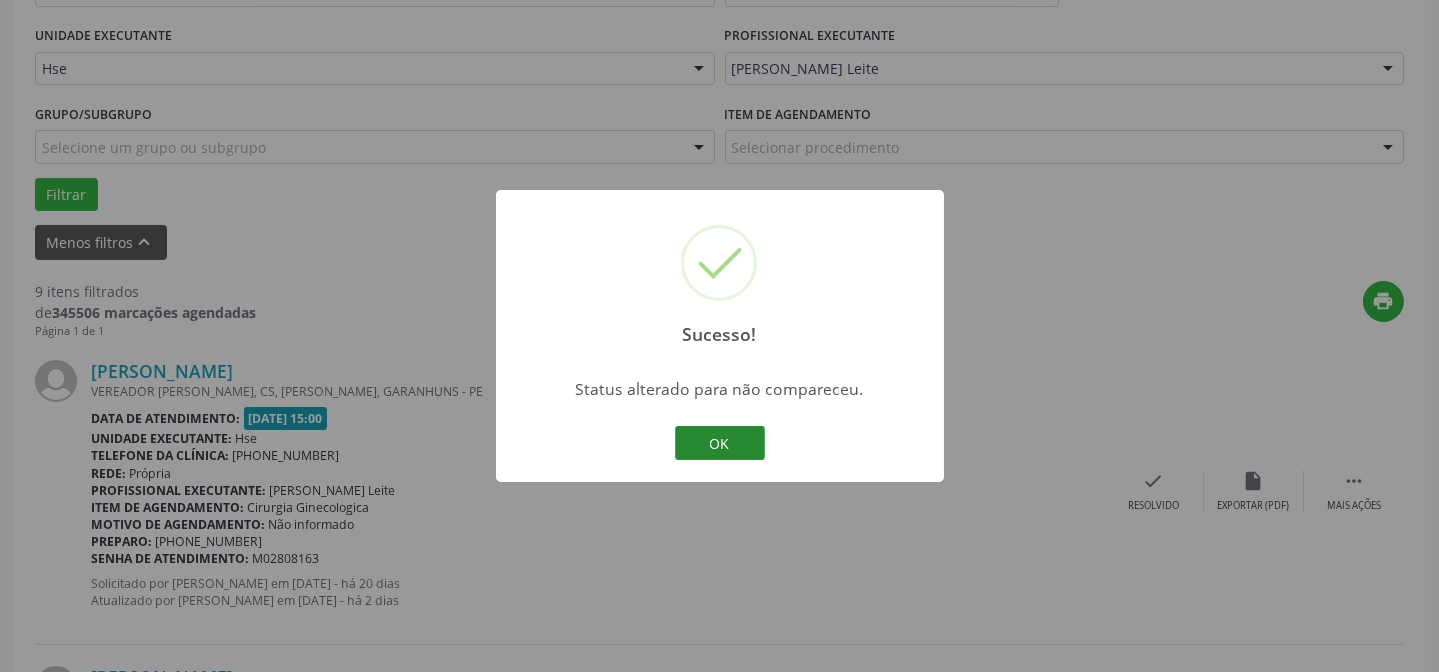 click on "OK" at bounding box center (720, 443) 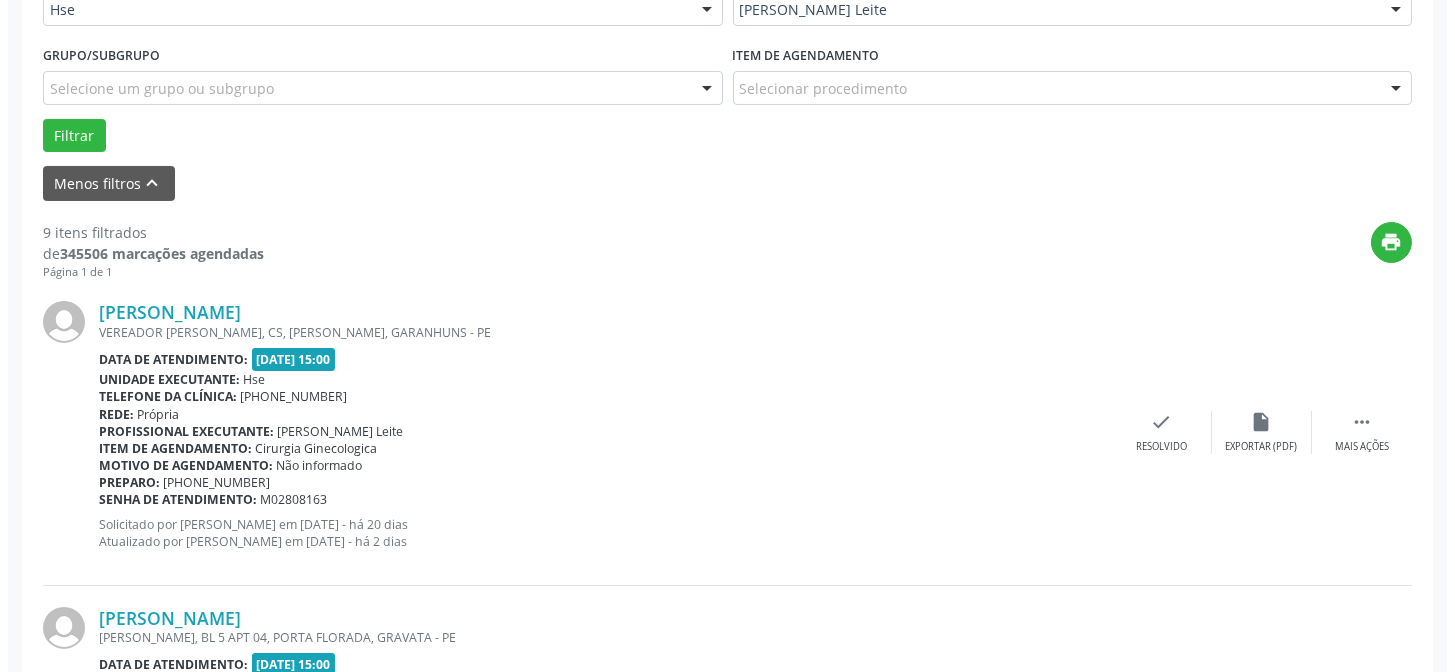 scroll, scrollTop: 542, scrollLeft: 0, axis: vertical 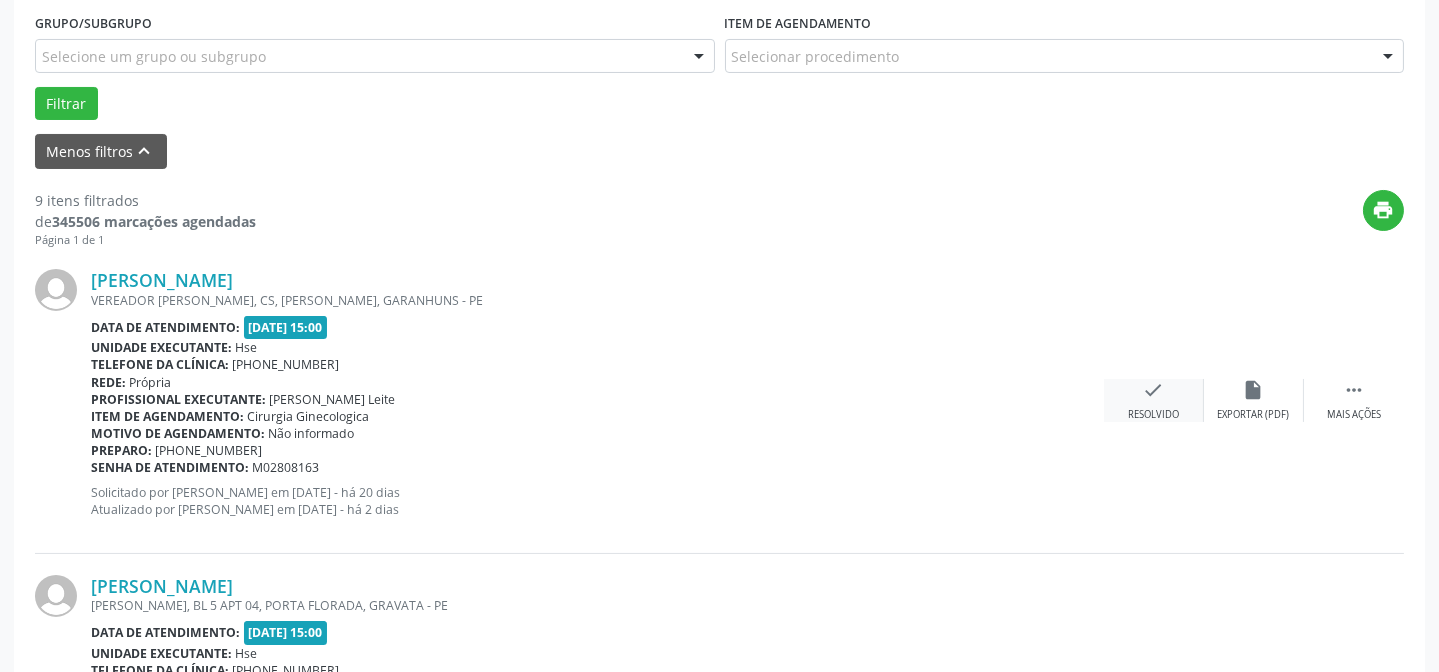click on "check" at bounding box center [1154, 390] 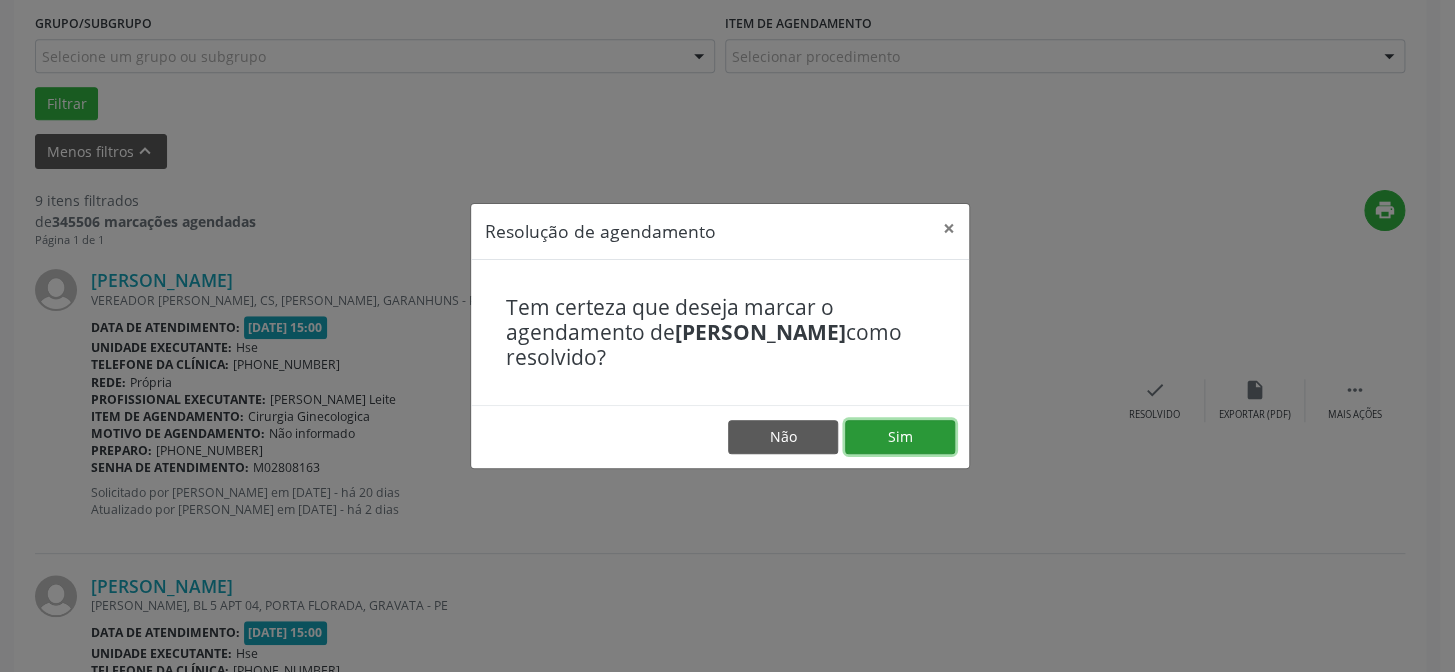 click on "Sim" at bounding box center [900, 437] 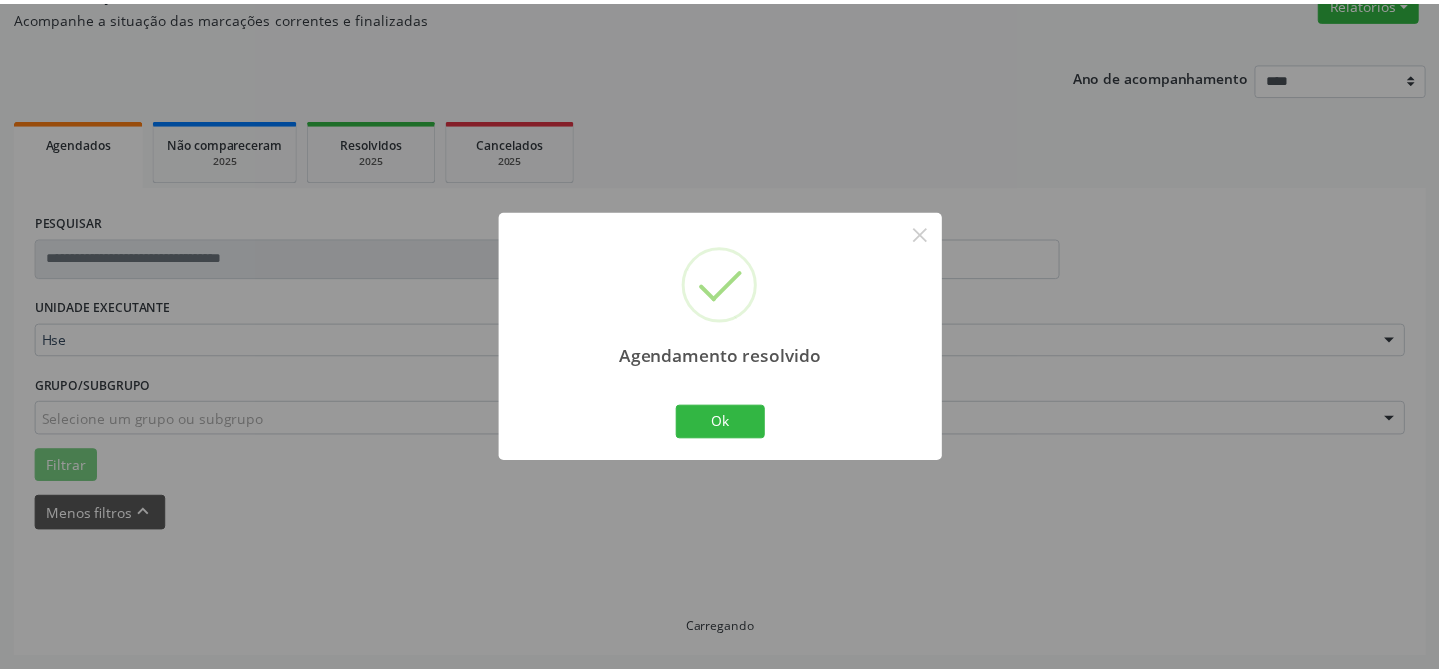 scroll, scrollTop: 179, scrollLeft: 0, axis: vertical 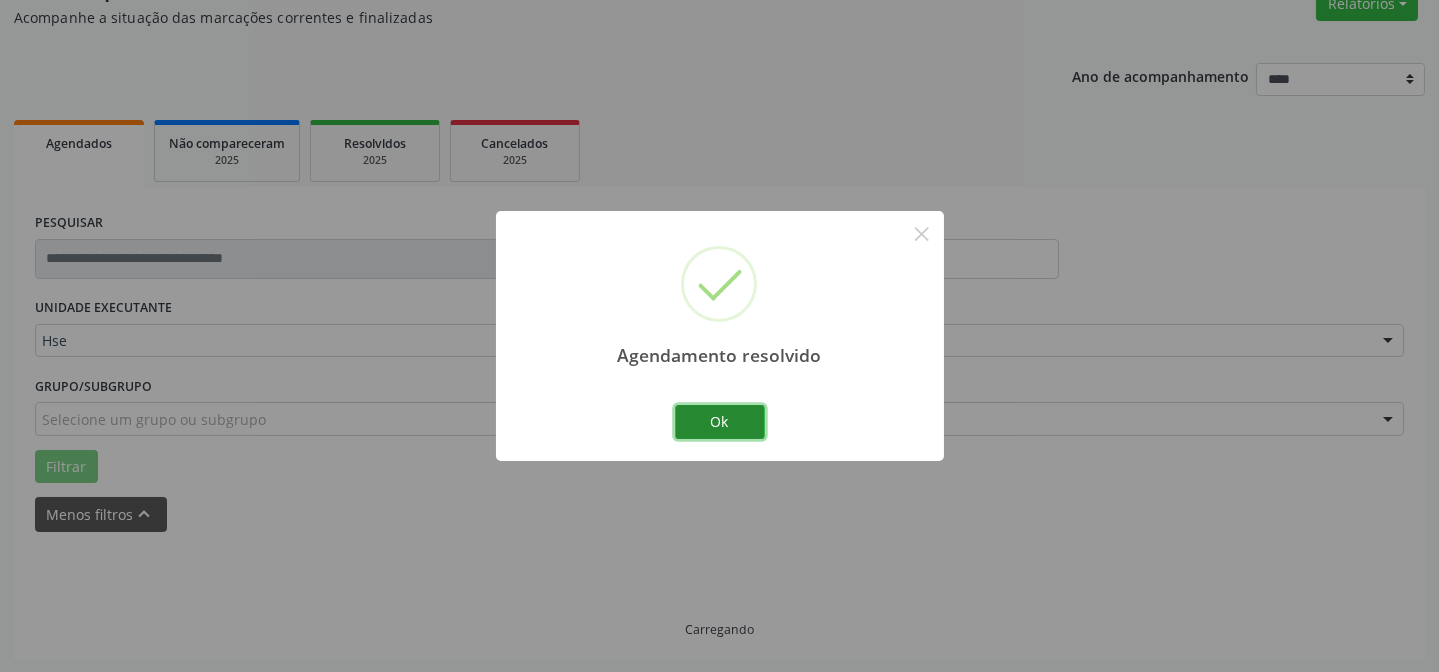 click on "Ok" at bounding box center [720, 422] 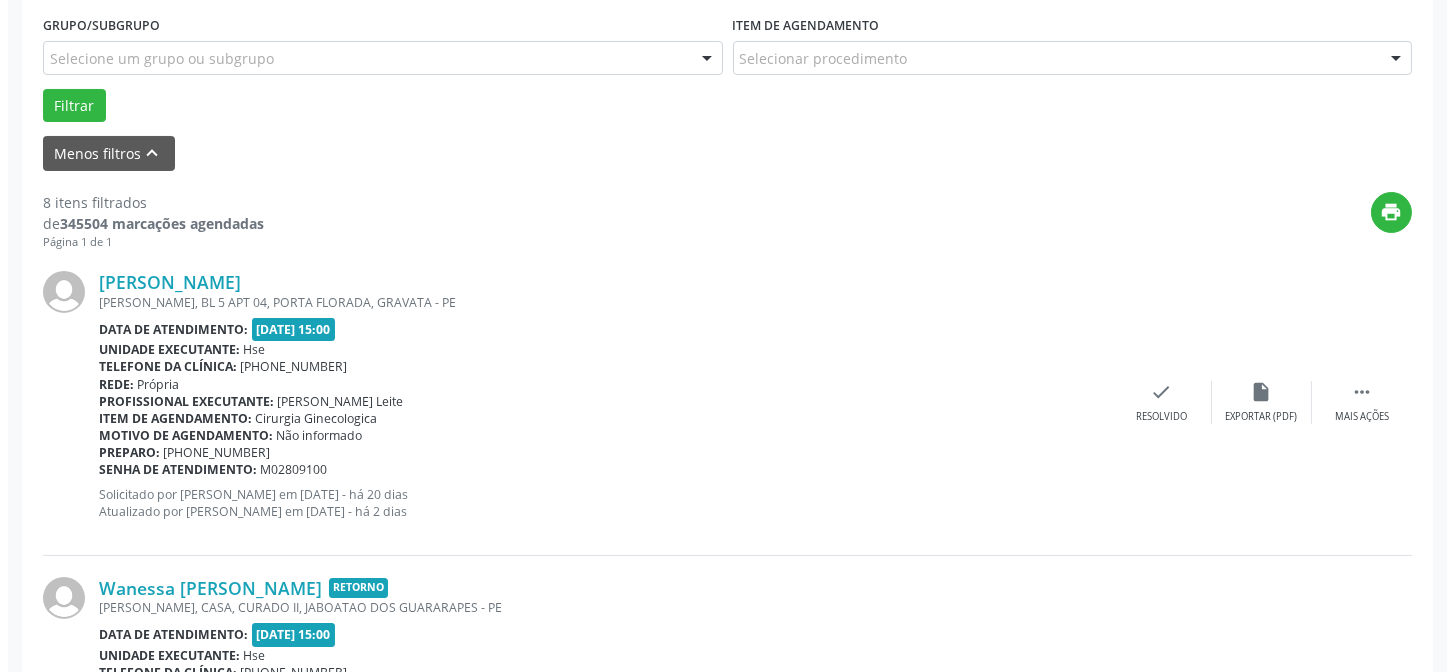 scroll, scrollTop: 542, scrollLeft: 0, axis: vertical 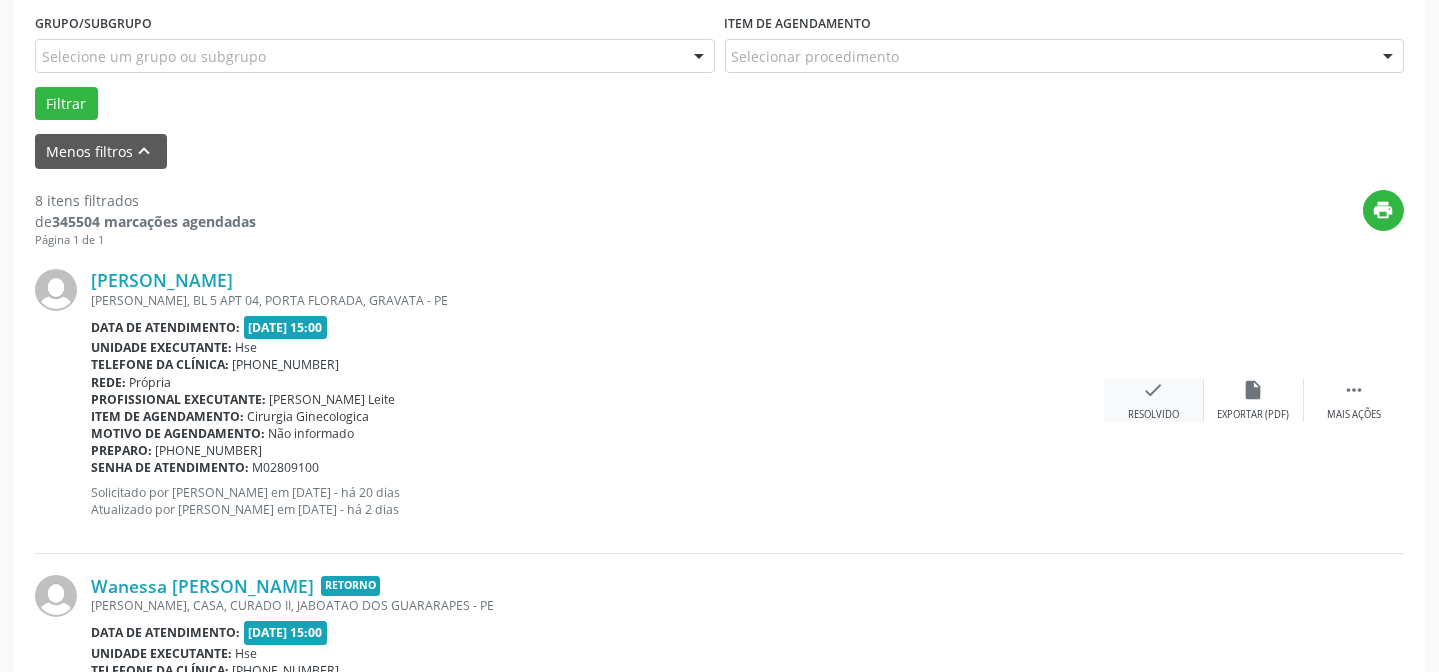 click on "check
Resolvido" at bounding box center (1154, 400) 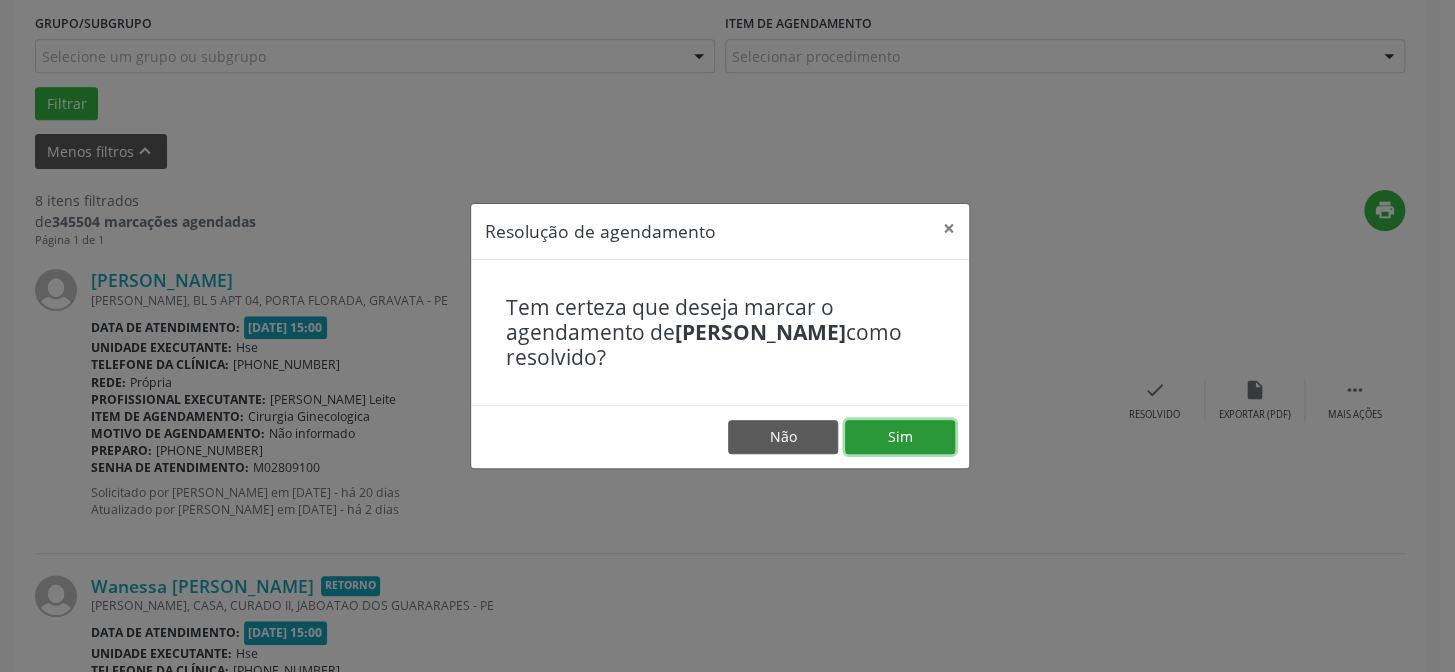 click on "Sim" at bounding box center (900, 437) 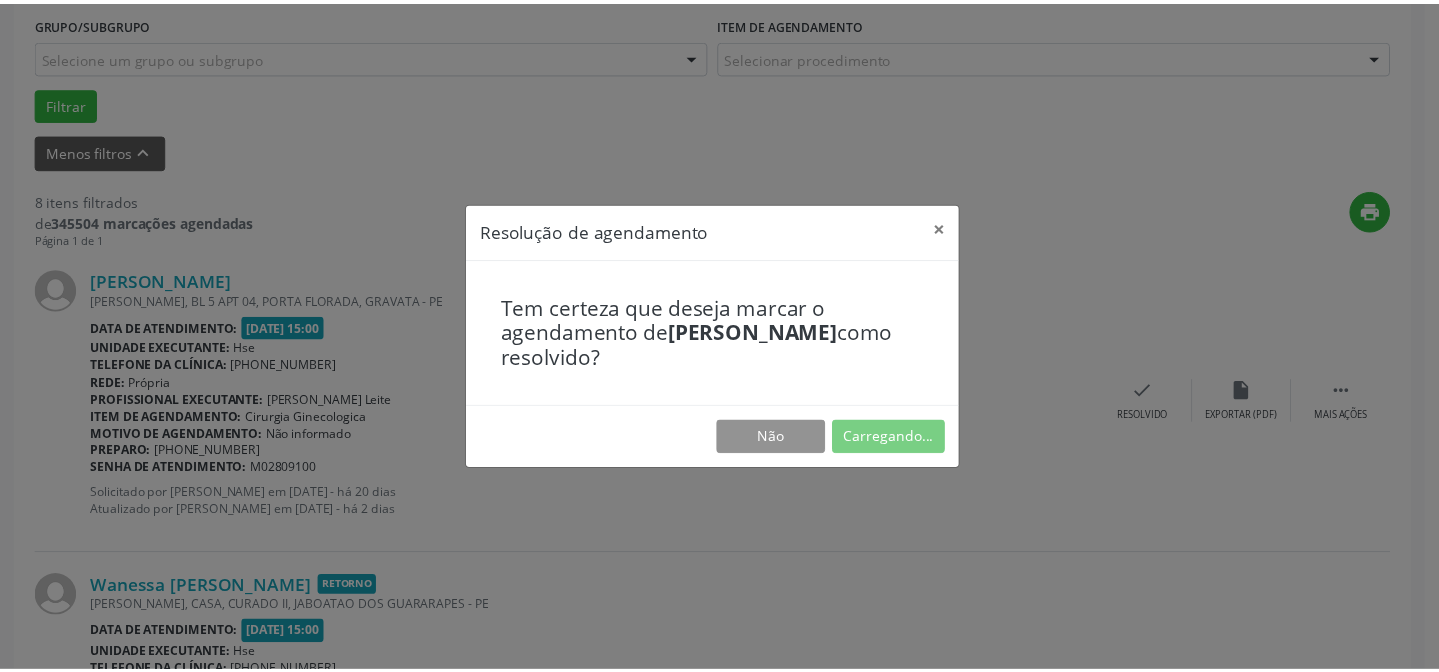 scroll, scrollTop: 179, scrollLeft: 0, axis: vertical 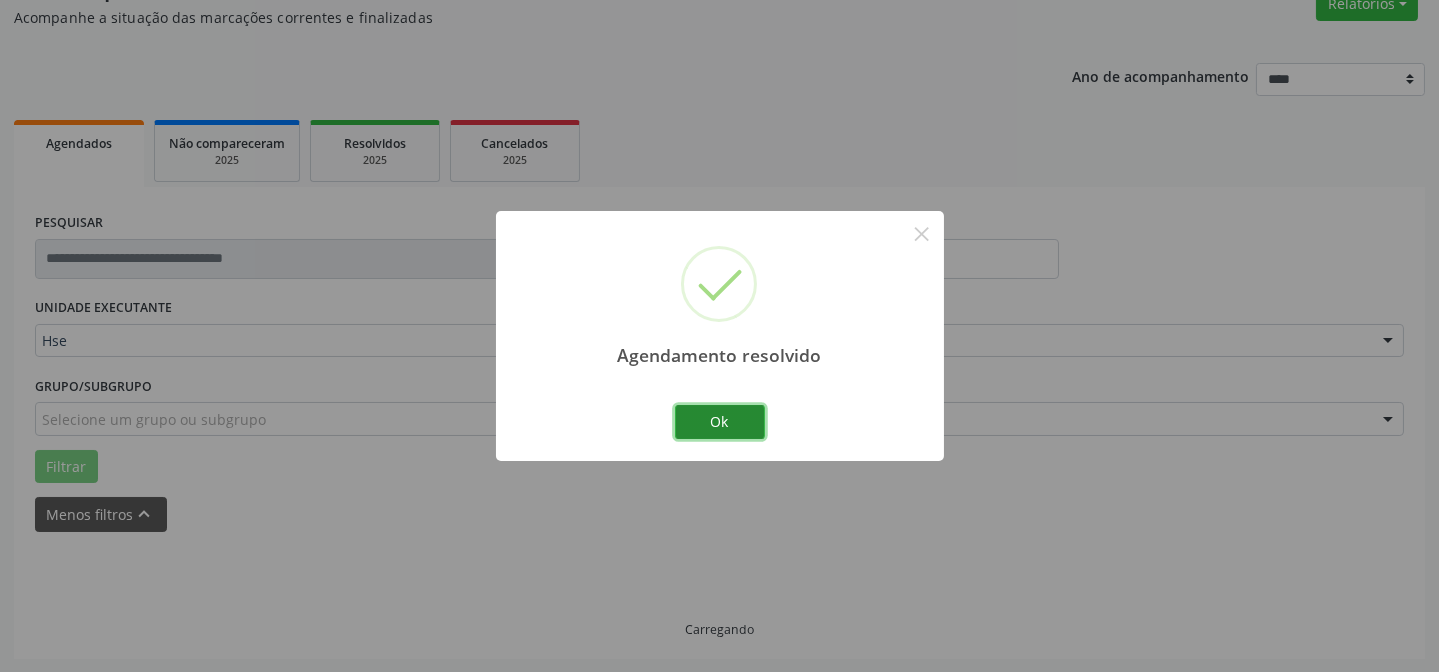 click on "Ok" at bounding box center (720, 422) 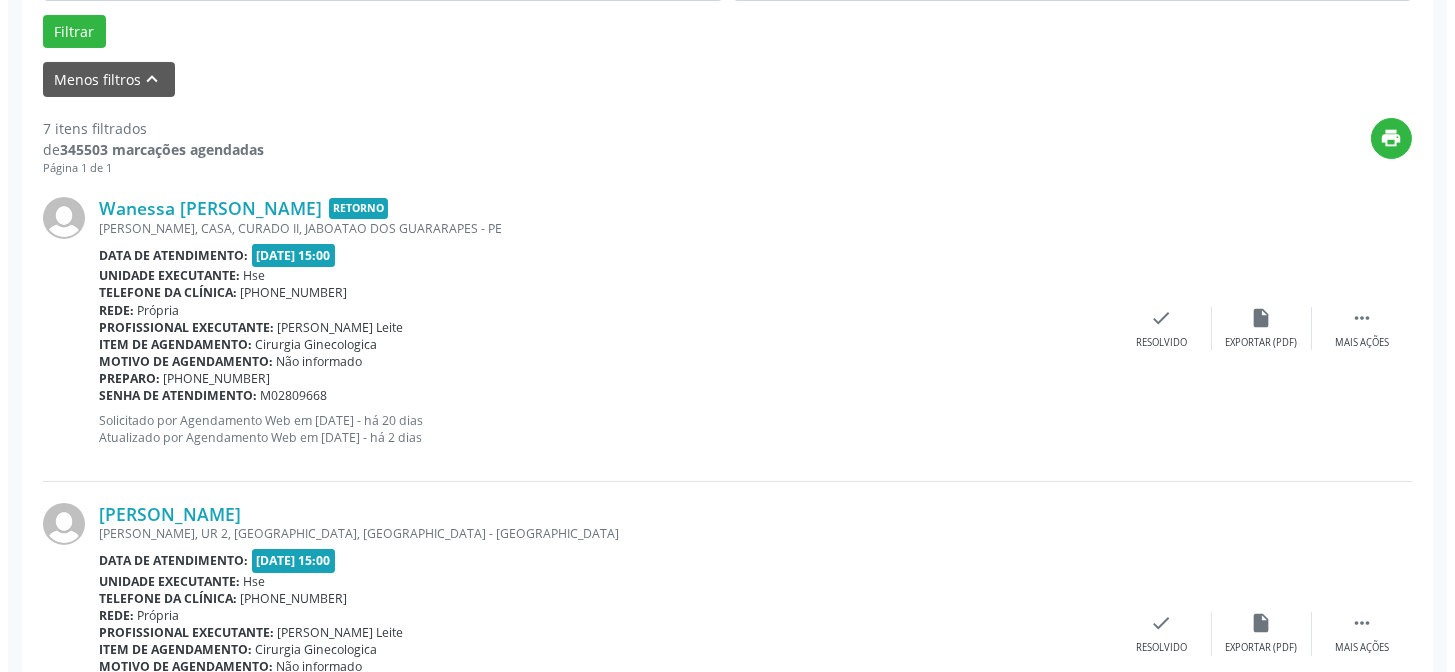 scroll, scrollTop: 633, scrollLeft: 0, axis: vertical 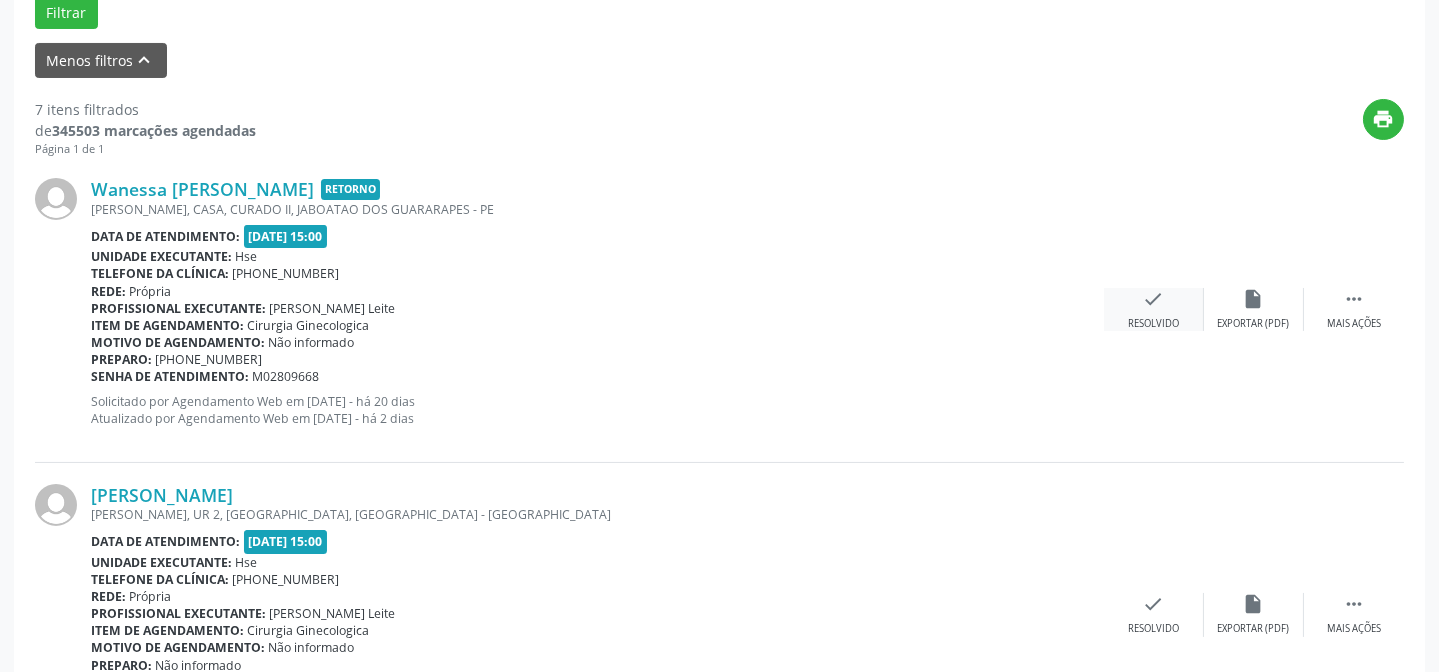 click on "check" at bounding box center [1154, 299] 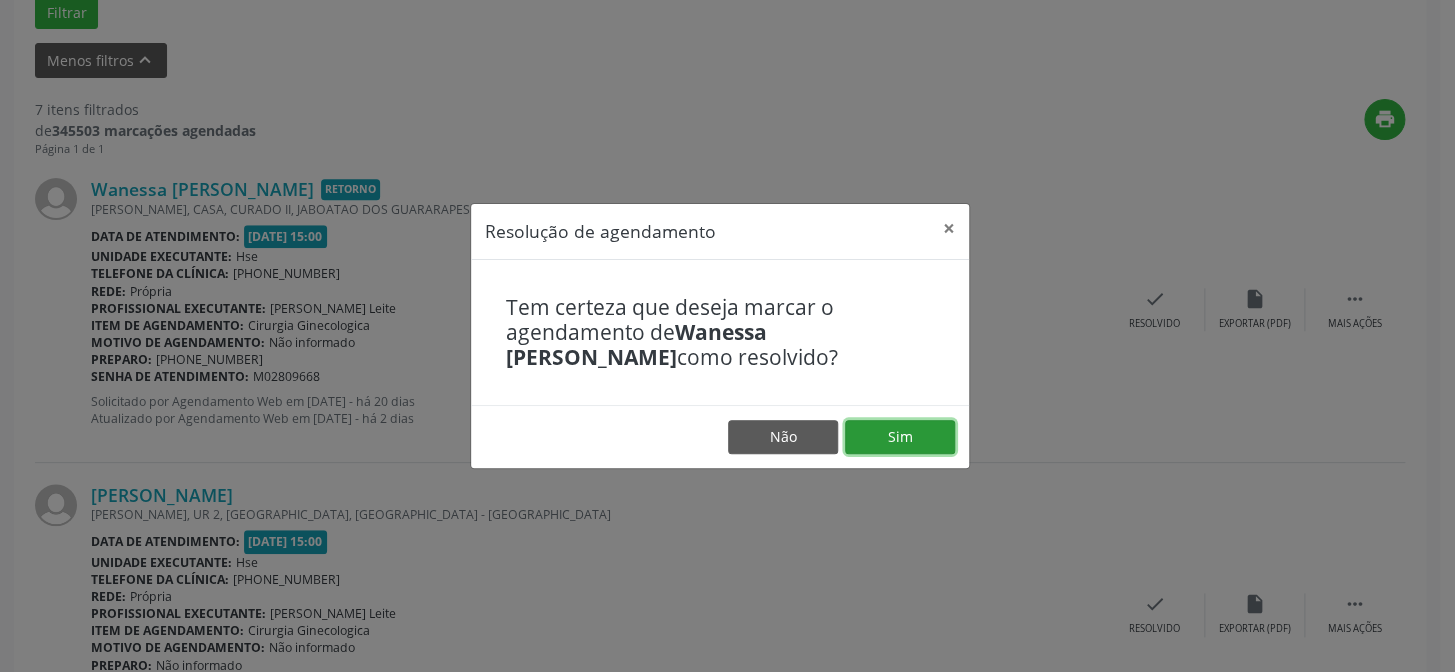 click on "Sim" at bounding box center (900, 437) 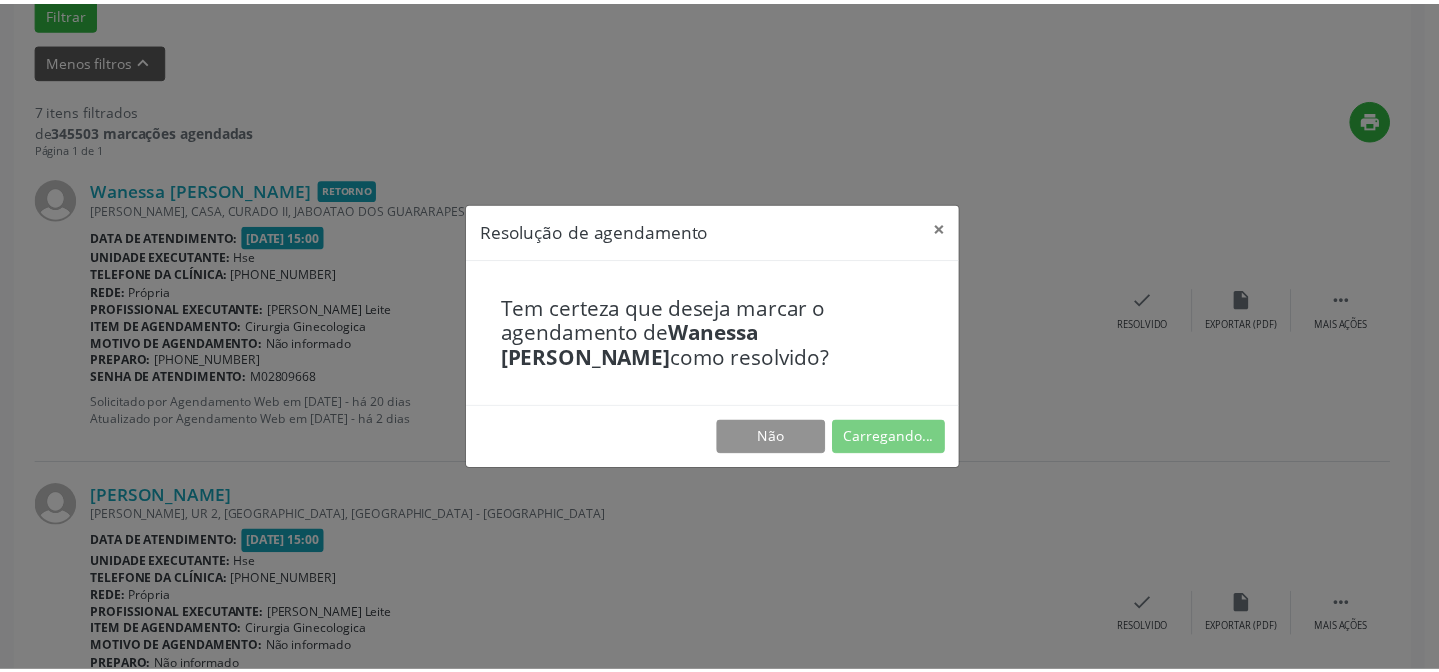 scroll, scrollTop: 179, scrollLeft: 0, axis: vertical 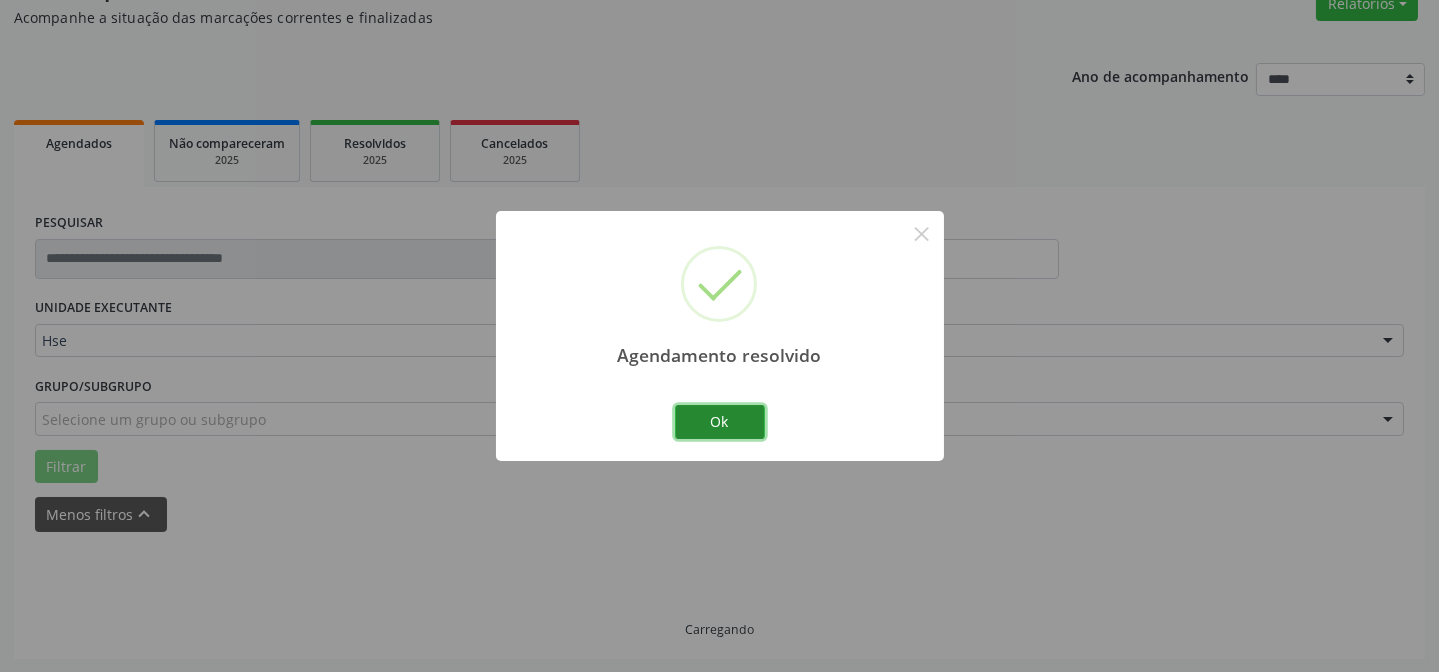 click on "Ok" at bounding box center [720, 422] 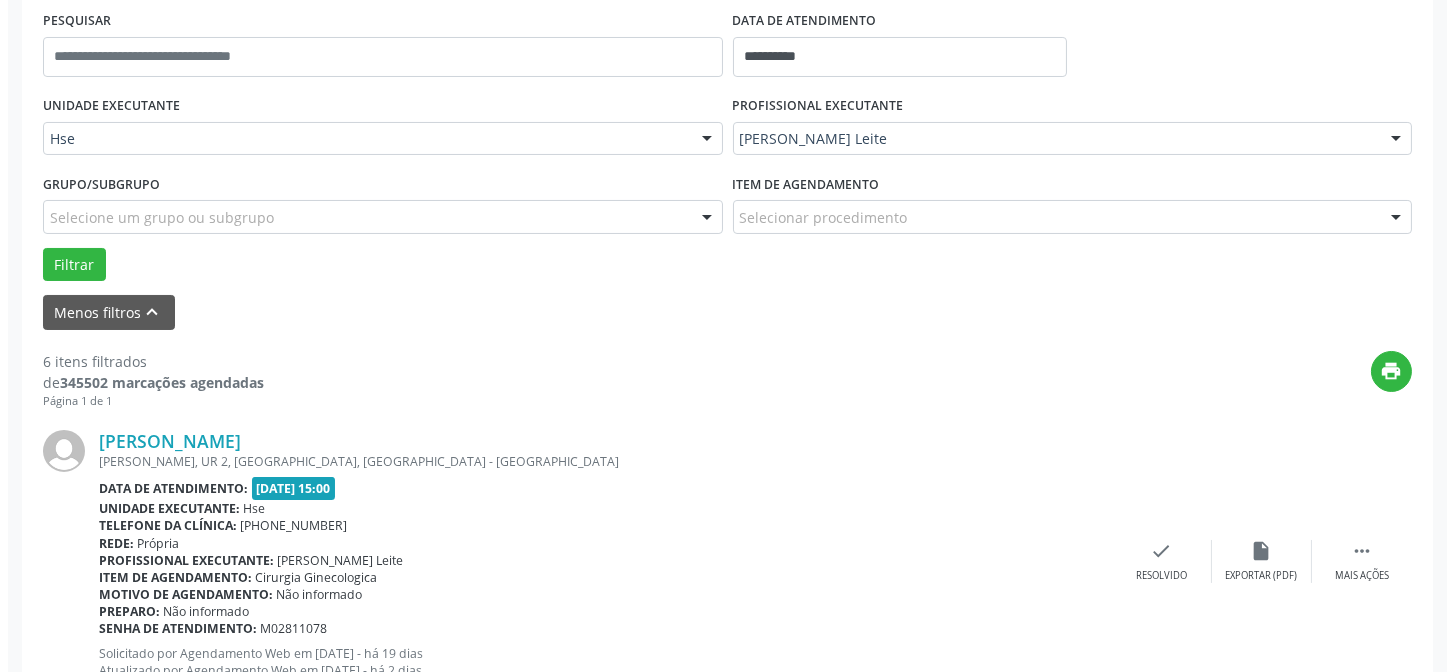 scroll, scrollTop: 451, scrollLeft: 0, axis: vertical 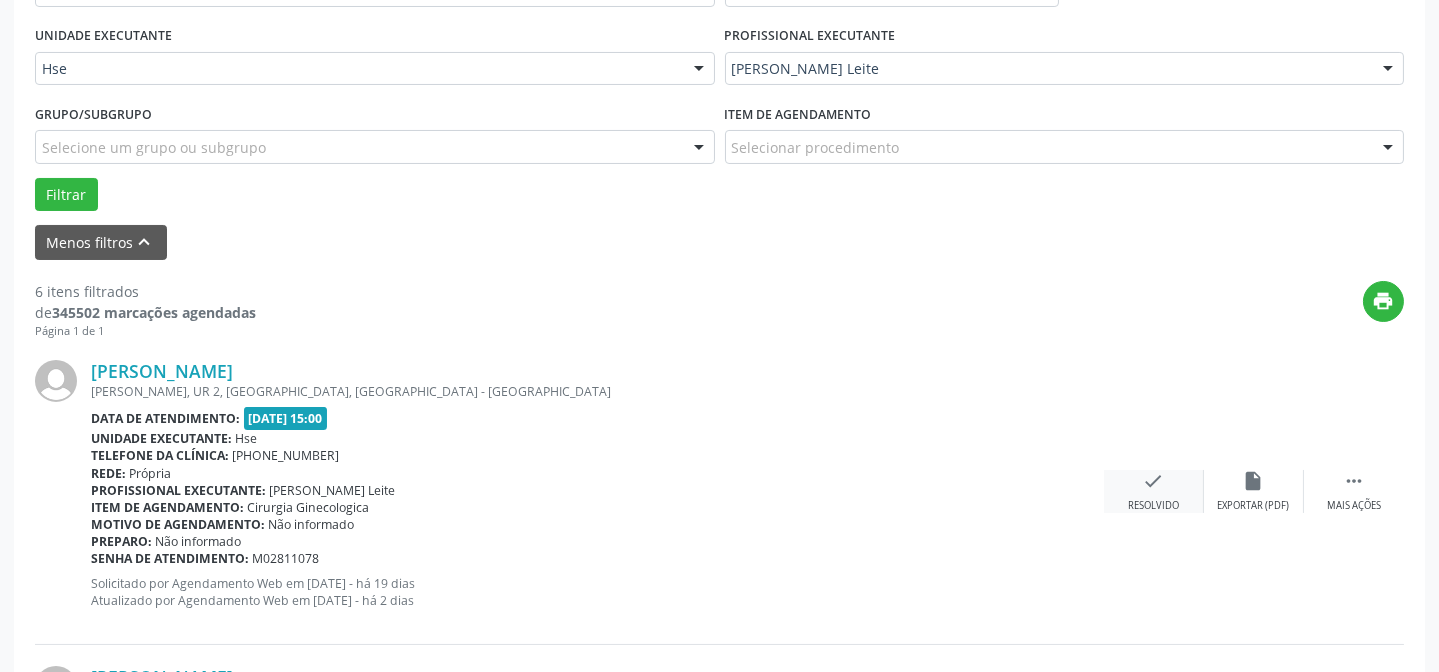 click on "check" at bounding box center [1154, 481] 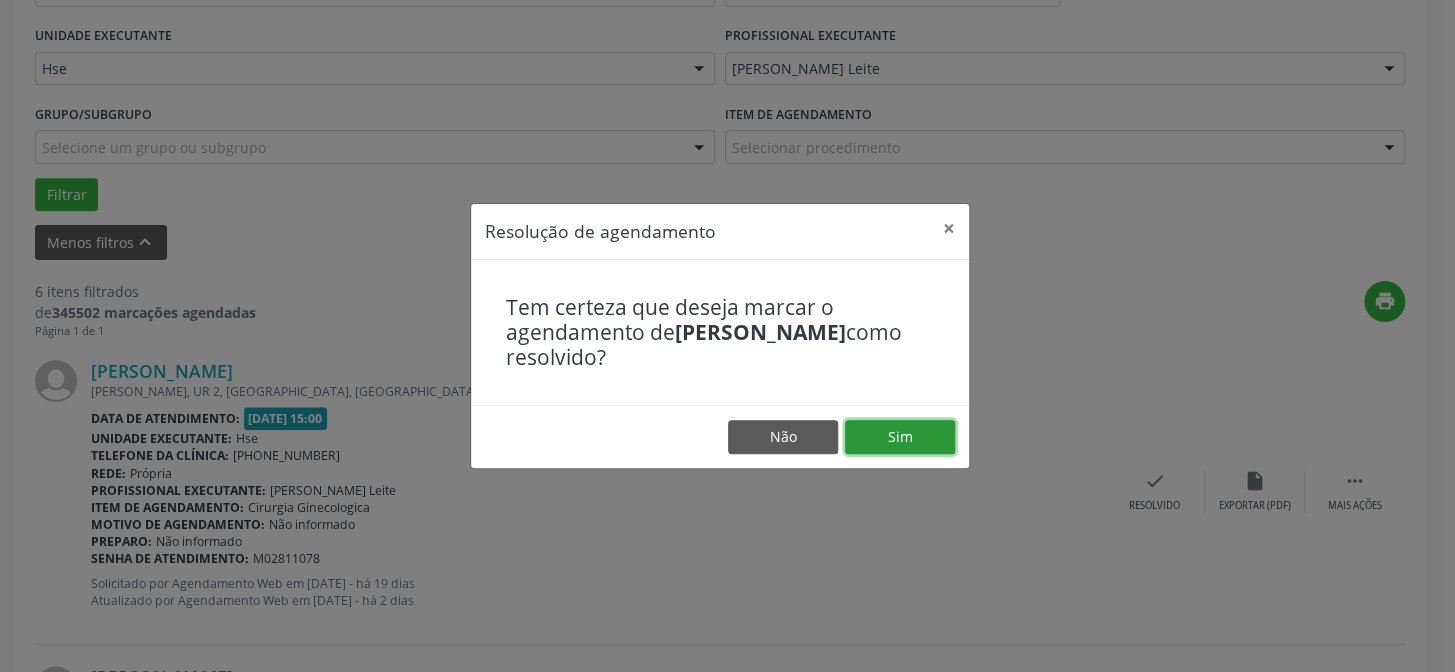 click on "Sim" at bounding box center (900, 437) 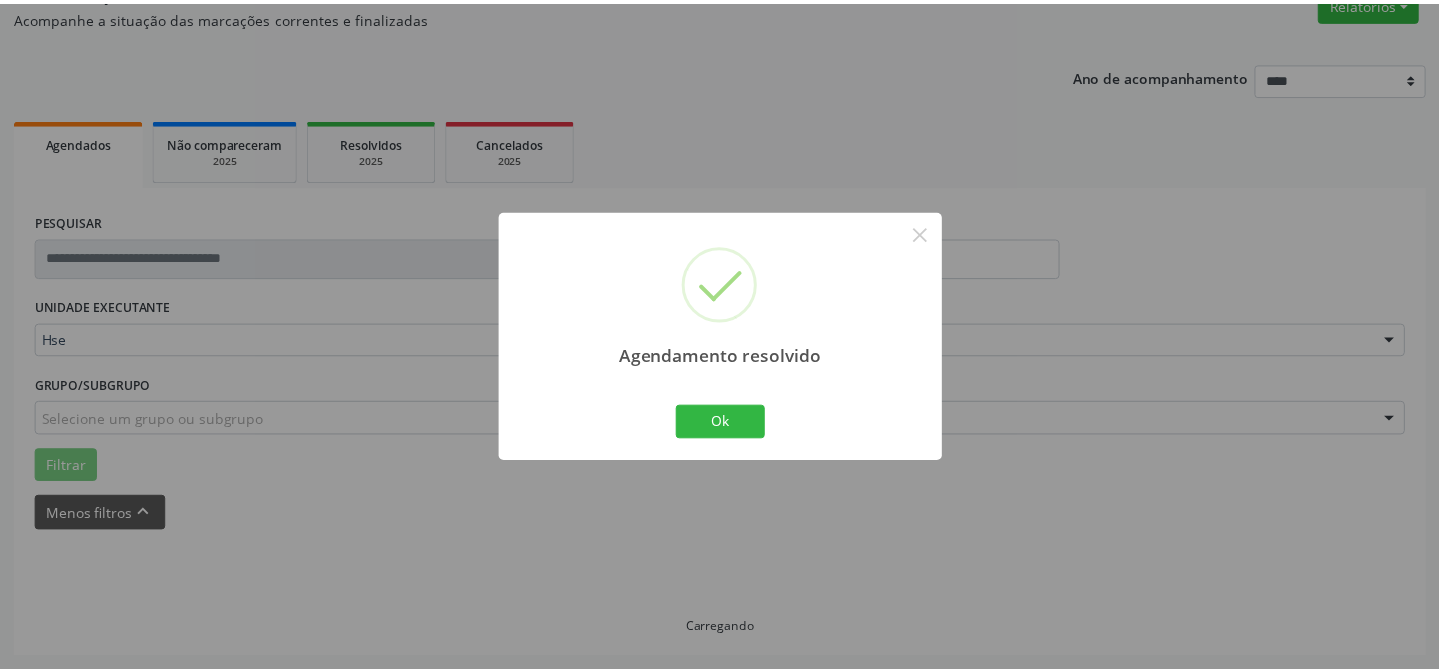 scroll, scrollTop: 179, scrollLeft: 0, axis: vertical 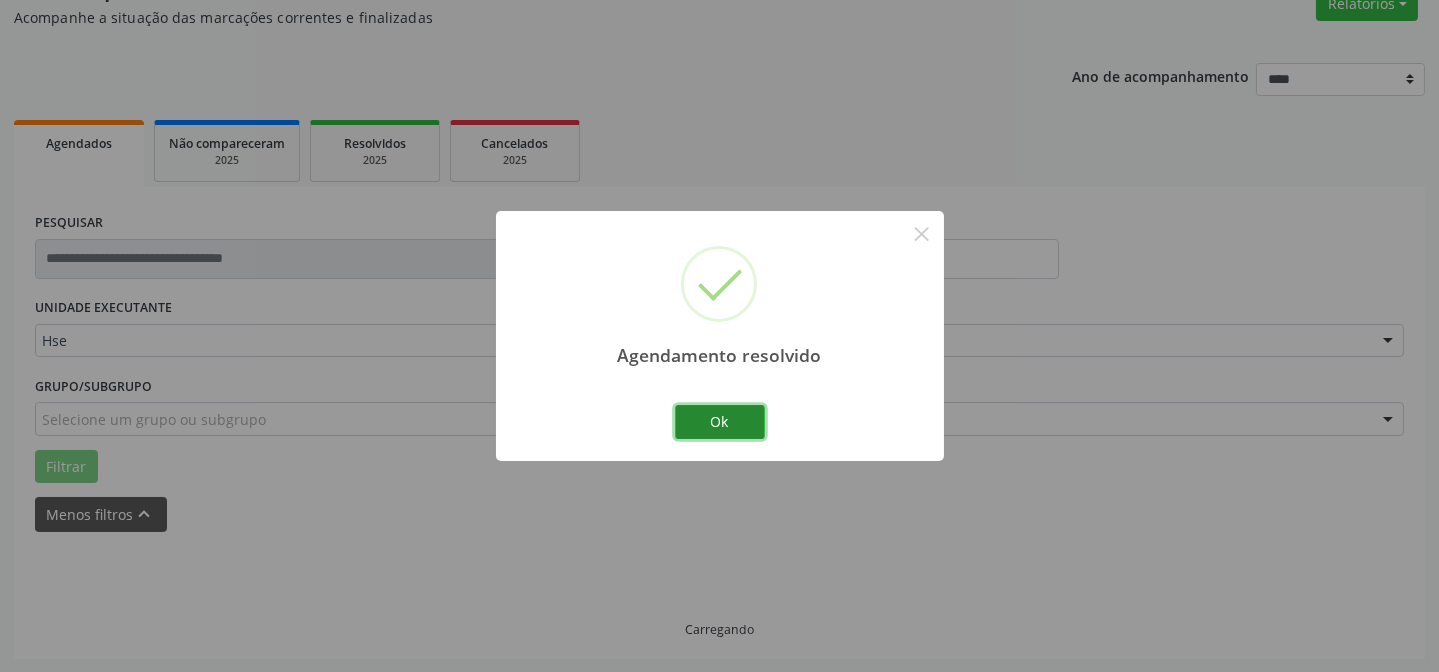 click on "Ok" at bounding box center [720, 422] 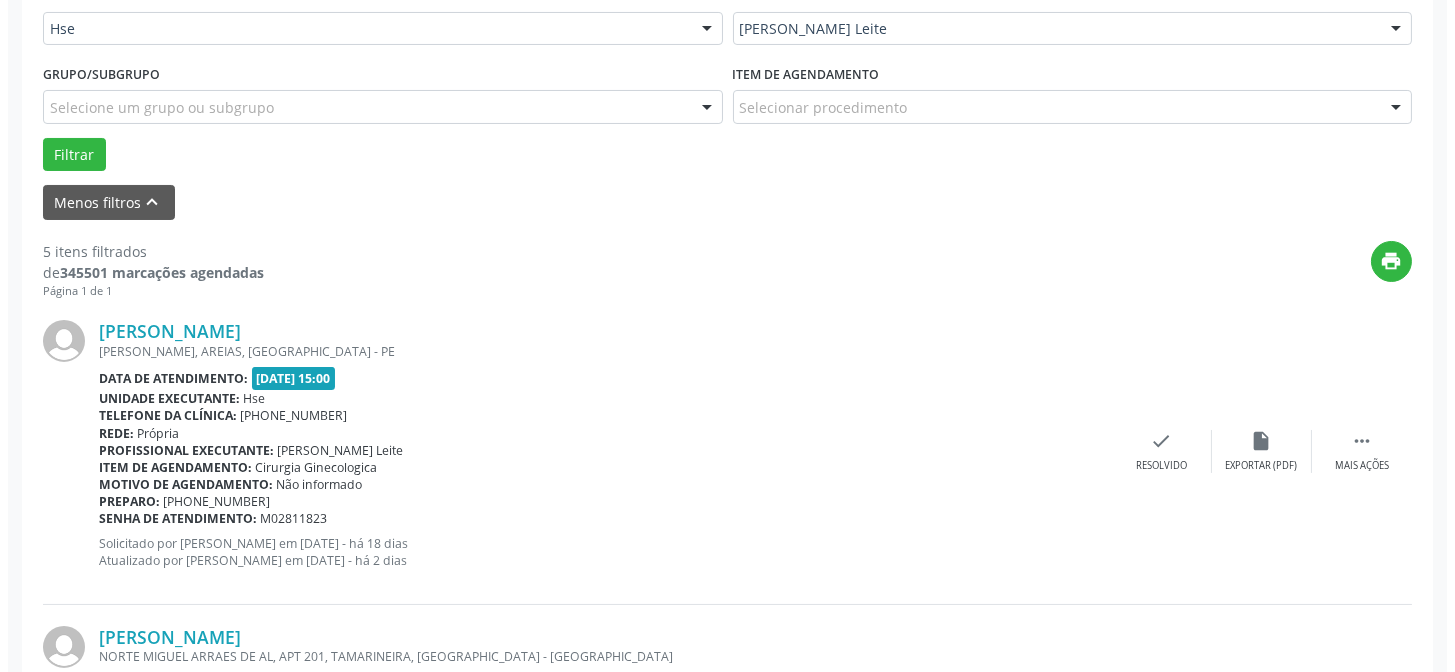 scroll, scrollTop: 542, scrollLeft: 0, axis: vertical 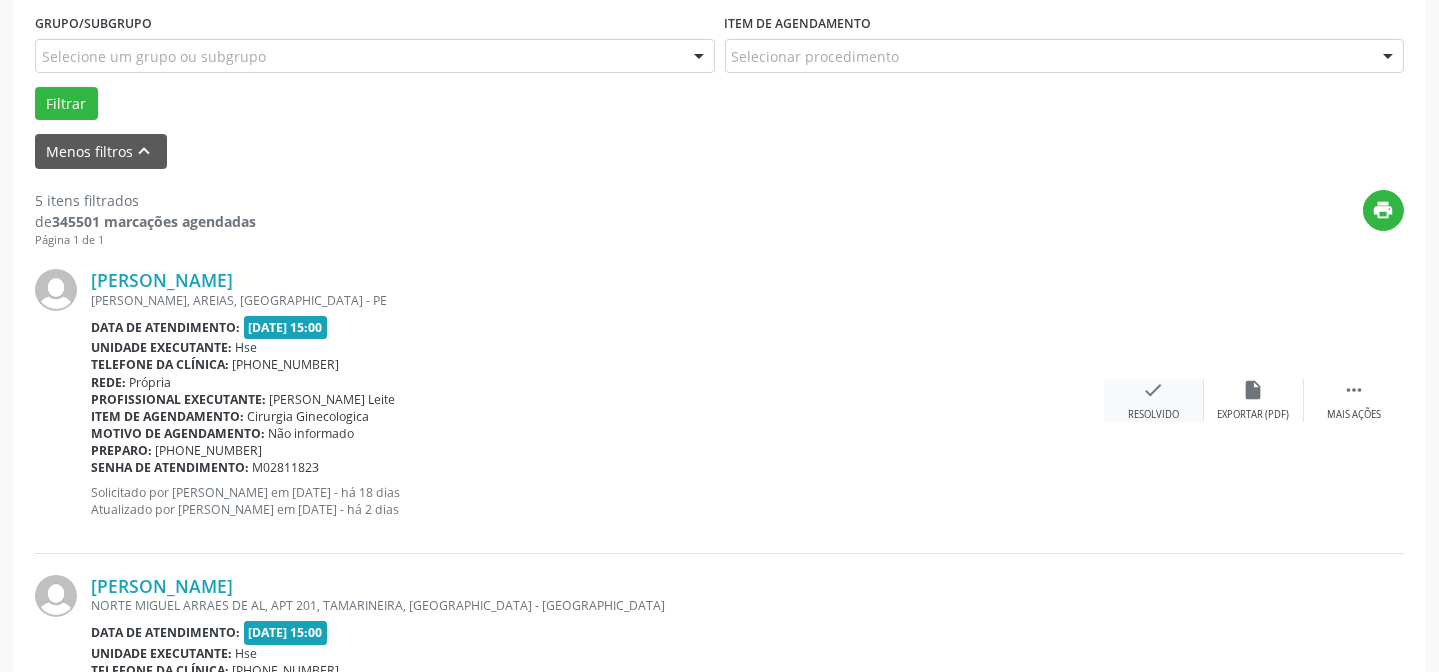 click on "check
Resolvido" at bounding box center [1154, 400] 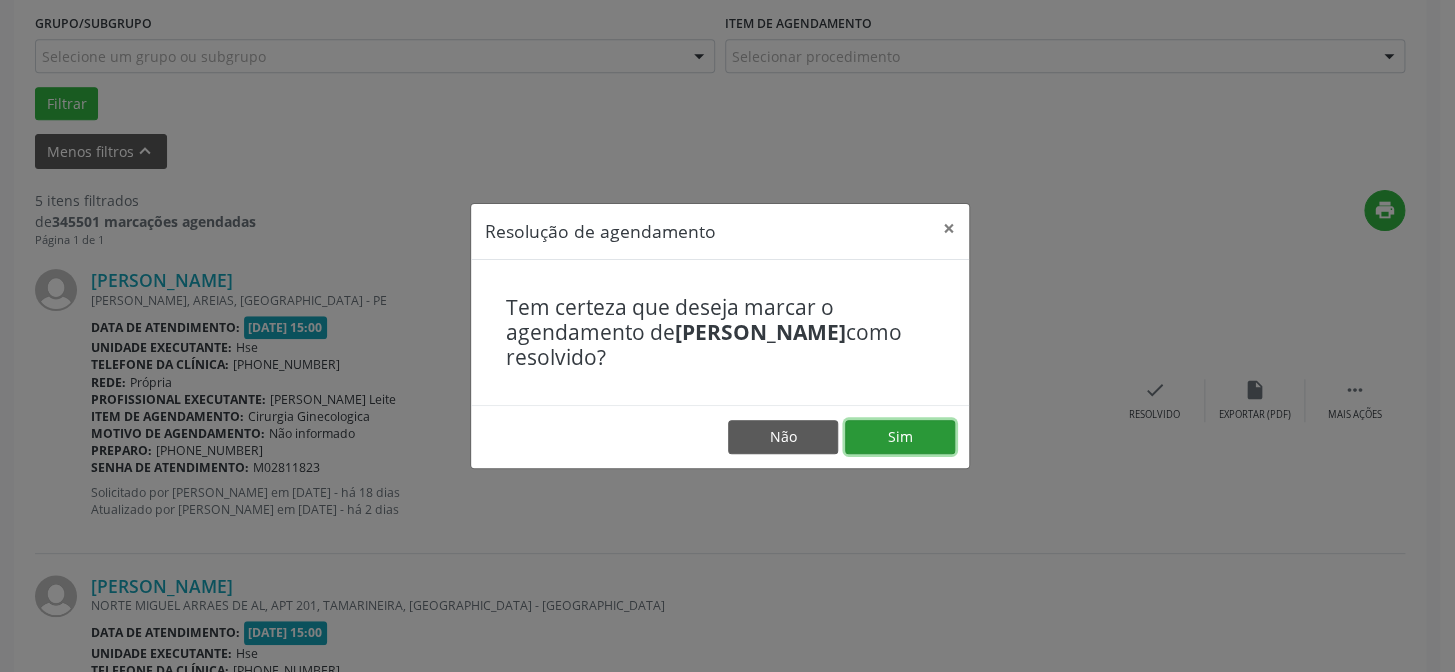 click on "Sim" at bounding box center (900, 437) 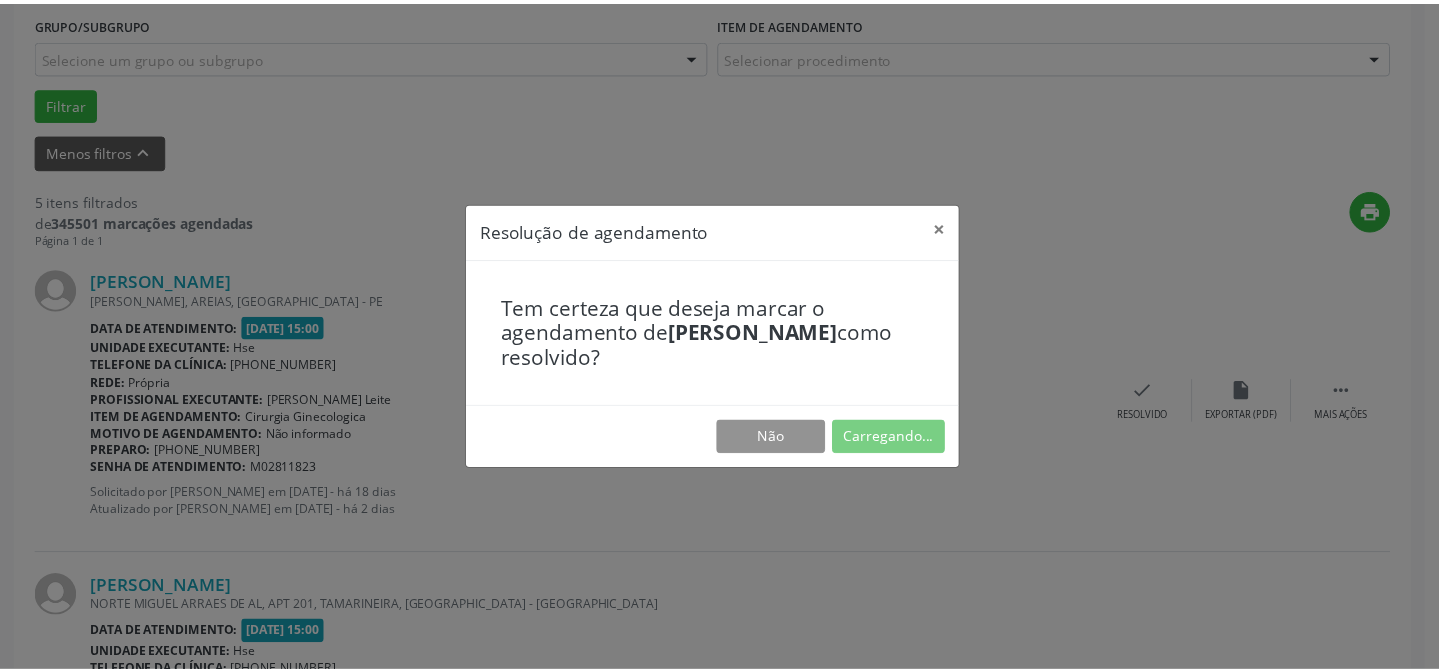 scroll, scrollTop: 179, scrollLeft: 0, axis: vertical 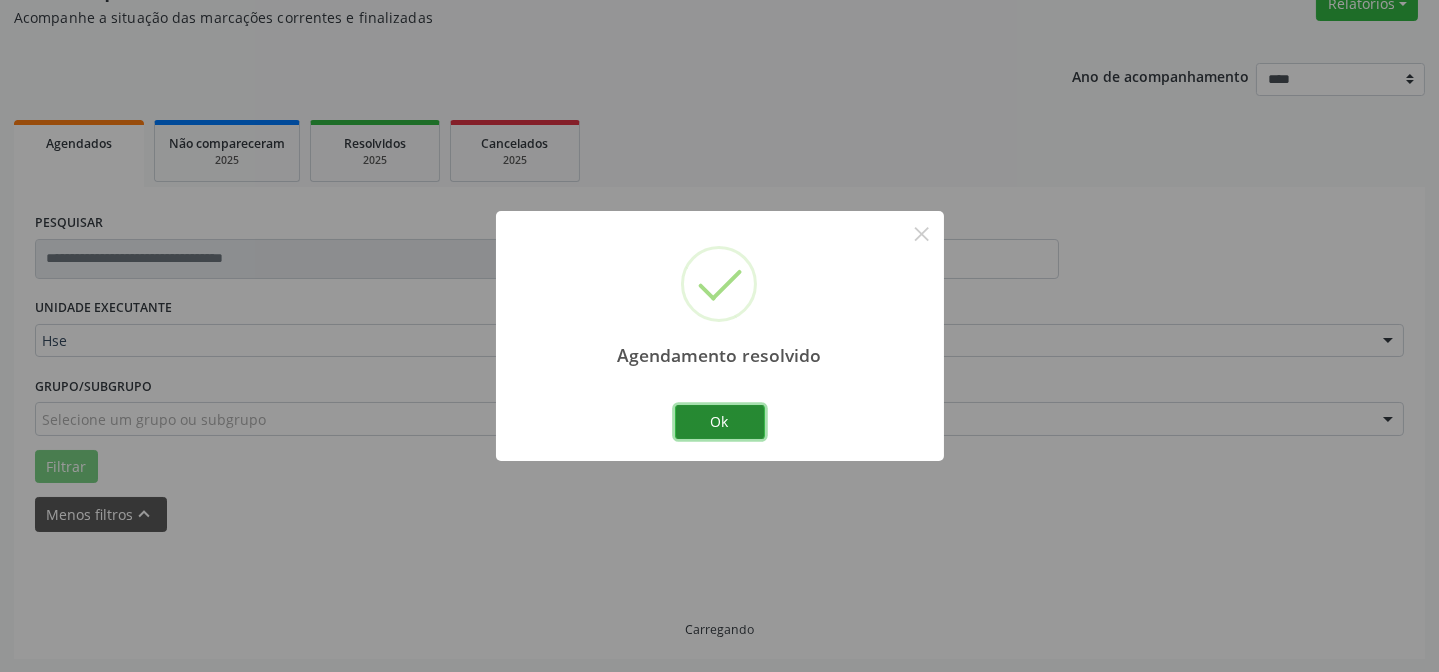 click on "Ok" at bounding box center [720, 422] 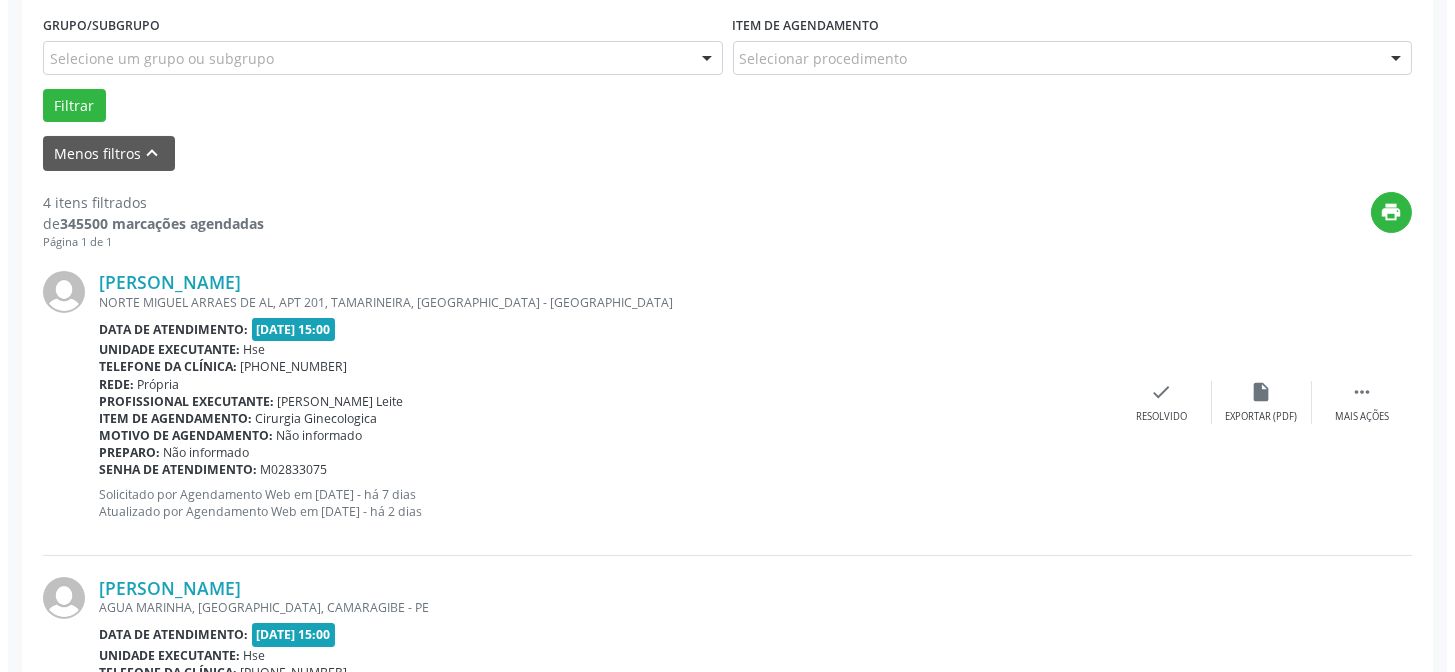 scroll, scrollTop: 633, scrollLeft: 0, axis: vertical 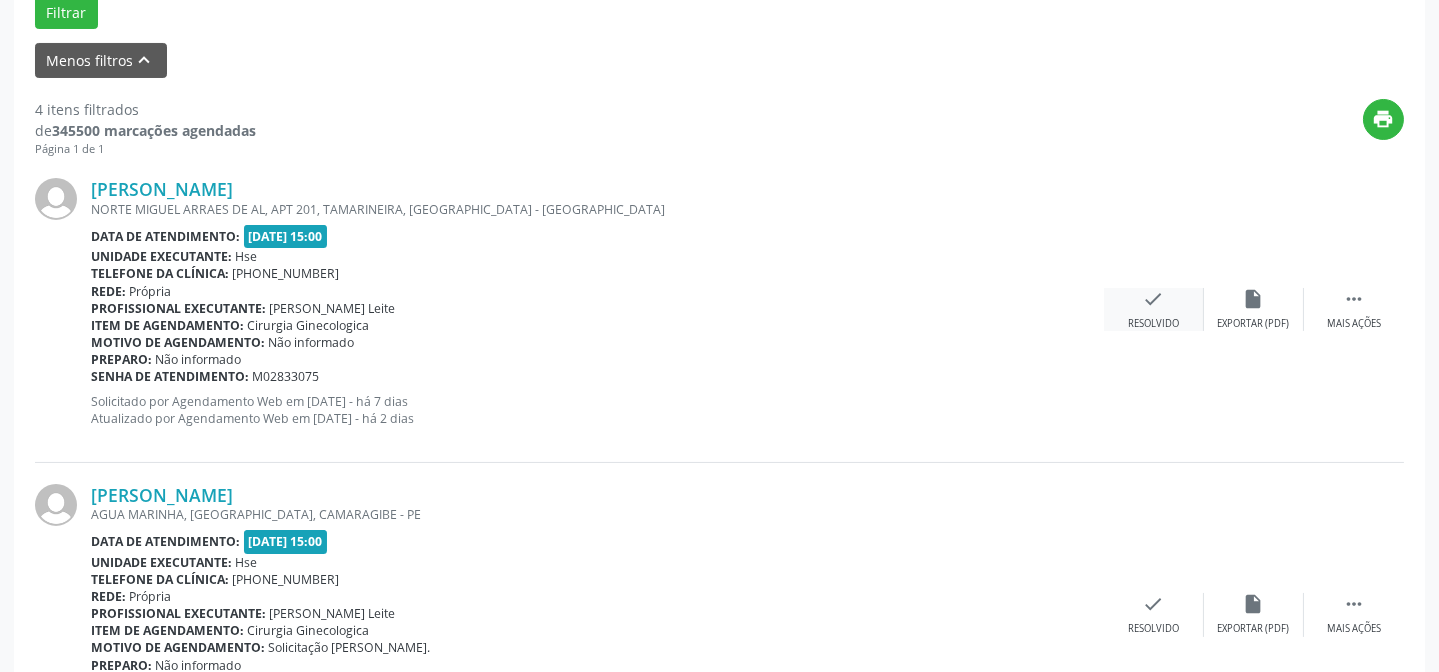 click on "Resolvido" at bounding box center (1153, 324) 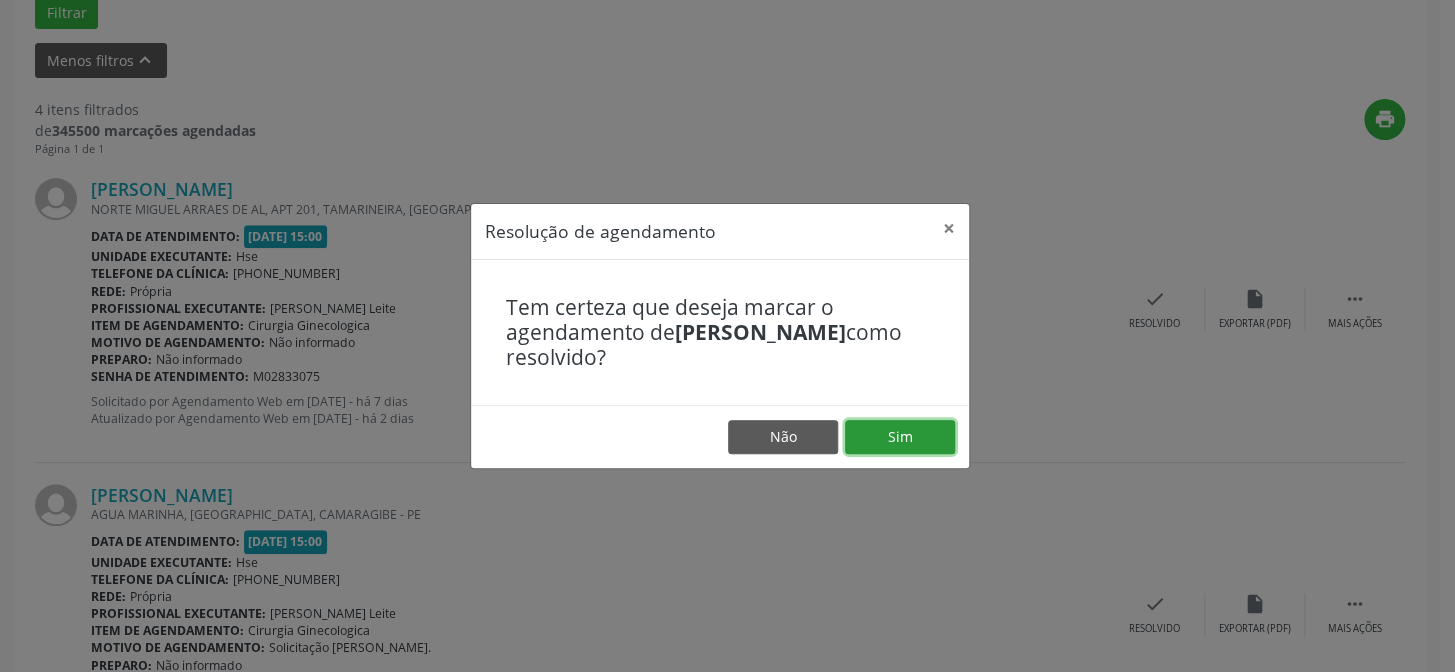 click on "Sim" at bounding box center [900, 437] 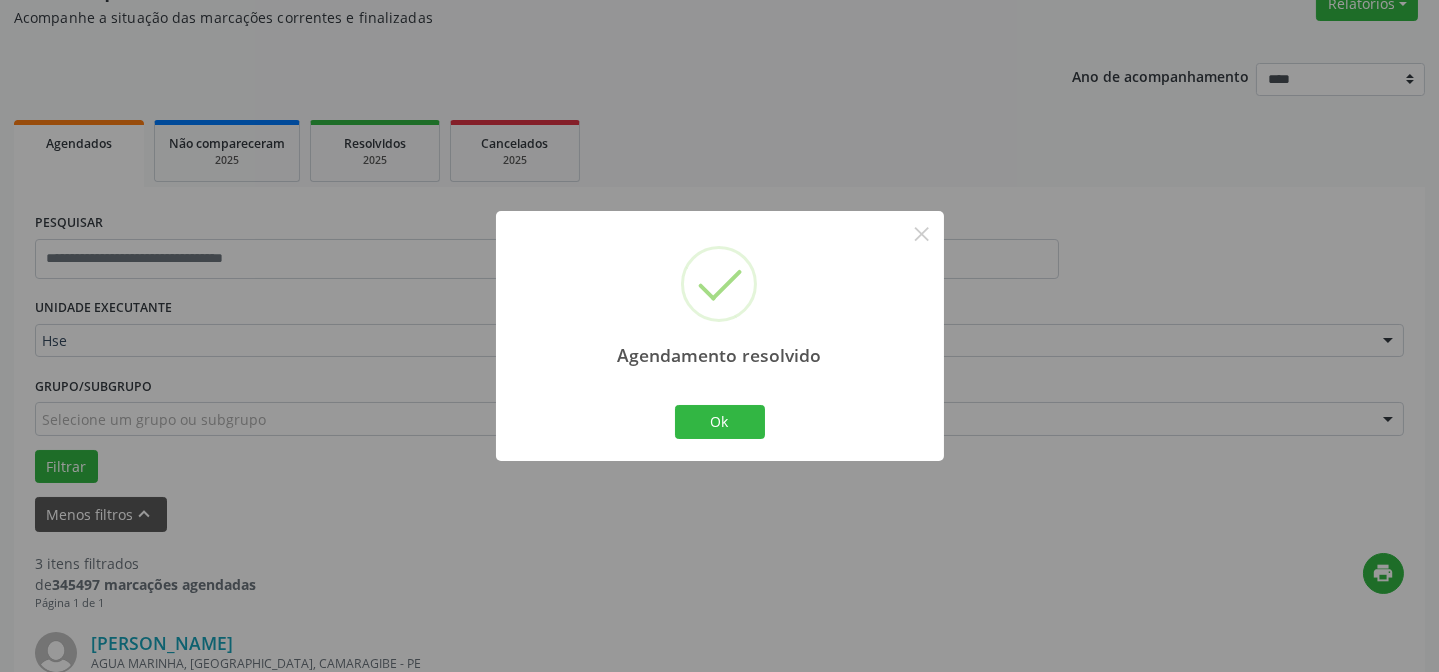 scroll, scrollTop: 633, scrollLeft: 0, axis: vertical 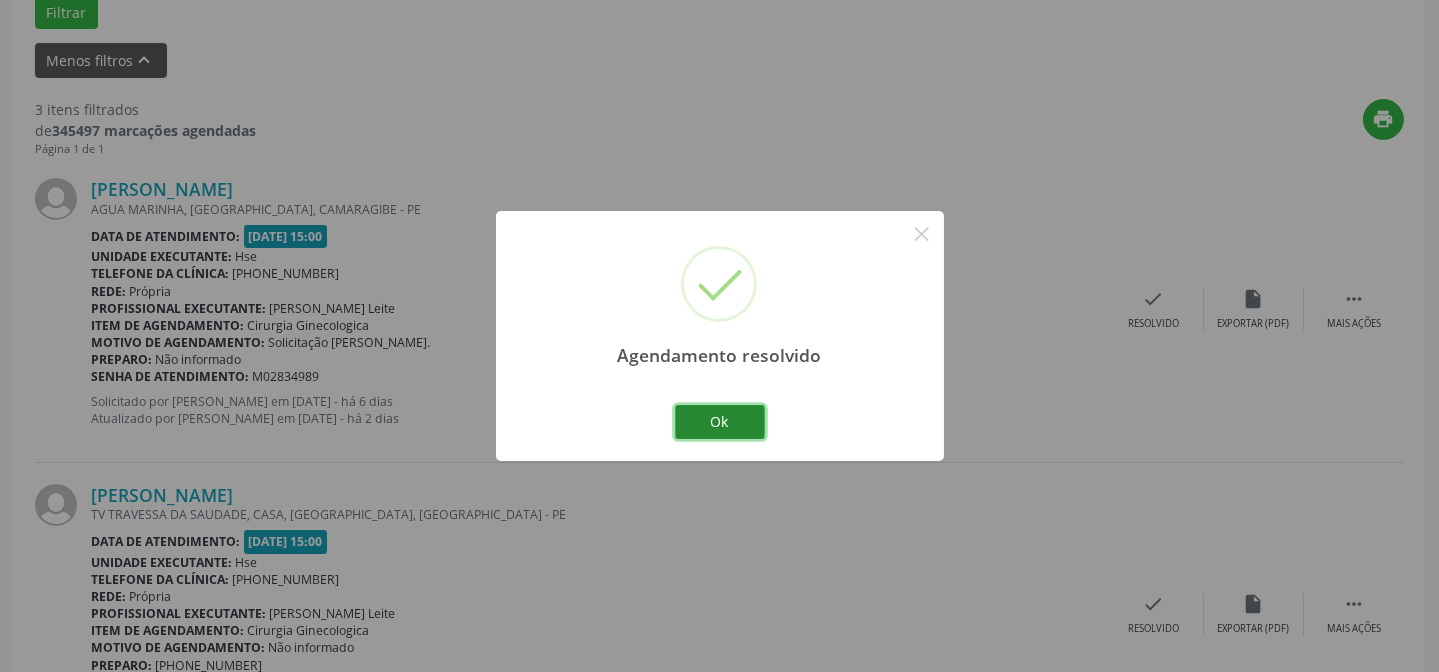 click on "Ok" at bounding box center (720, 422) 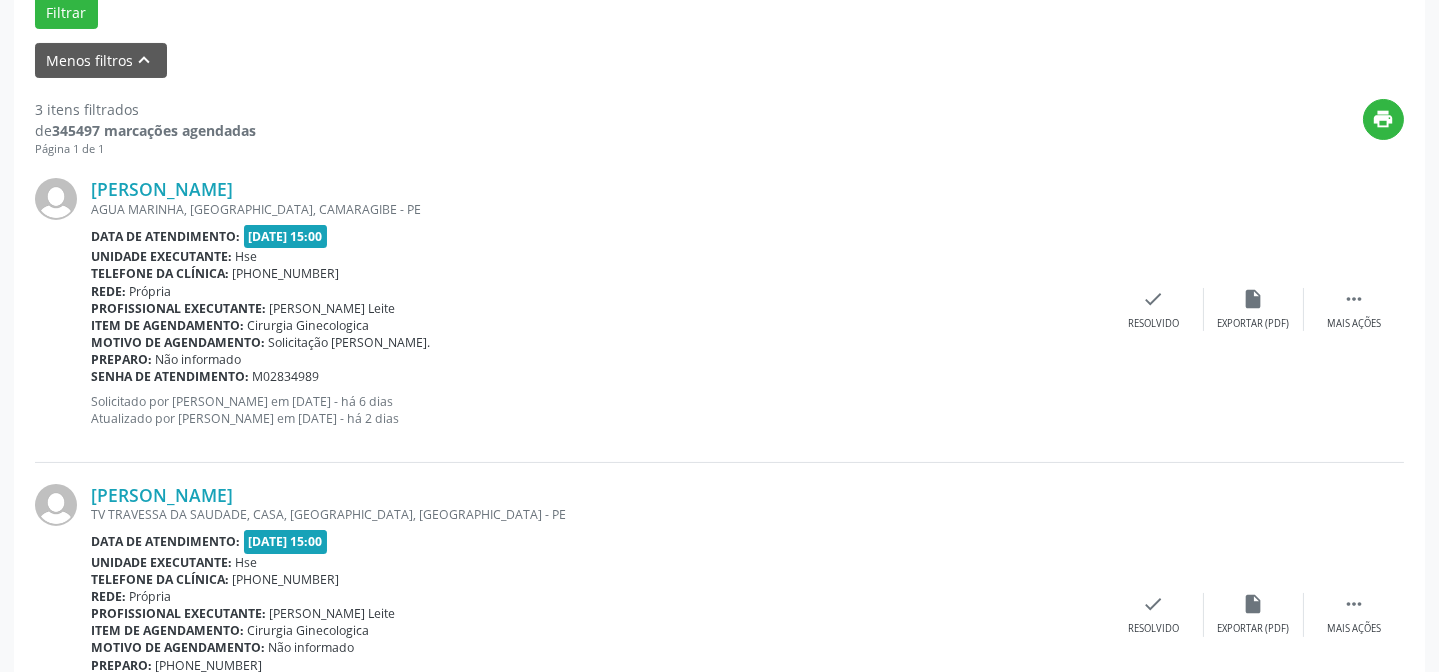 click on "[PERSON_NAME]
[GEOGRAPHIC_DATA], [GEOGRAPHIC_DATA], [GEOGRAPHIC_DATA] - PE
Data de atendimento:
[DATE] 15:00
Unidade executante:
Hse
Telefone da clínica:
[PHONE_NUMBER]
Rede:
[GEOGRAPHIC_DATA]
Profissional executante:
[PERSON_NAME] Leite
Item de agendamento:
Cirurgia Ginecologica
Motivo de agendamento:
Solicitação [PERSON_NAME].
Preparo:
Não informado
Senha de atendimento:
M02834989
Solicitado por [PERSON_NAME] em [DATE] - há 6 dias
Atualizado por [PERSON_NAME] em [DATE] - há 2 dias

Mais ações
insert_drive_file
Exportar (PDF)
check
Resolvido" at bounding box center (719, 309) 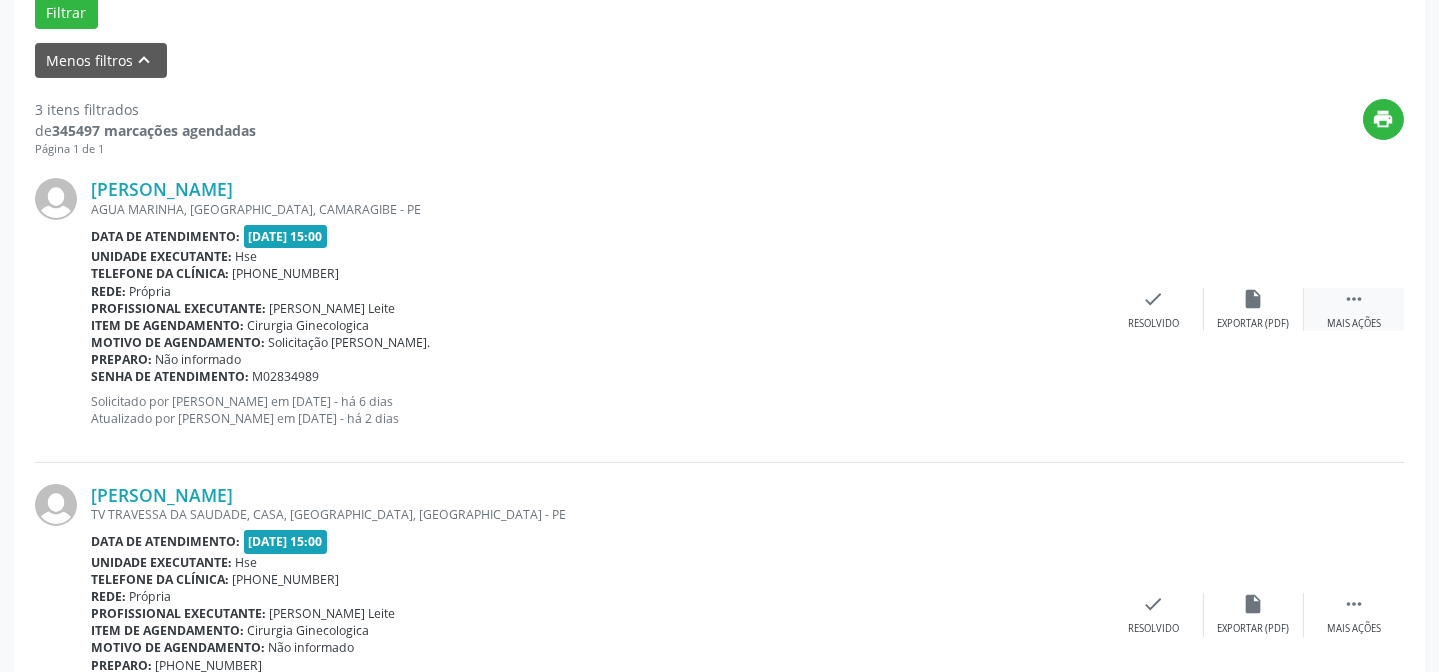 click on "
Mais ações" at bounding box center (1354, 309) 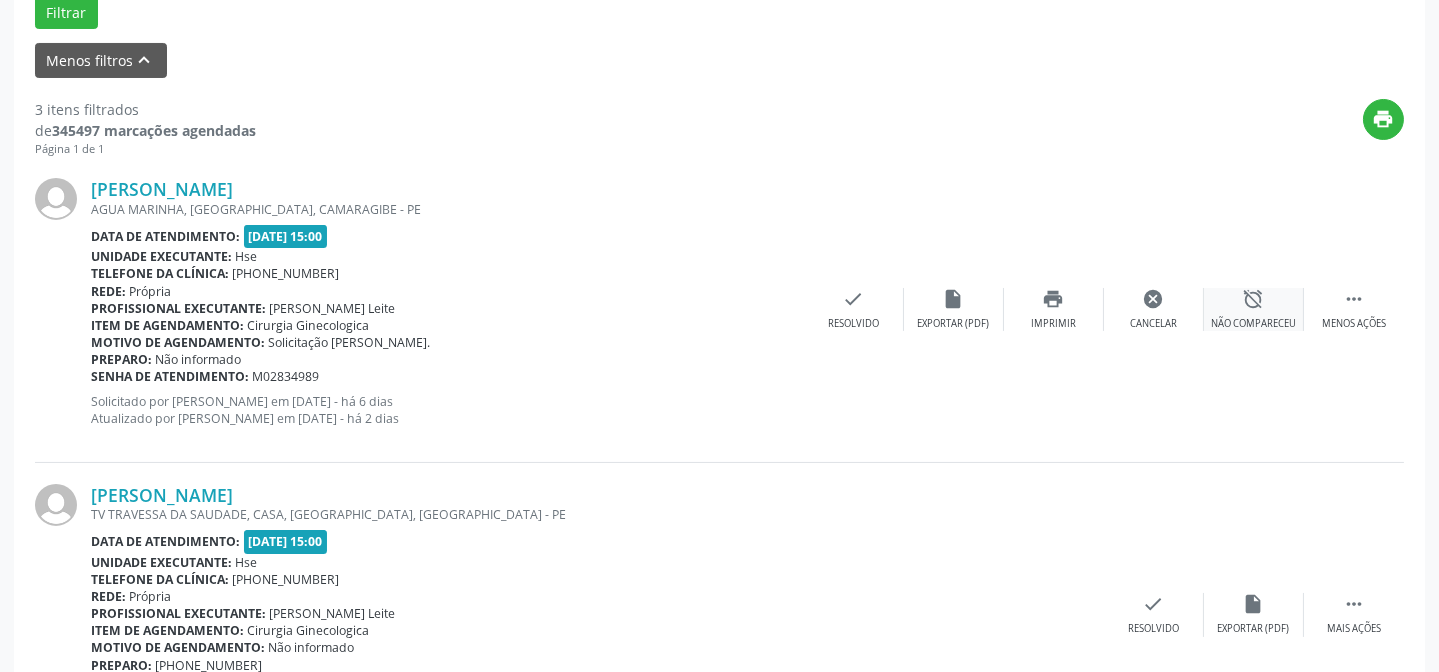 click on "Não compareceu" at bounding box center [1253, 324] 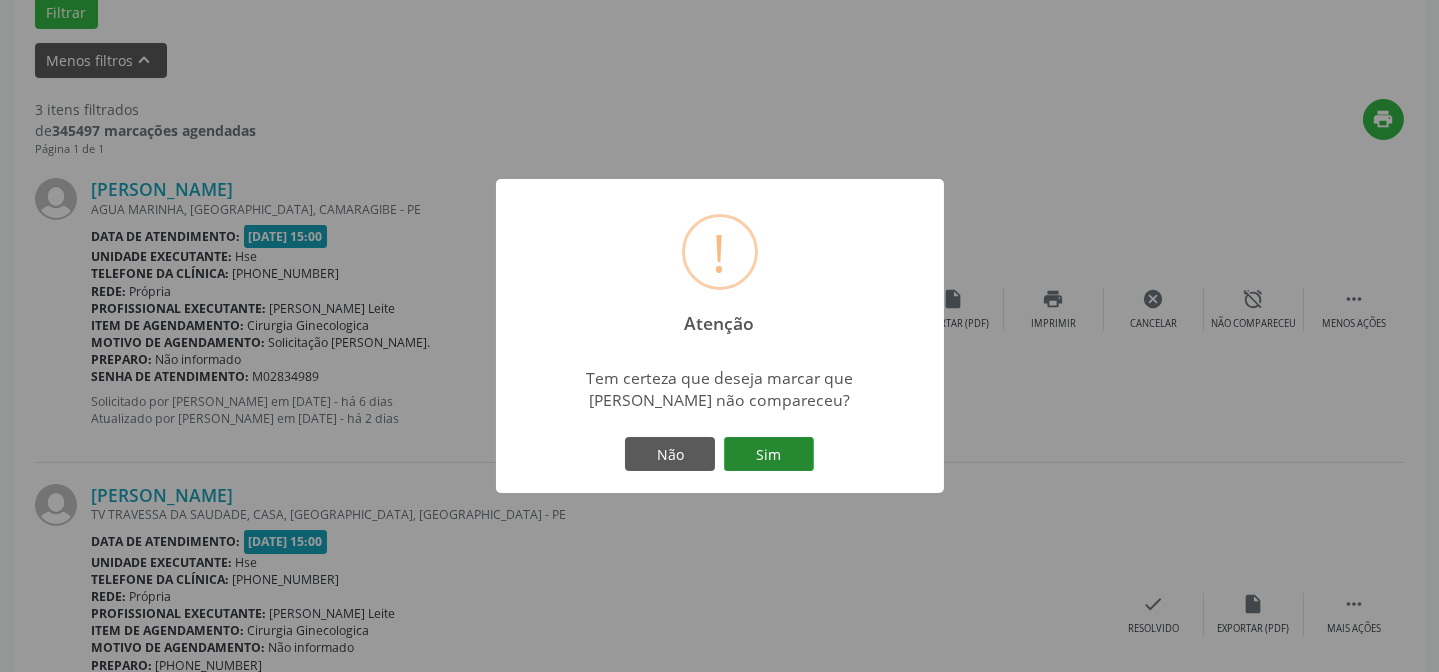 click on "Sim" at bounding box center [769, 454] 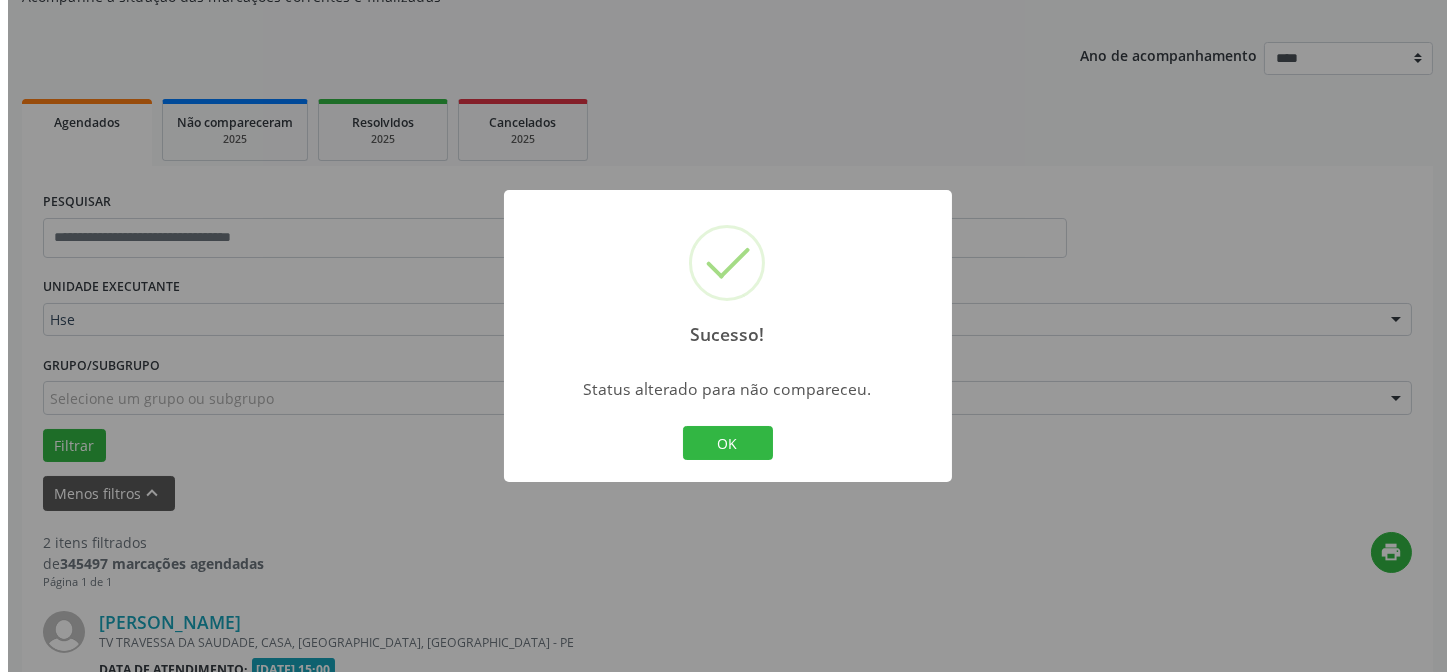 scroll, scrollTop: 633, scrollLeft: 0, axis: vertical 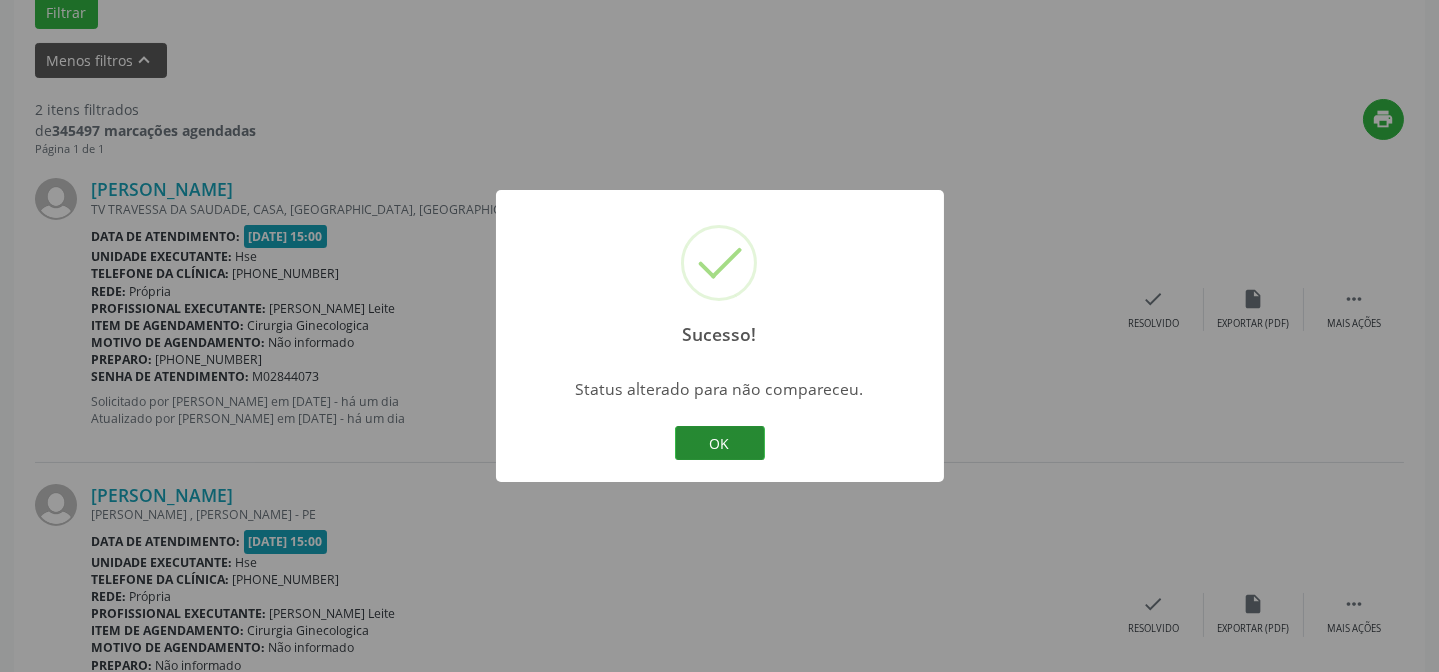 click on "OK" at bounding box center (720, 443) 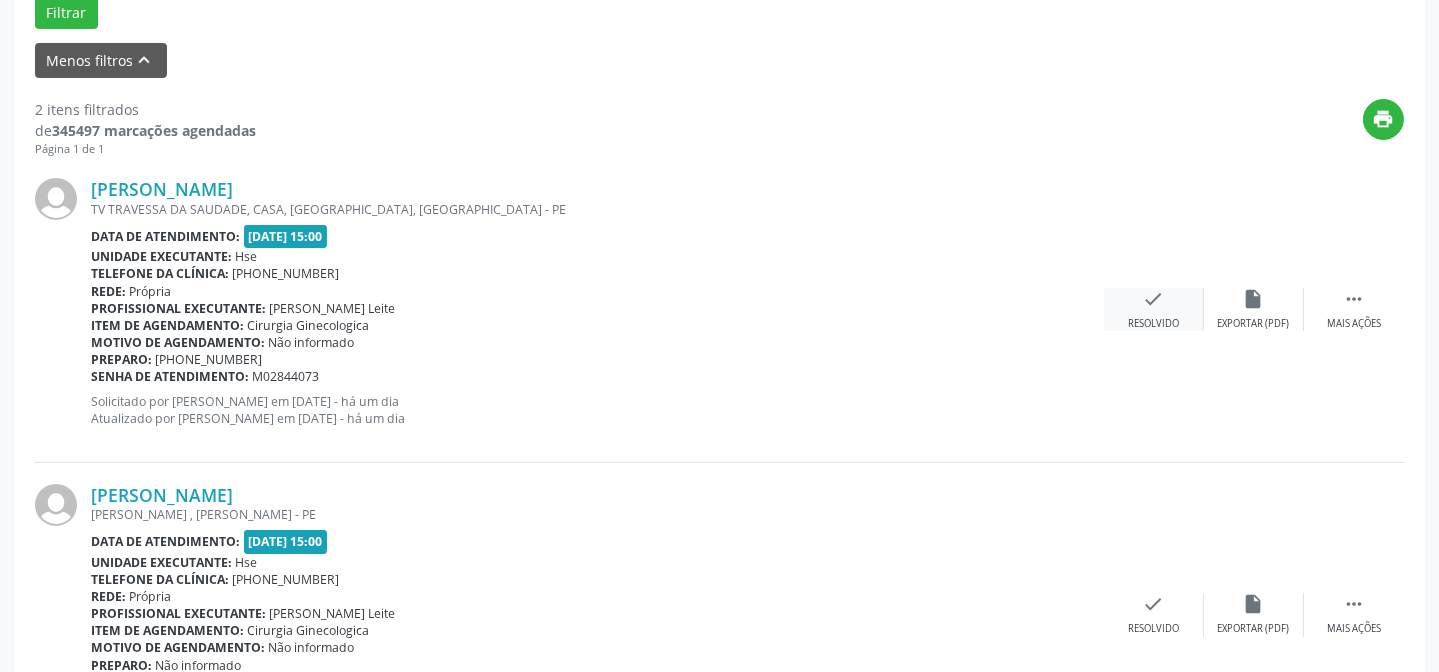 click on "check
Resolvido" at bounding box center [1154, 309] 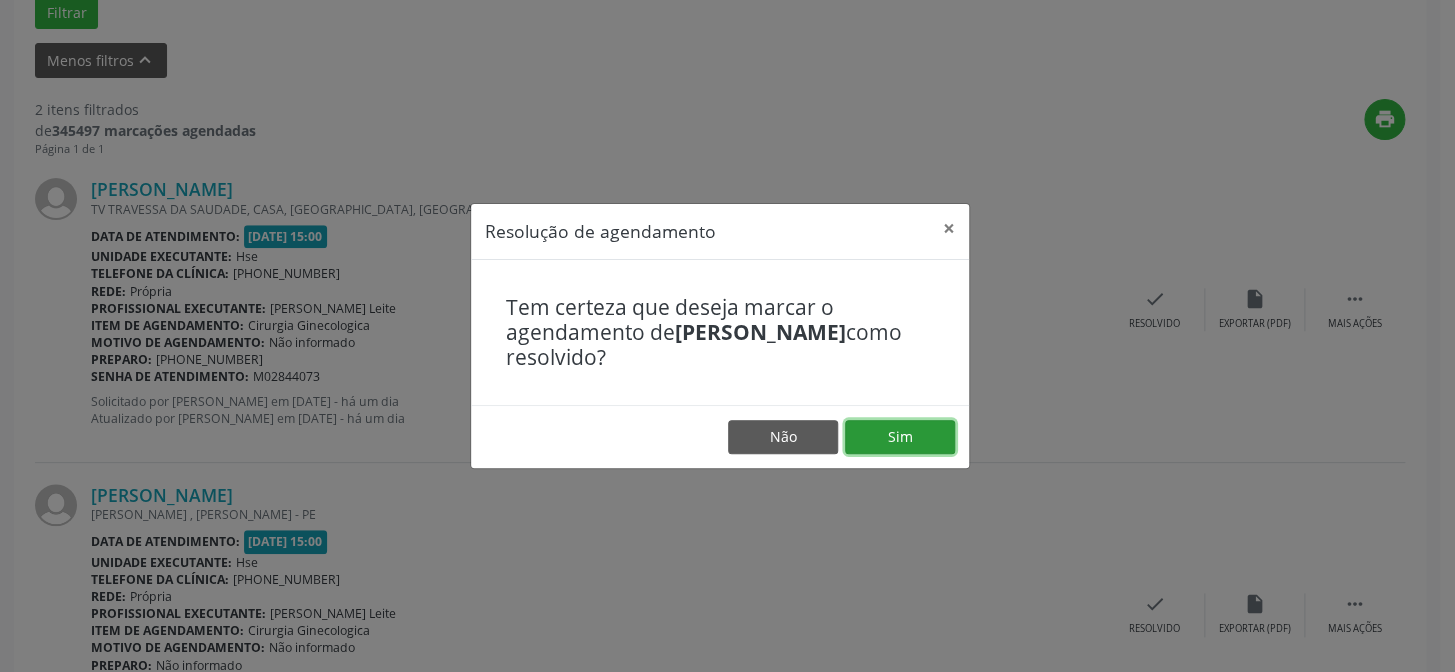 click on "Sim" at bounding box center (900, 437) 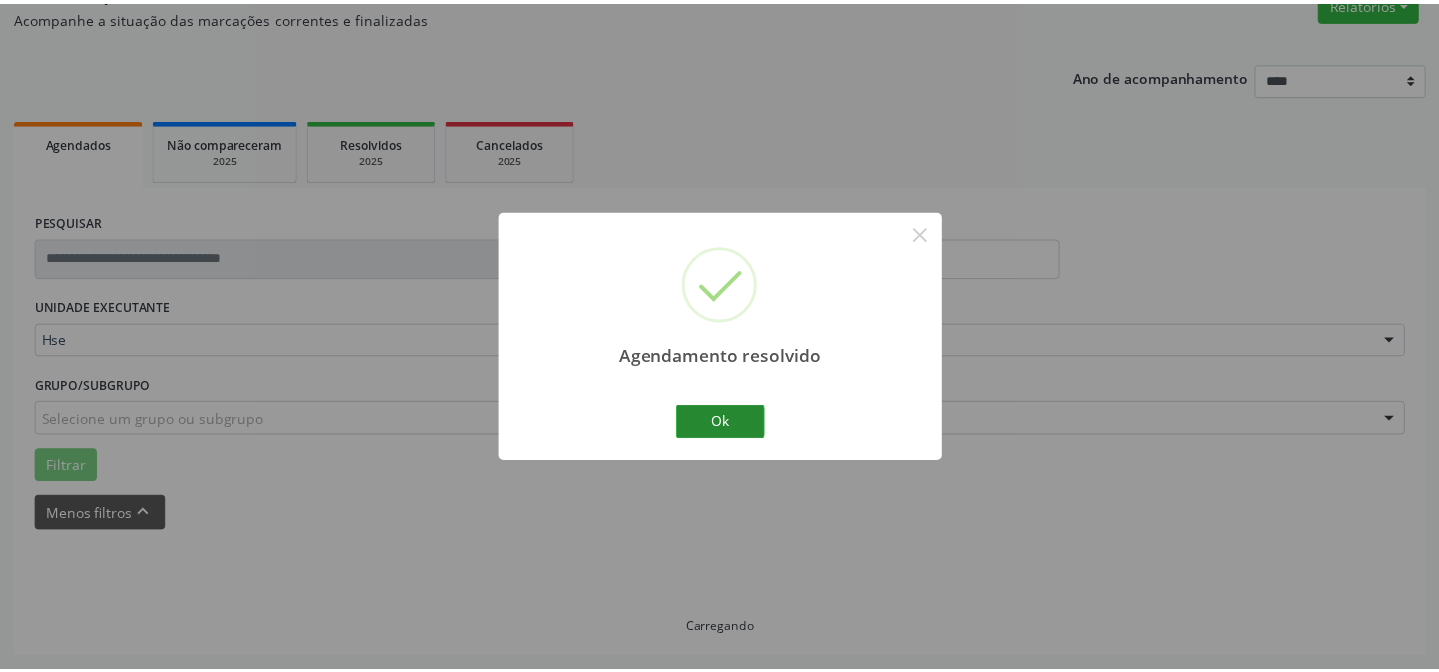 scroll, scrollTop: 179, scrollLeft: 0, axis: vertical 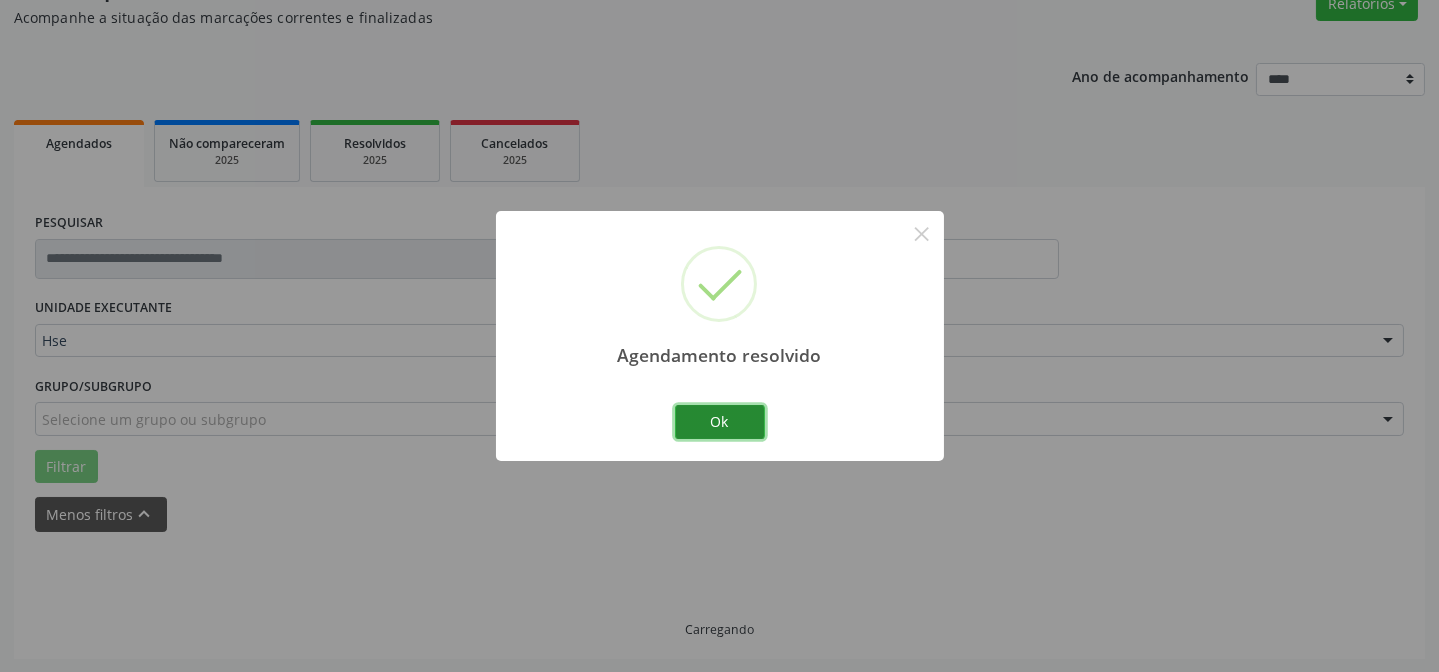 click on "Ok" at bounding box center [720, 422] 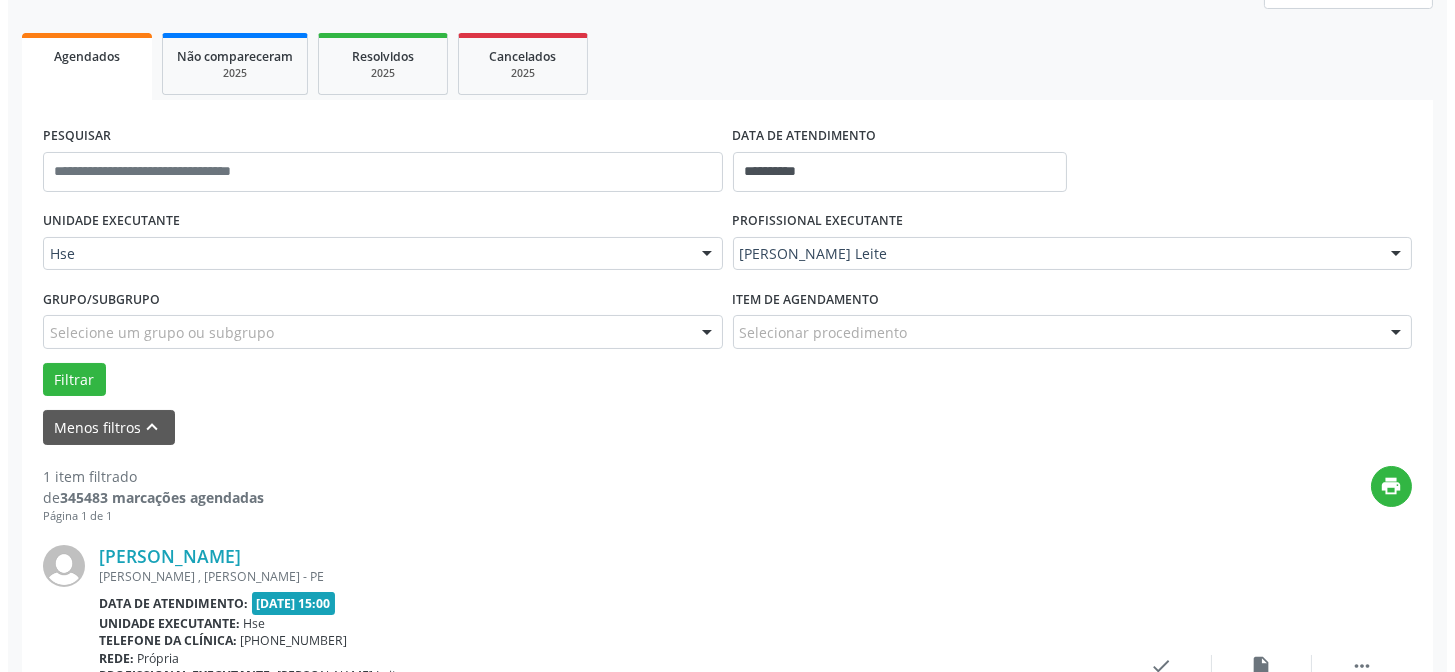 scroll, scrollTop: 451, scrollLeft: 0, axis: vertical 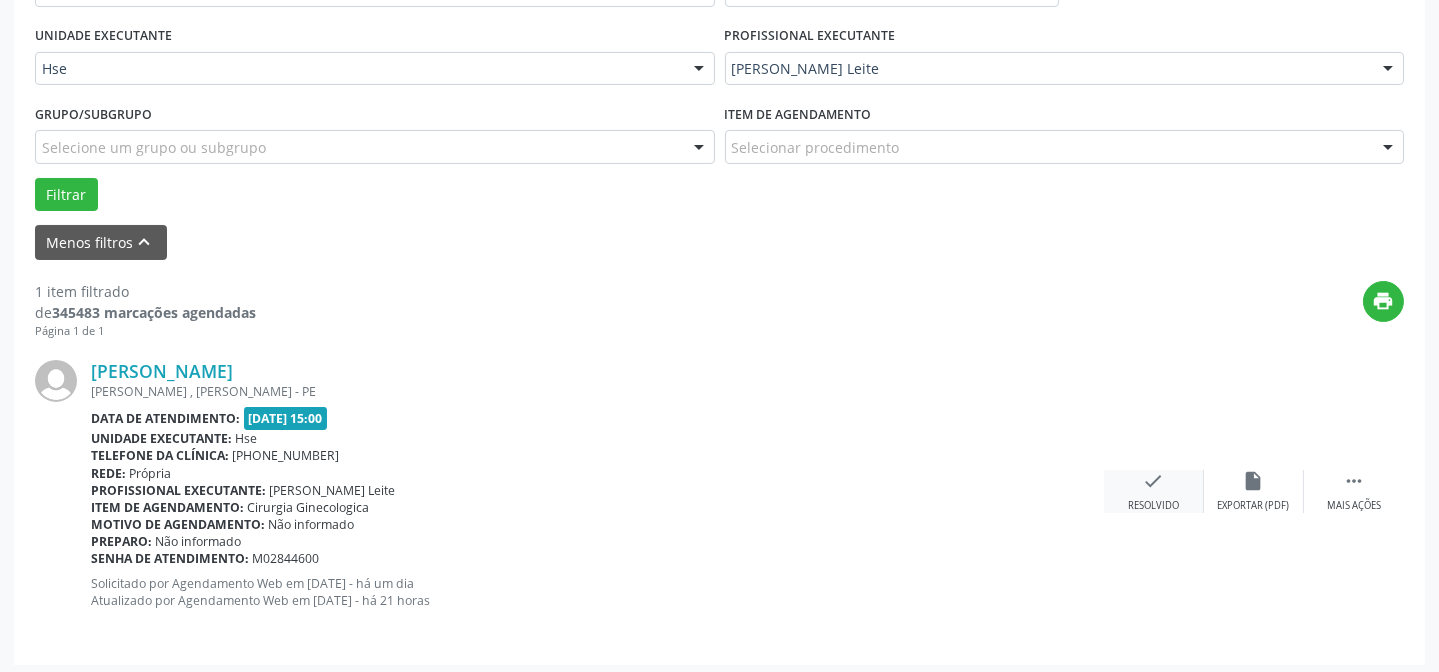 click on "check" at bounding box center [1154, 481] 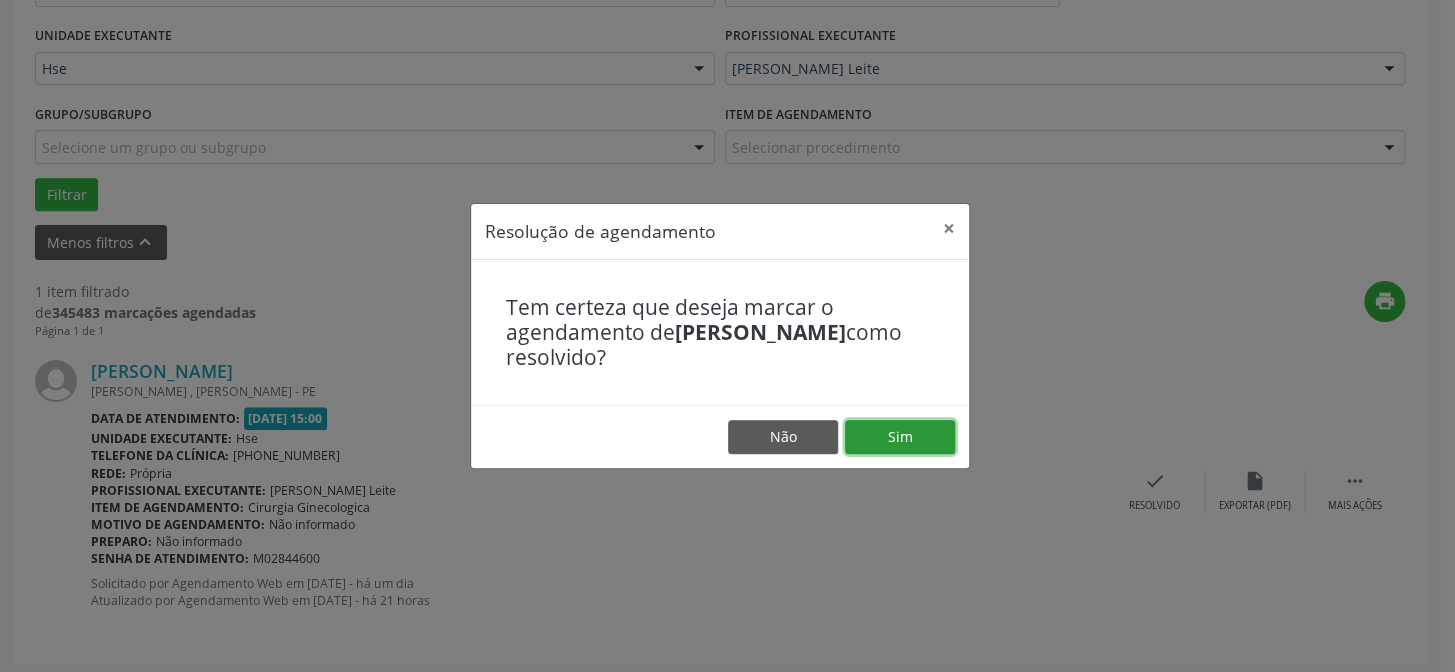 click on "Sim" at bounding box center [900, 437] 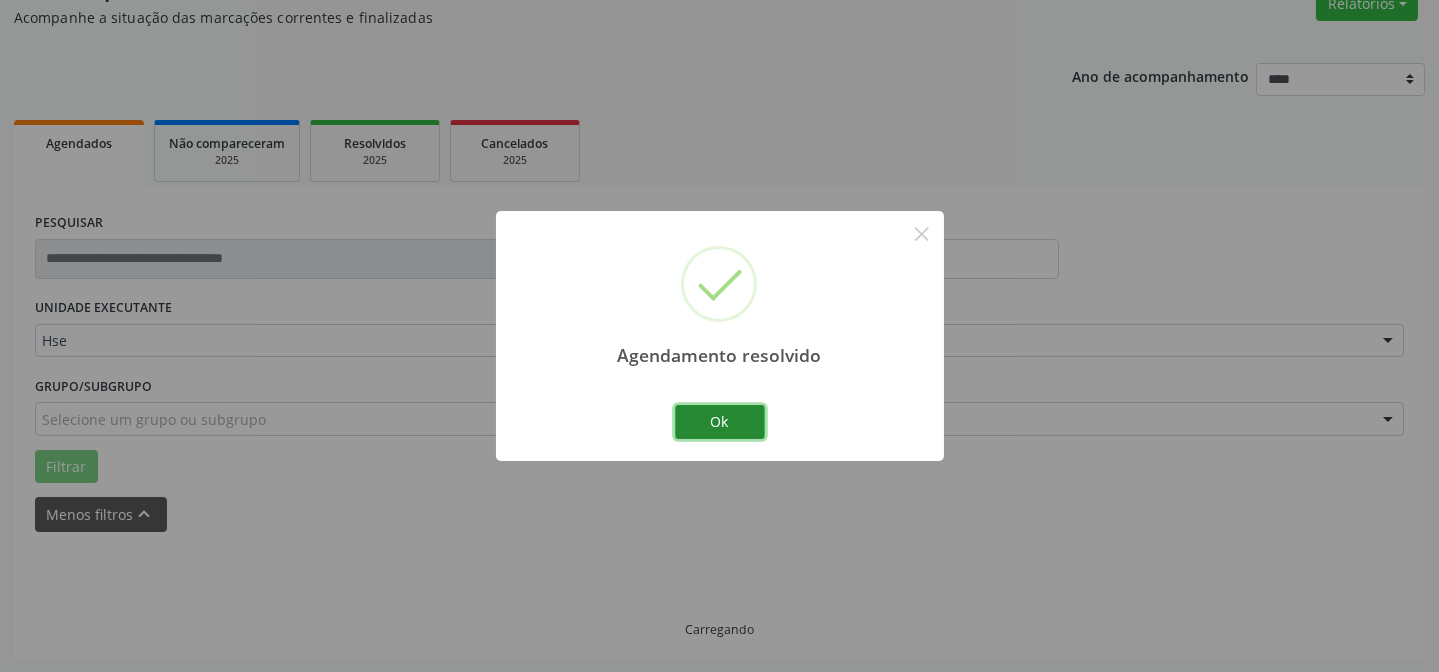 click on "Ok" at bounding box center [720, 422] 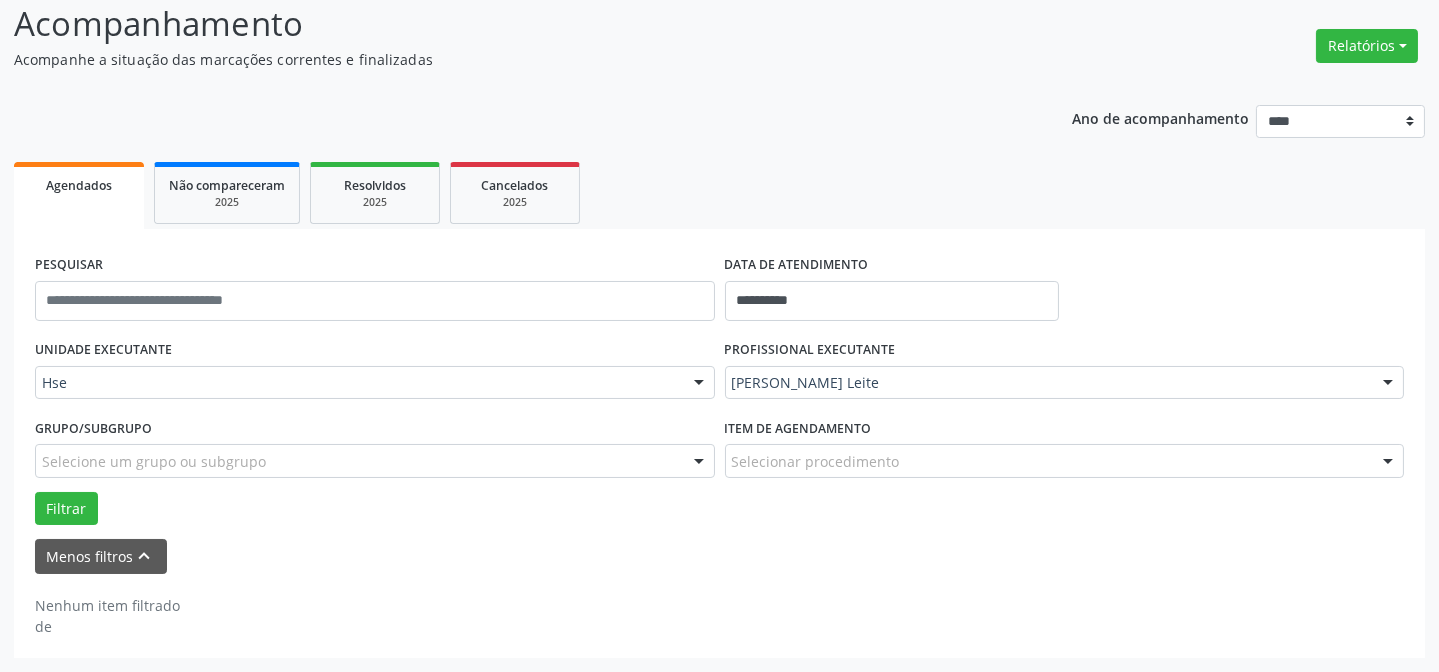 scroll, scrollTop: 135, scrollLeft: 0, axis: vertical 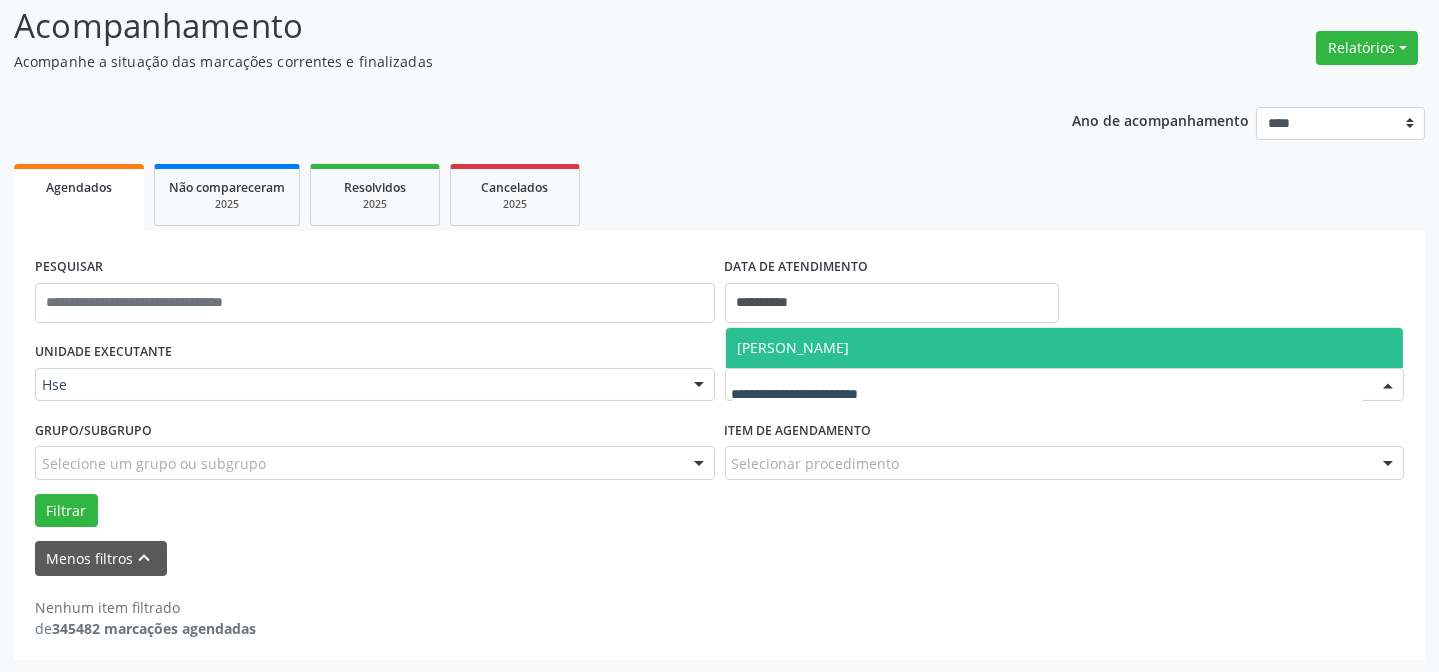 click on "**********" at bounding box center [719, 414] 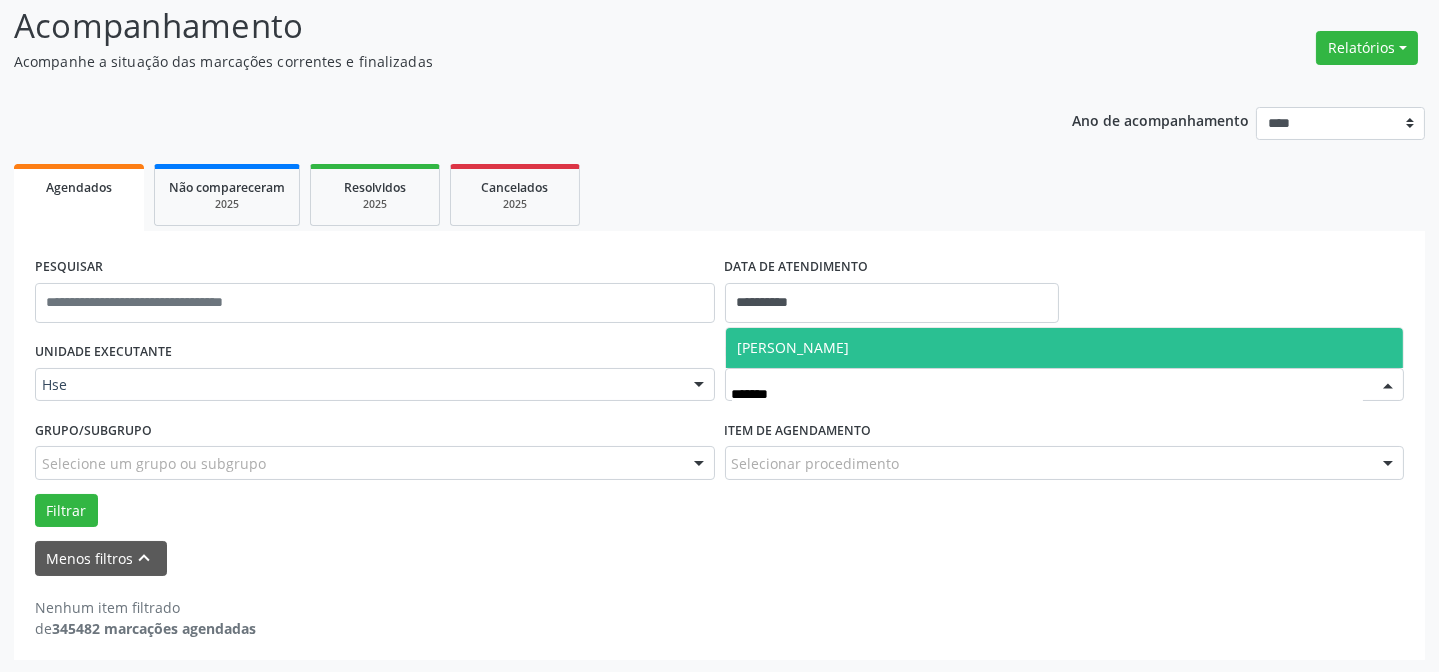 type on "********" 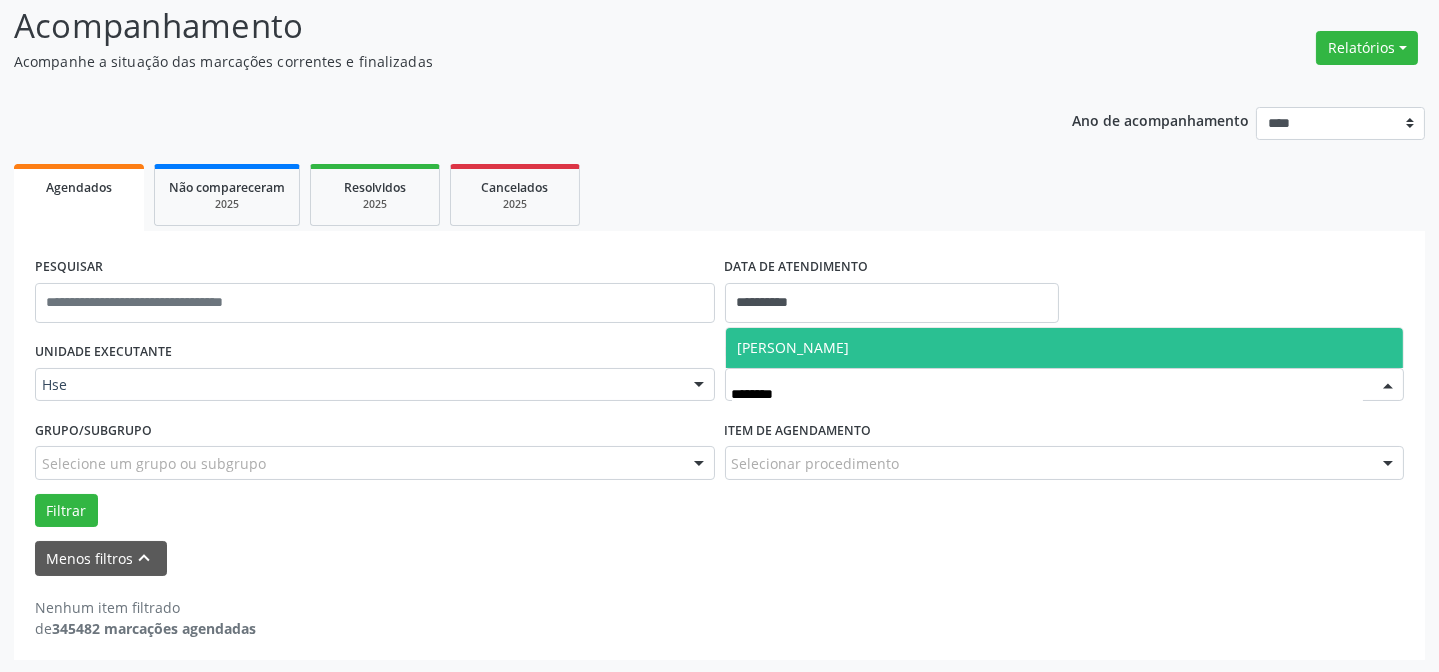 click on "[PERSON_NAME]" at bounding box center [794, 347] 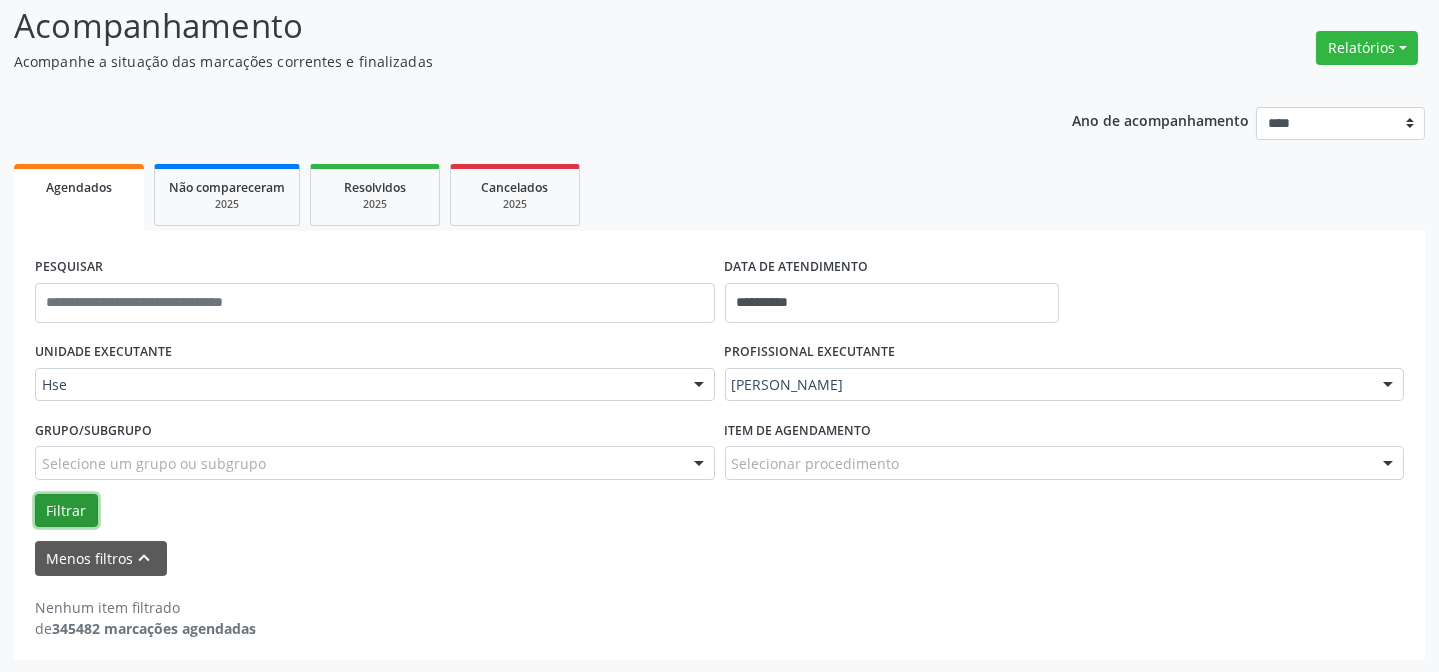 click on "Filtrar" at bounding box center [66, 511] 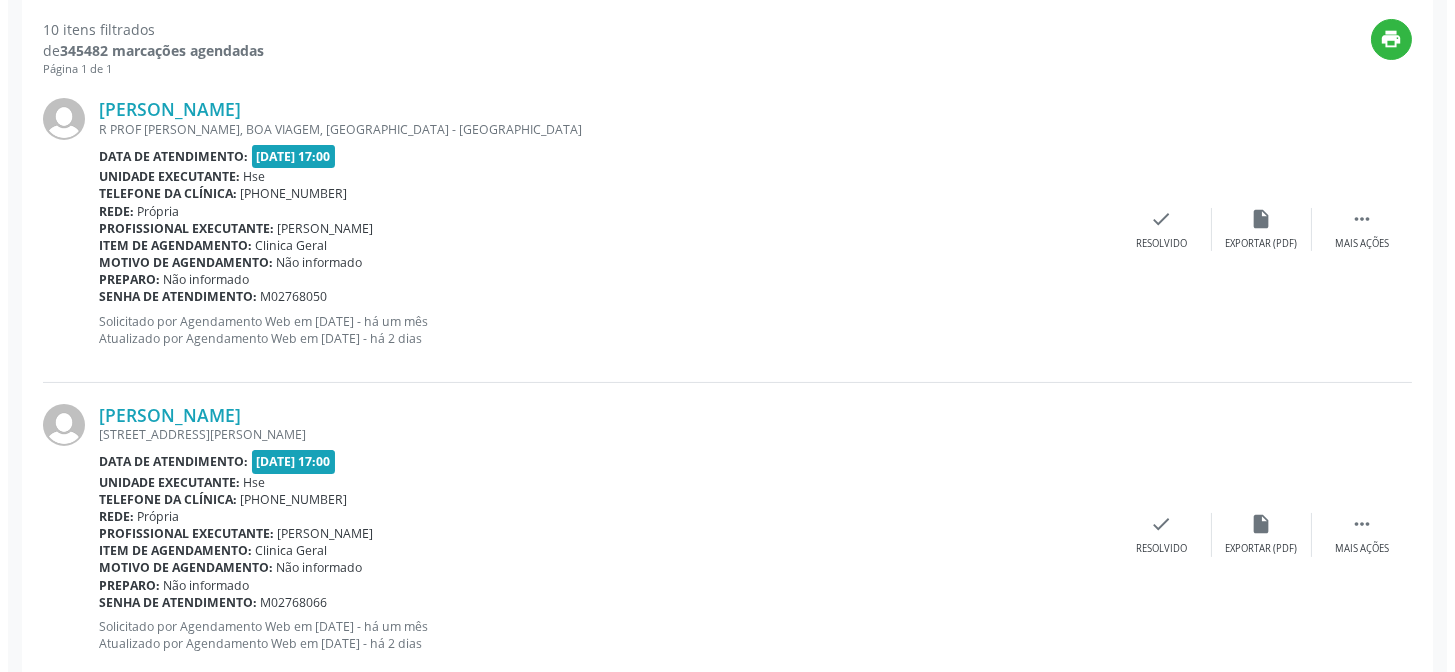 scroll, scrollTop: 680, scrollLeft: 0, axis: vertical 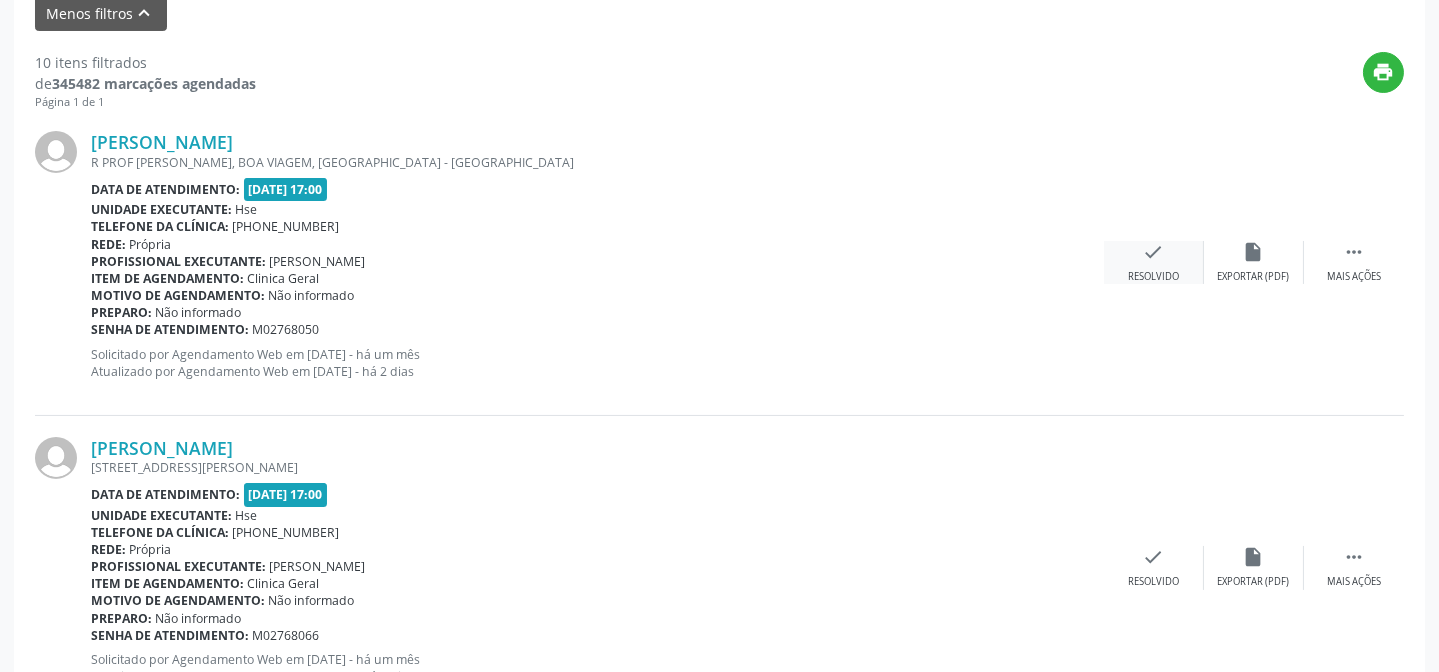 click on "check
Resolvido" at bounding box center [1154, 262] 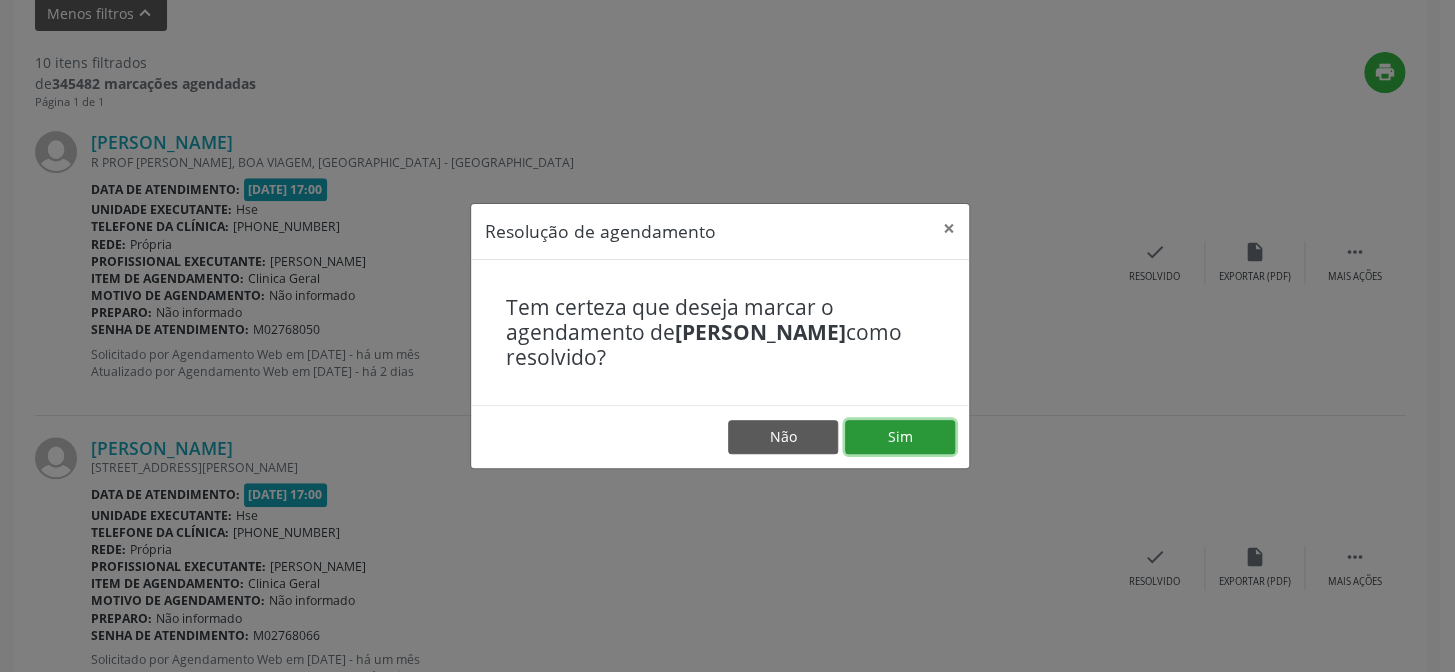 click on "Sim" at bounding box center (900, 437) 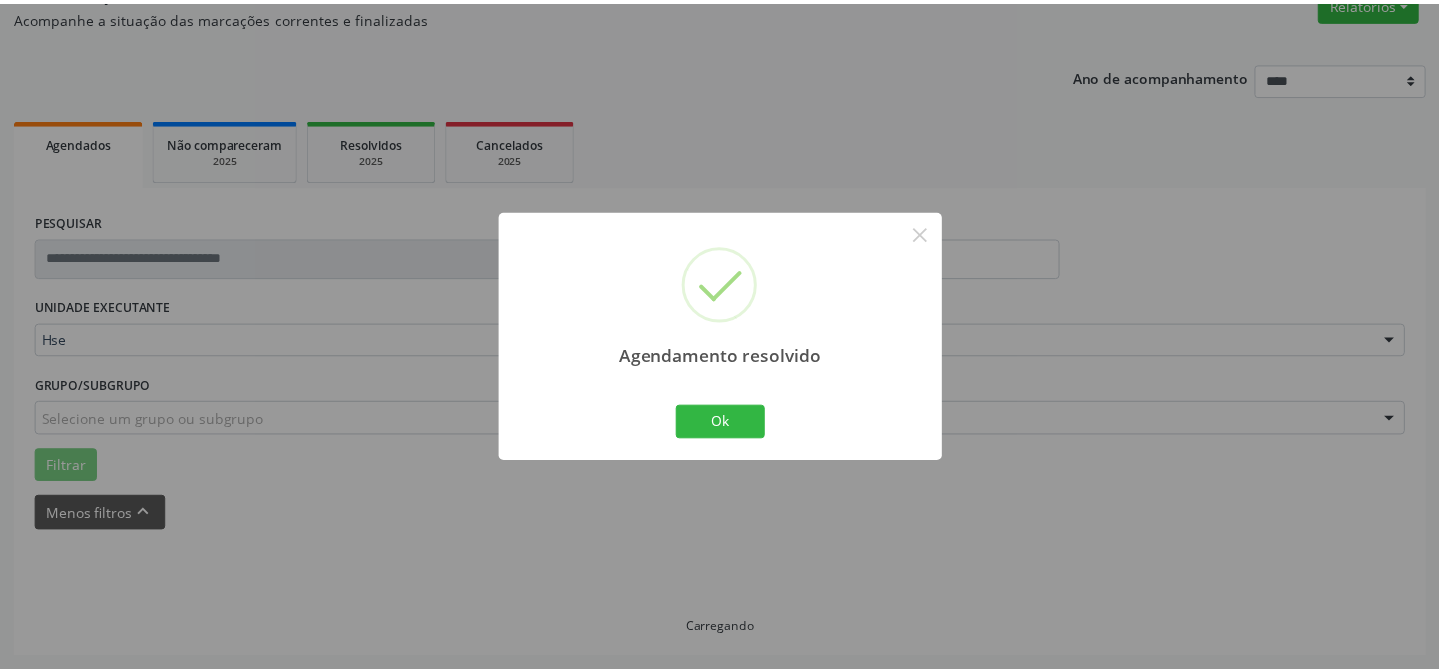 scroll, scrollTop: 179, scrollLeft: 0, axis: vertical 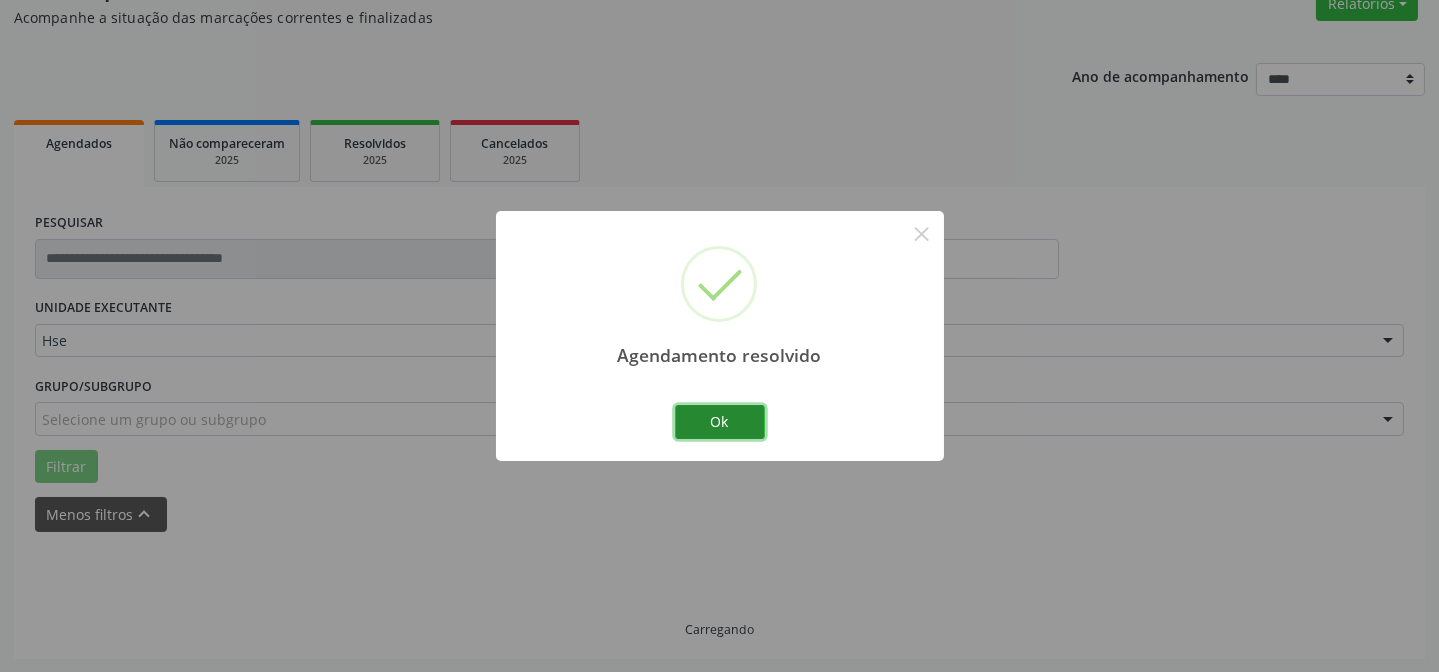 click on "Ok" at bounding box center (720, 422) 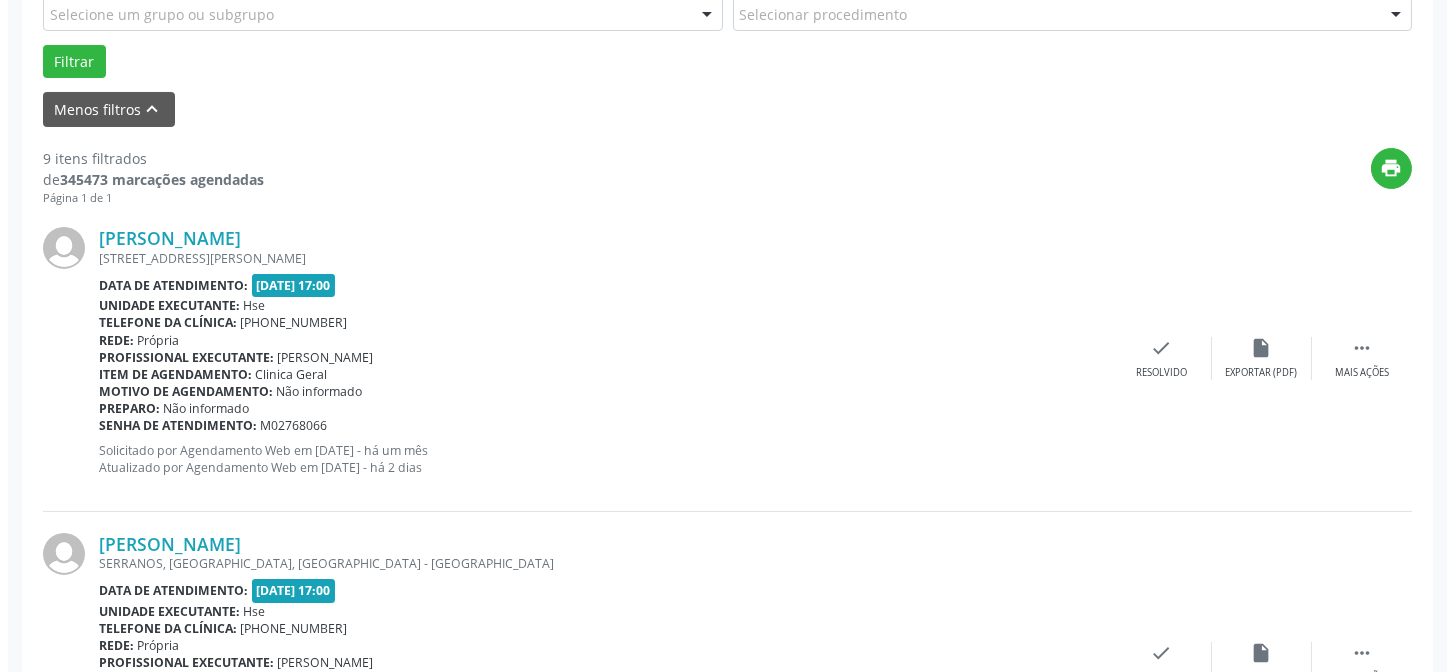 scroll, scrollTop: 633, scrollLeft: 0, axis: vertical 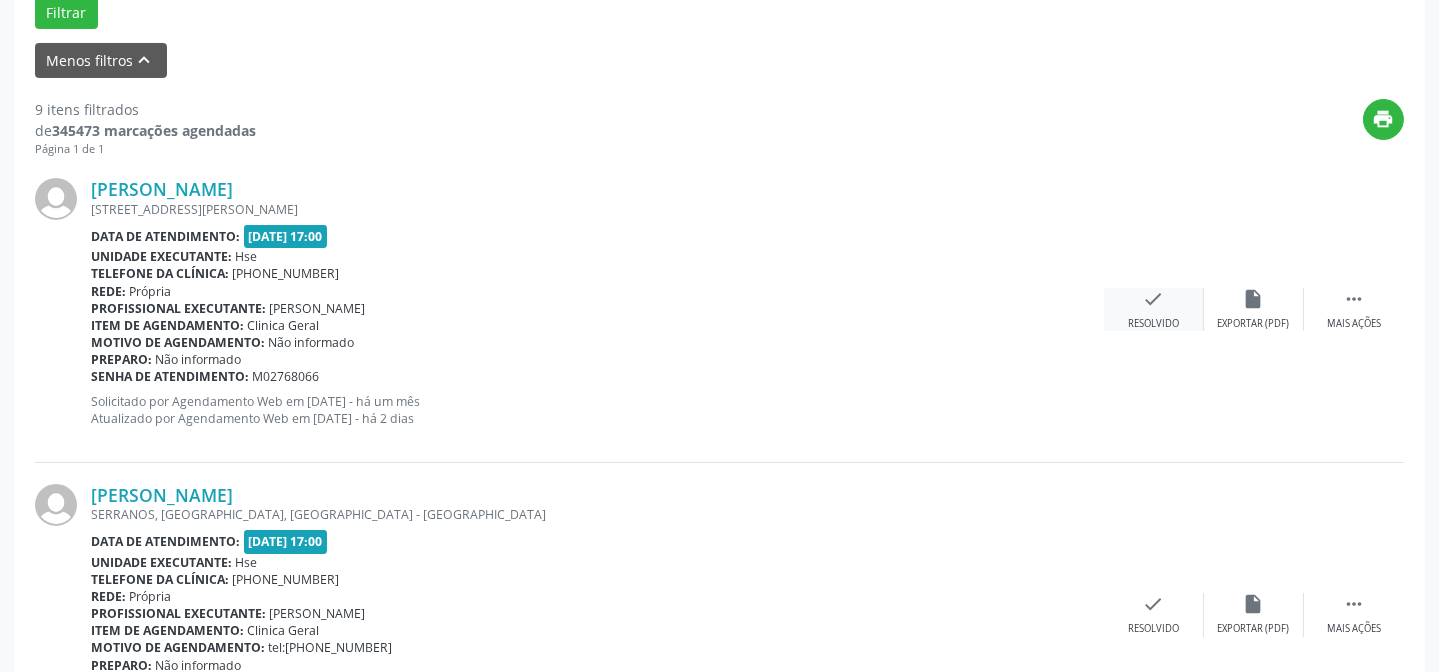 click on "Resolvido" at bounding box center (1153, 324) 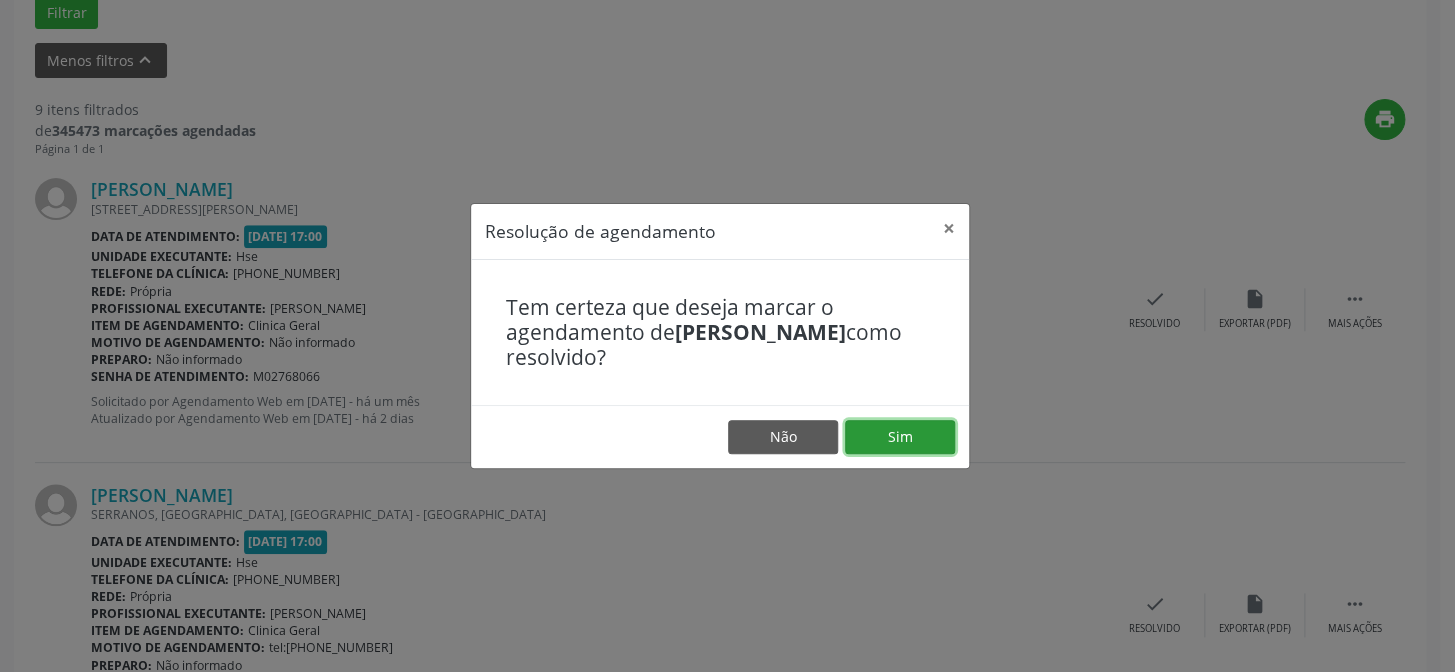 click on "Sim" at bounding box center (900, 437) 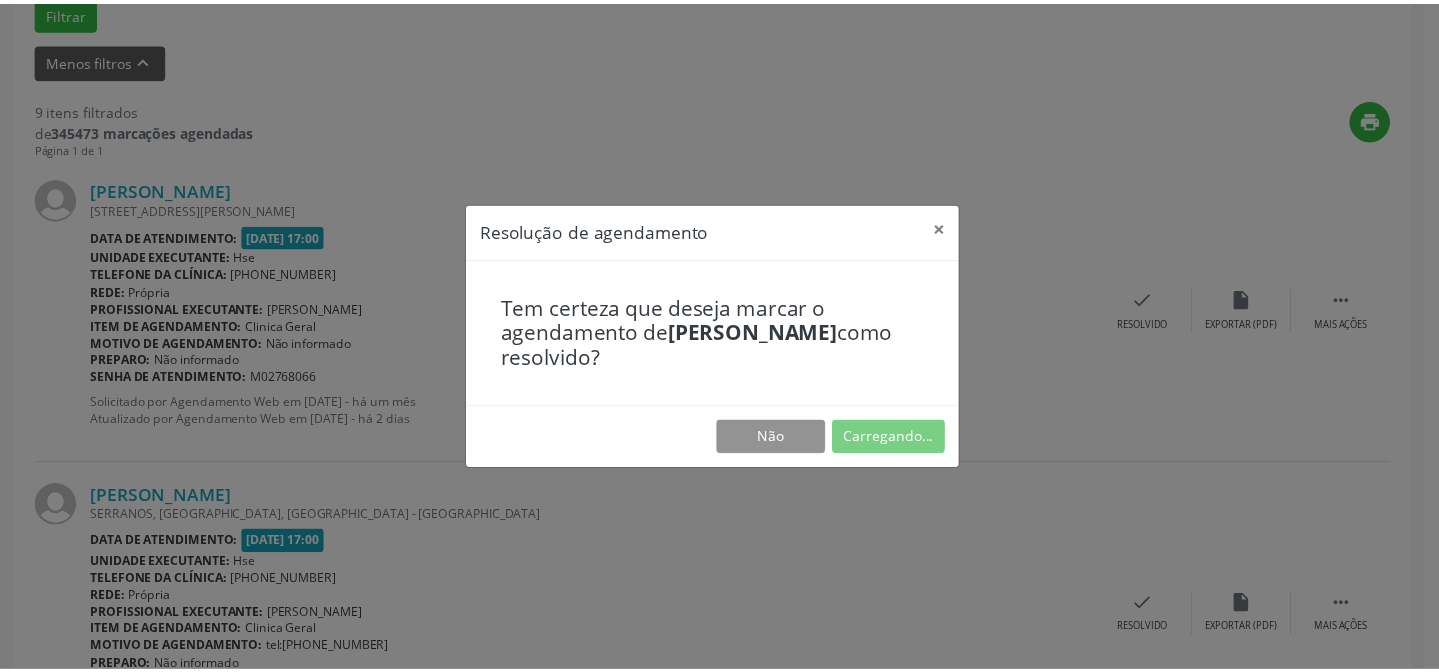 scroll, scrollTop: 179, scrollLeft: 0, axis: vertical 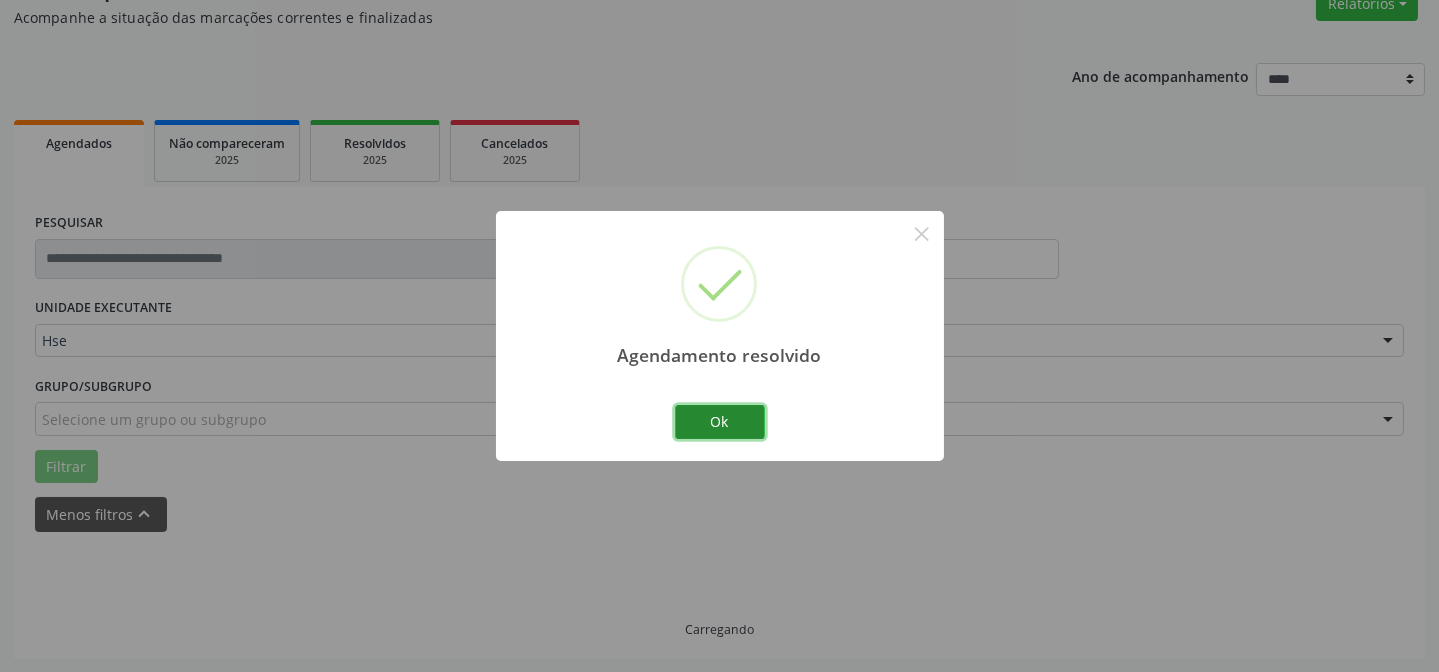 click on "Ok" at bounding box center [720, 422] 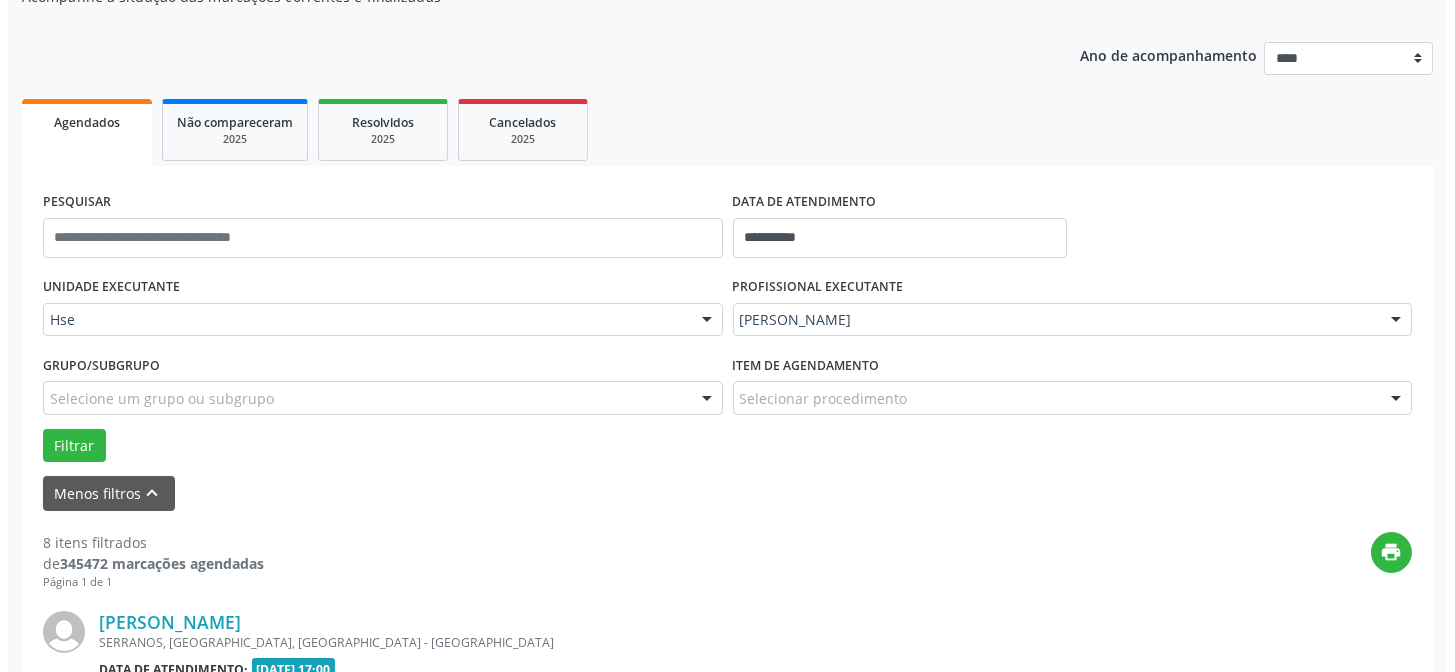 scroll, scrollTop: 472, scrollLeft: 0, axis: vertical 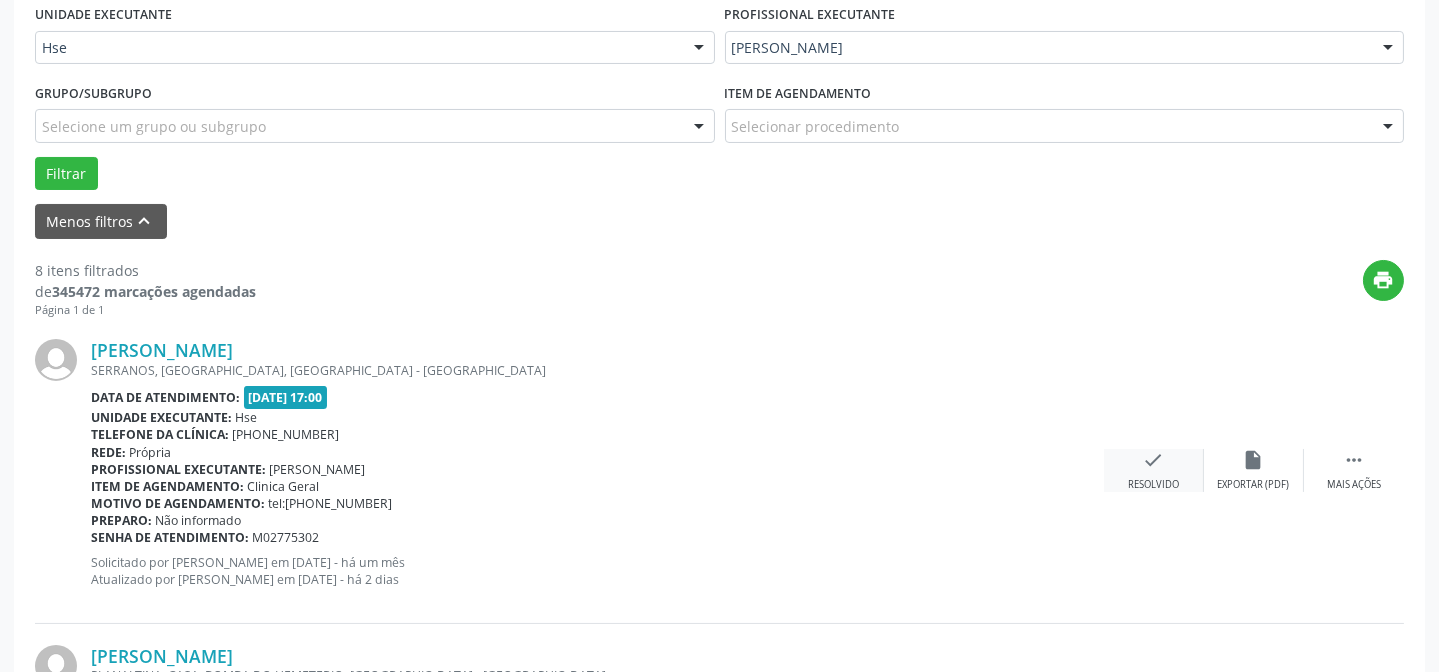 click on "check" at bounding box center (1154, 460) 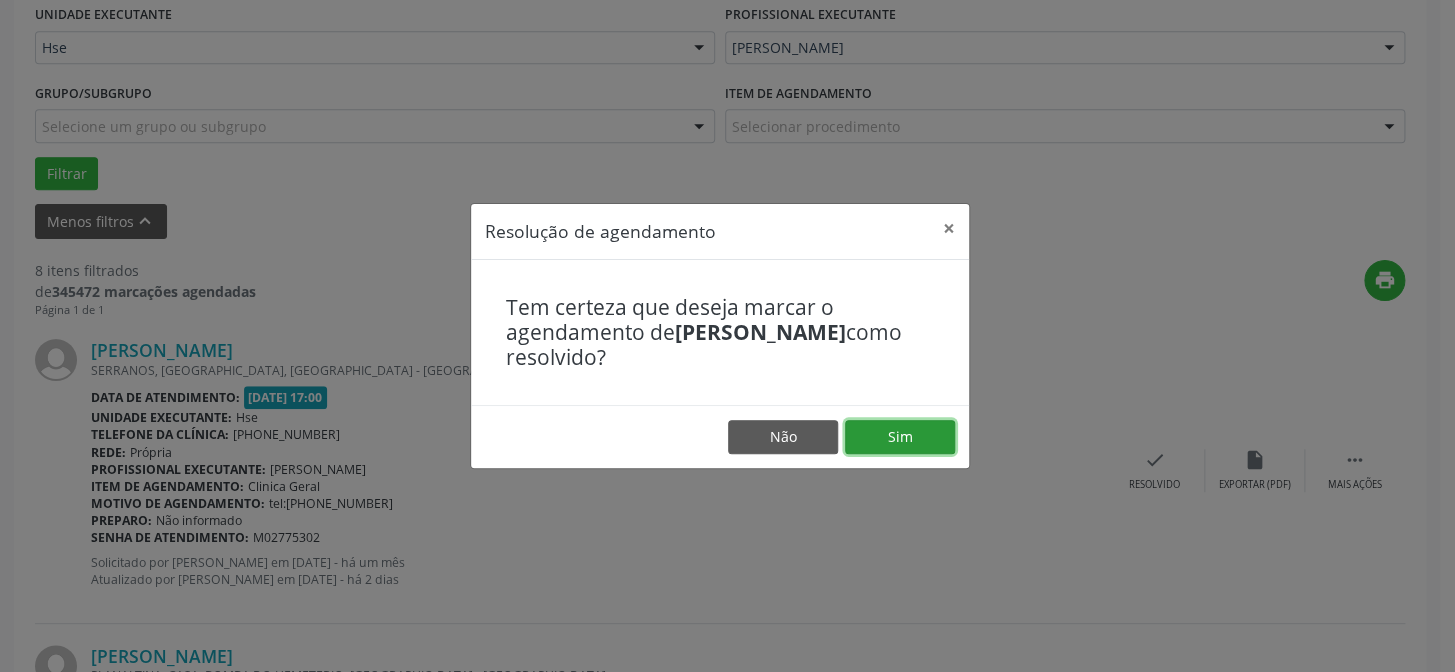 click on "Sim" at bounding box center [900, 437] 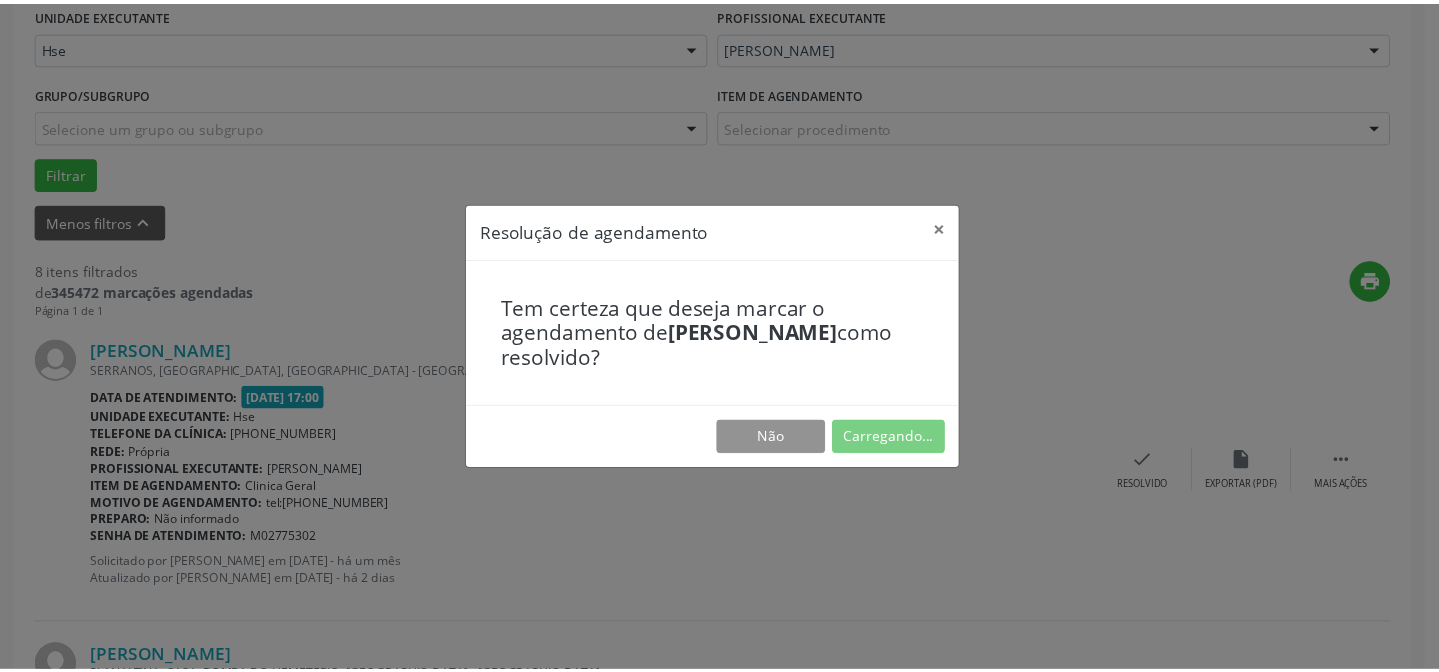 scroll, scrollTop: 179, scrollLeft: 0, axis: vertical 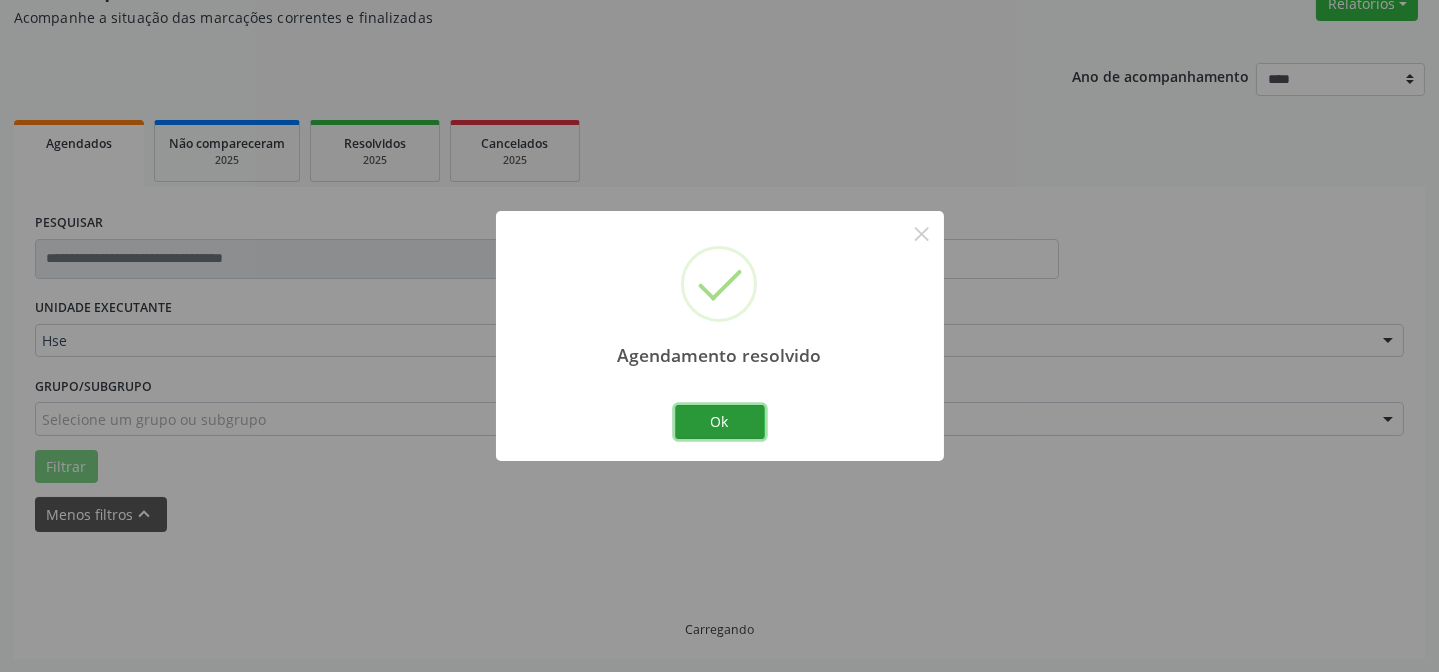 click on "Ok" at bounding box center [720, 422] 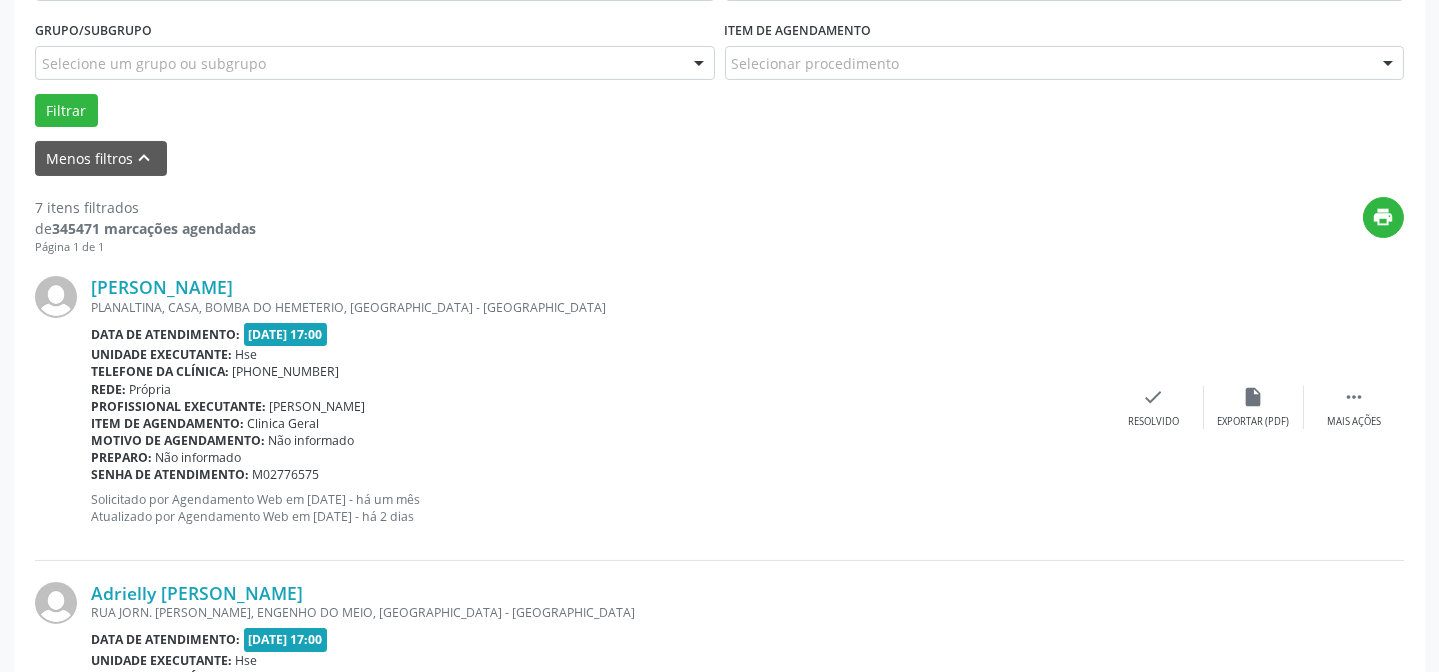 scroll, scrollTop: 542, scrollLeft: 0, axis: vertical 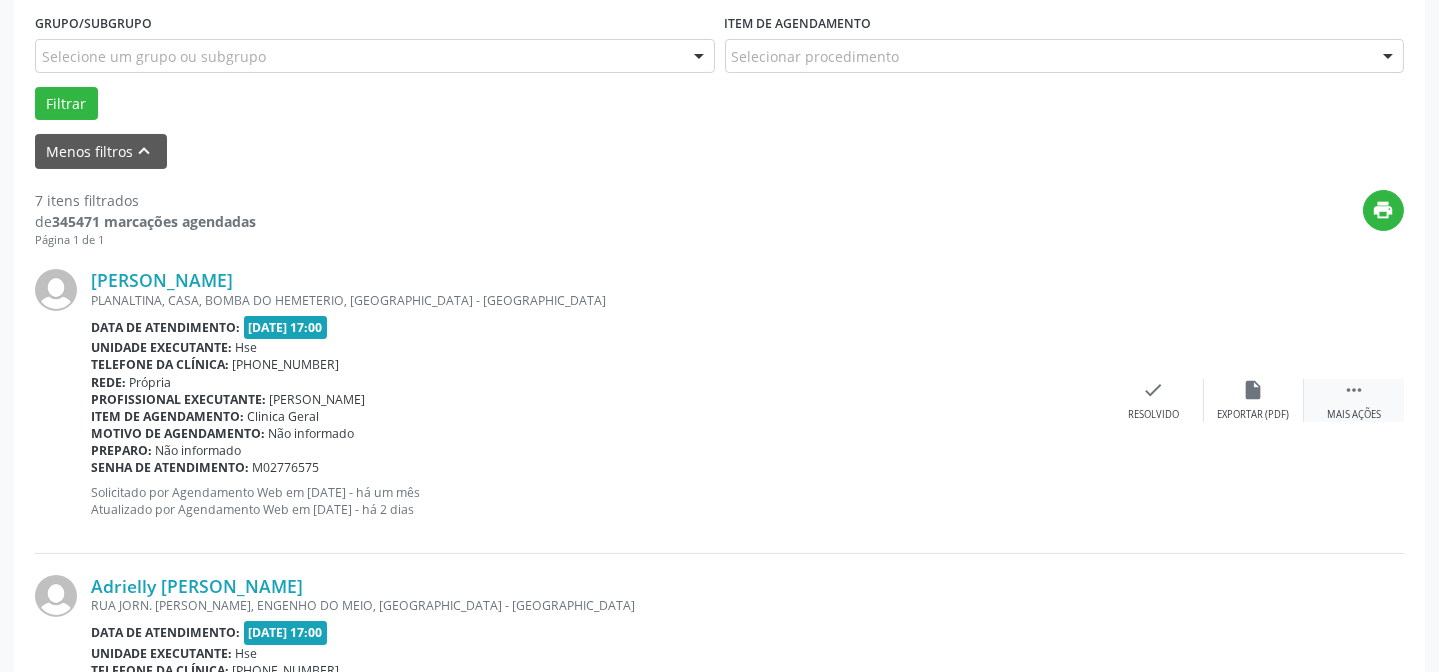 click on "
Mais ações" at bounding box center [1354, 400] 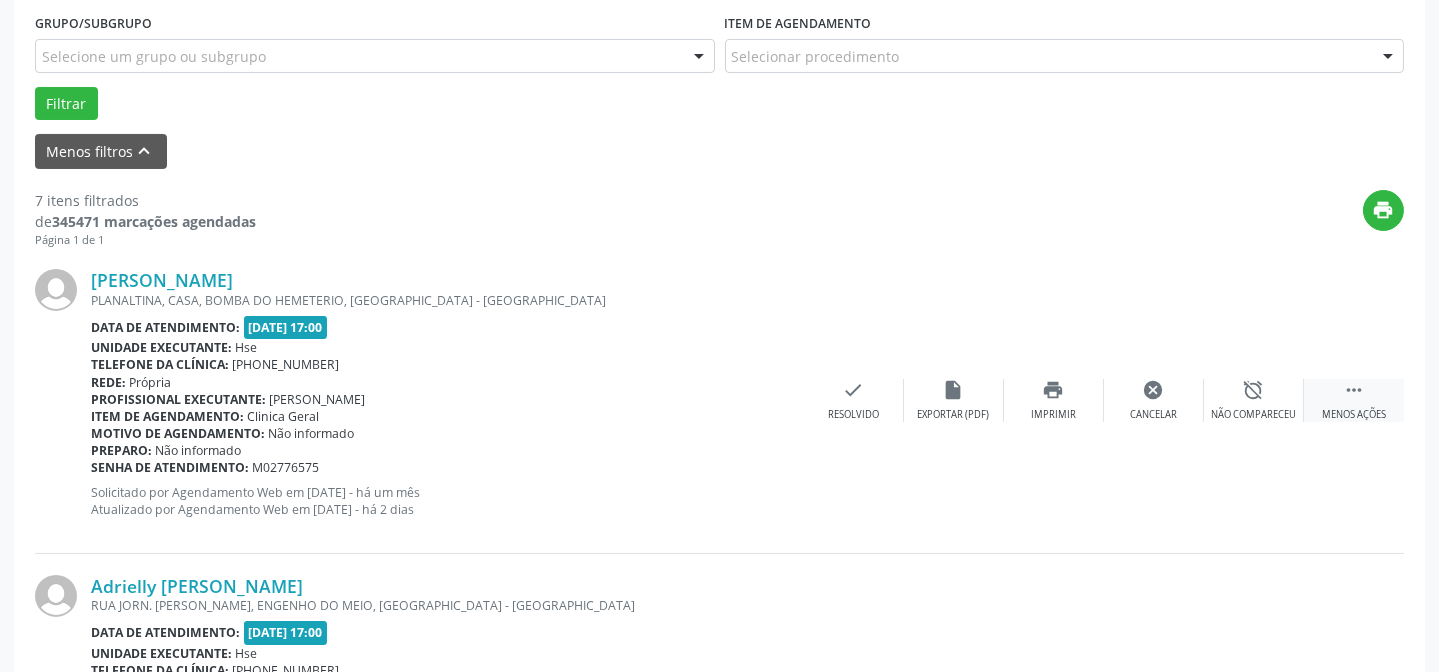 click on "alarm_off" at bounding box center (1254, 390) 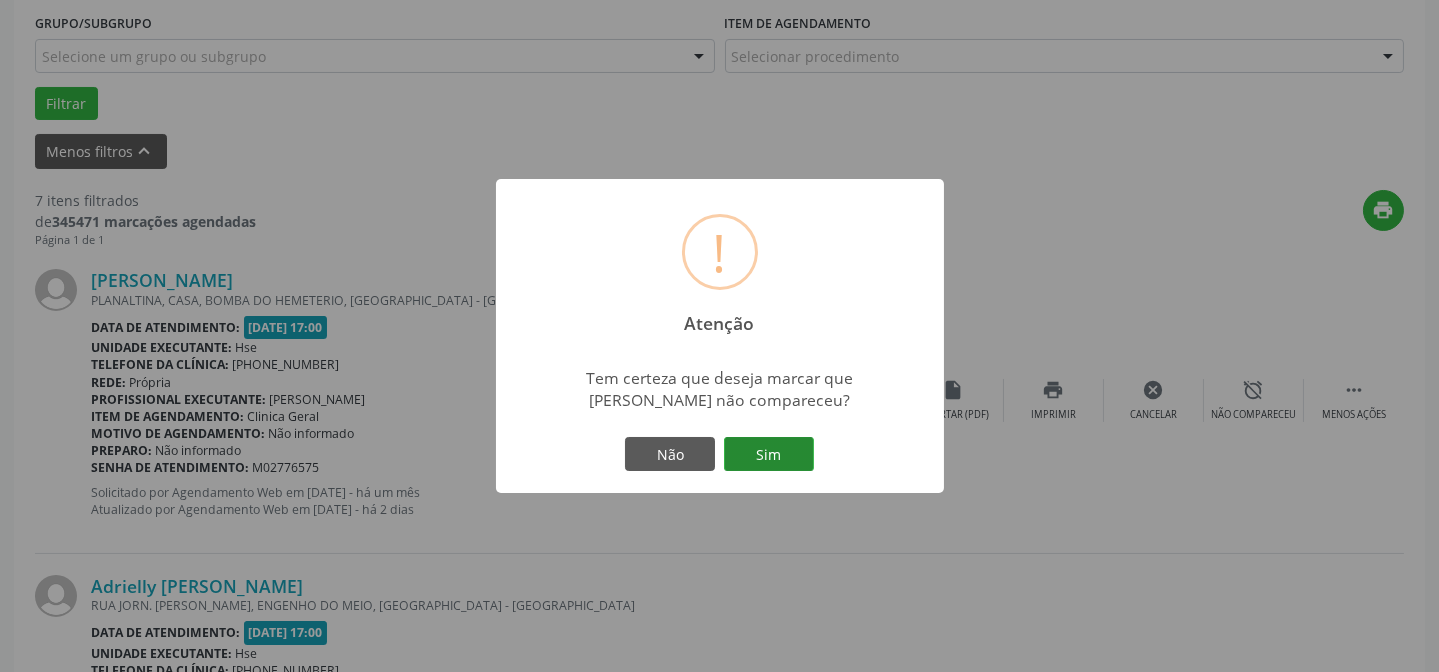 click on "Sim" at bounding box center (769, 454) 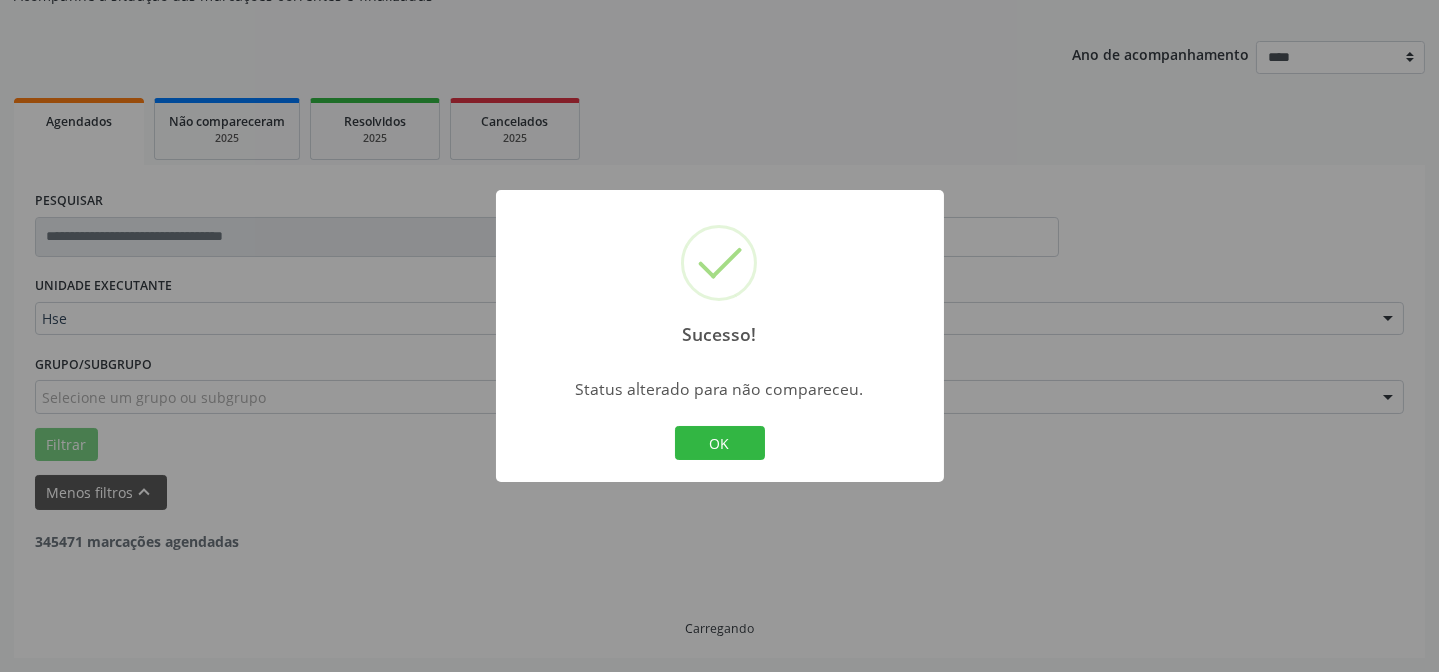 scroll, scrollTop: 200, scrollLeft: 0, axis: vertical 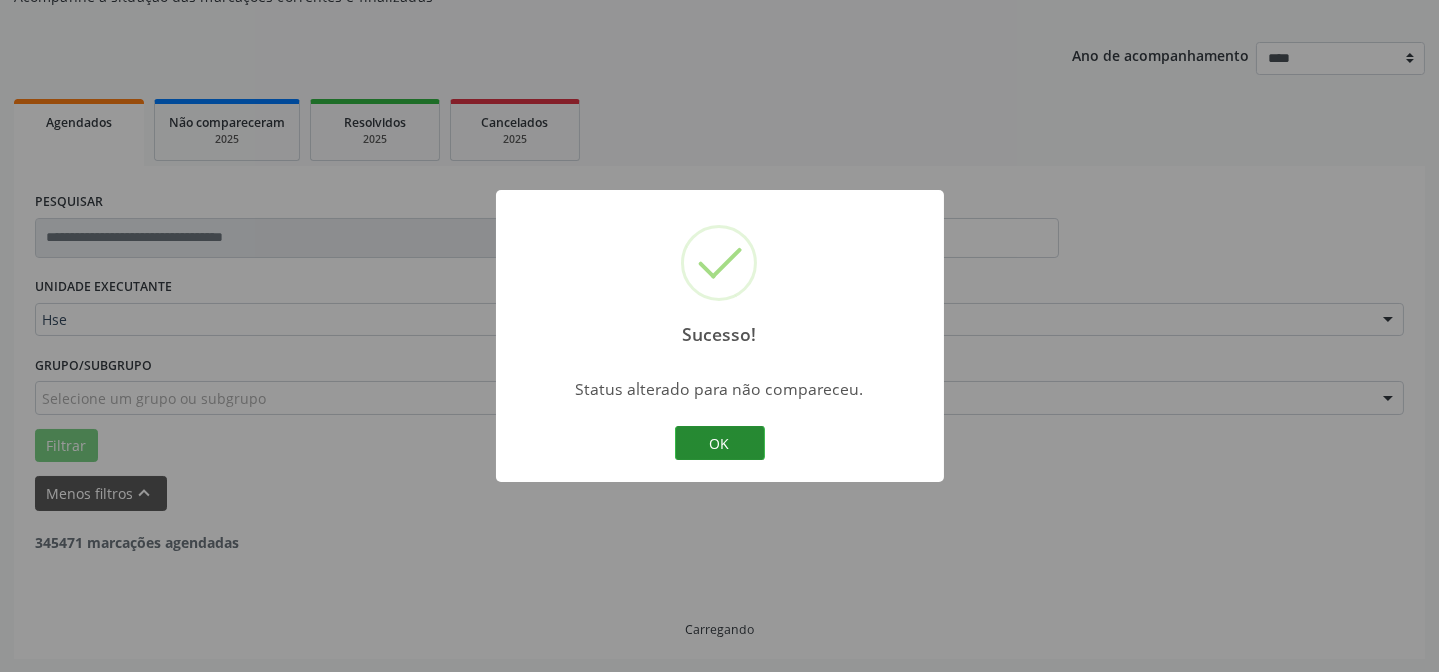 click on "OK" at bounding box center [720, 443] 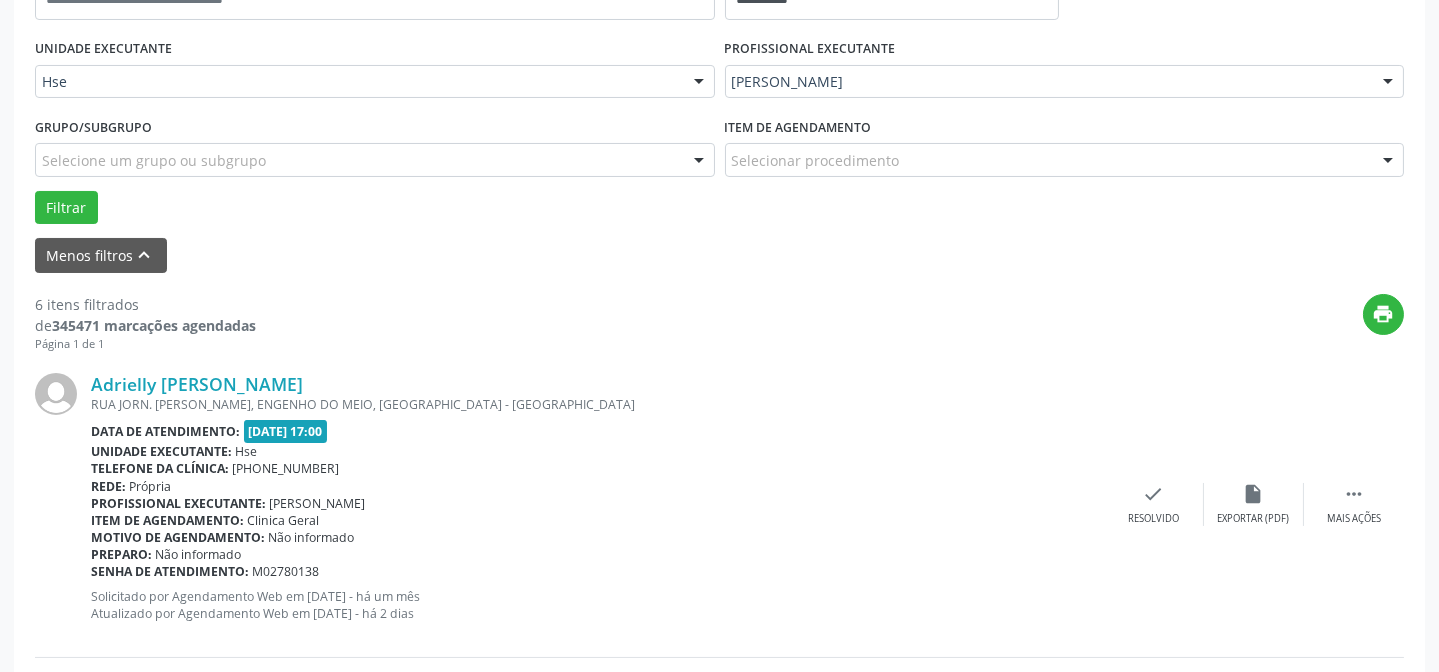 scroll, scrollTop: 472, scrollLeft: 0, axis: vertical 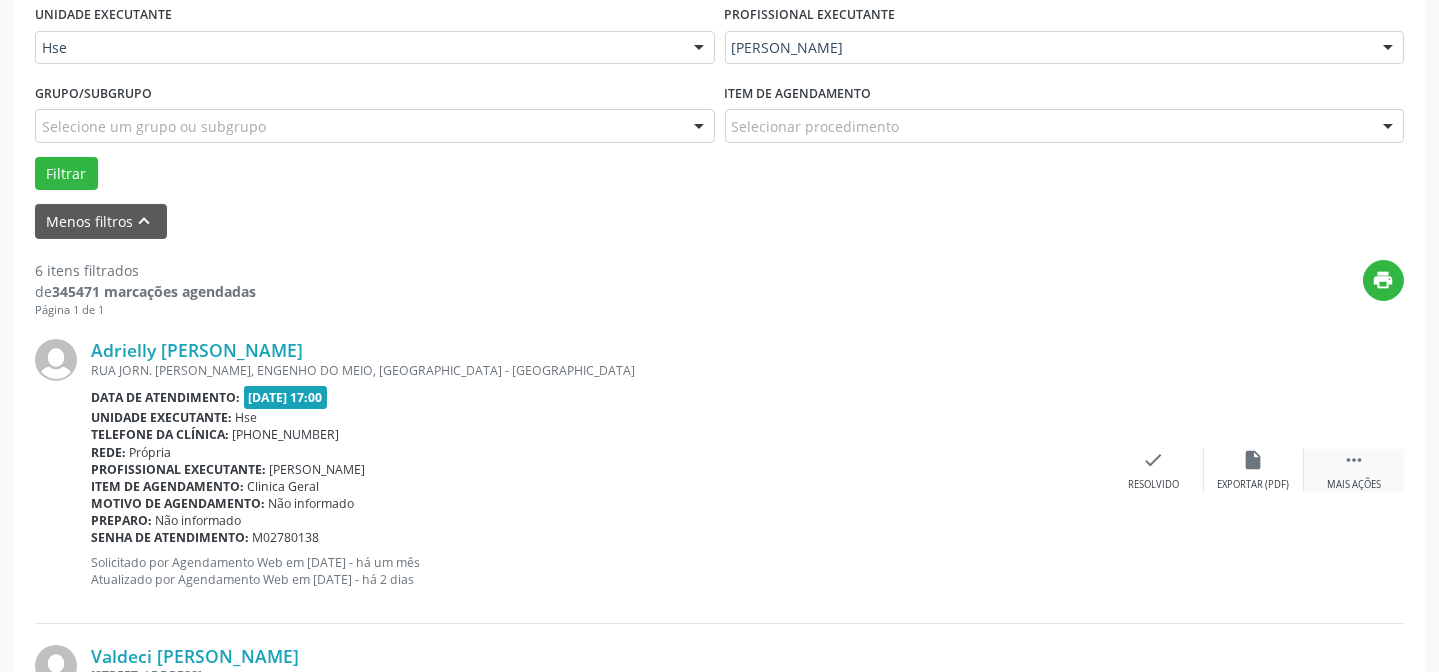 click on "
Mais ações" at bounding box center (1354, 470) 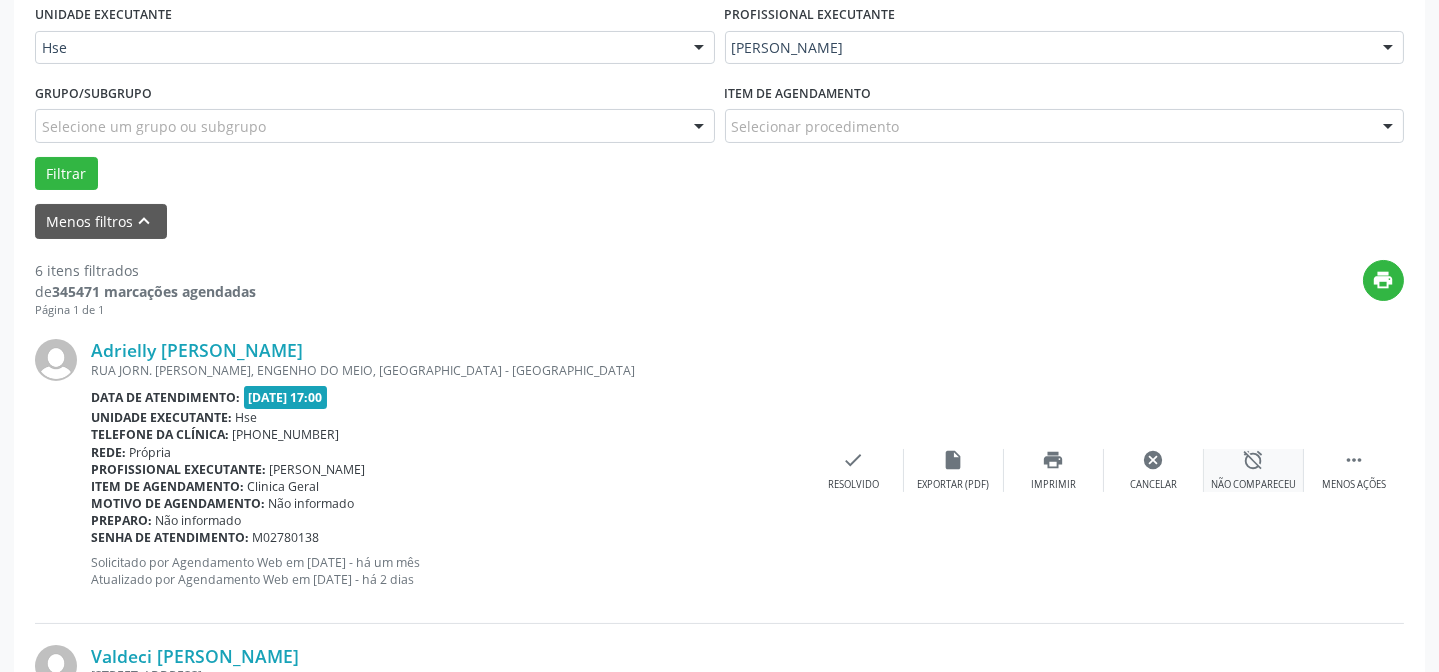 click on "alarm_off
Não compareceu" at bounding box center [1254, 470] 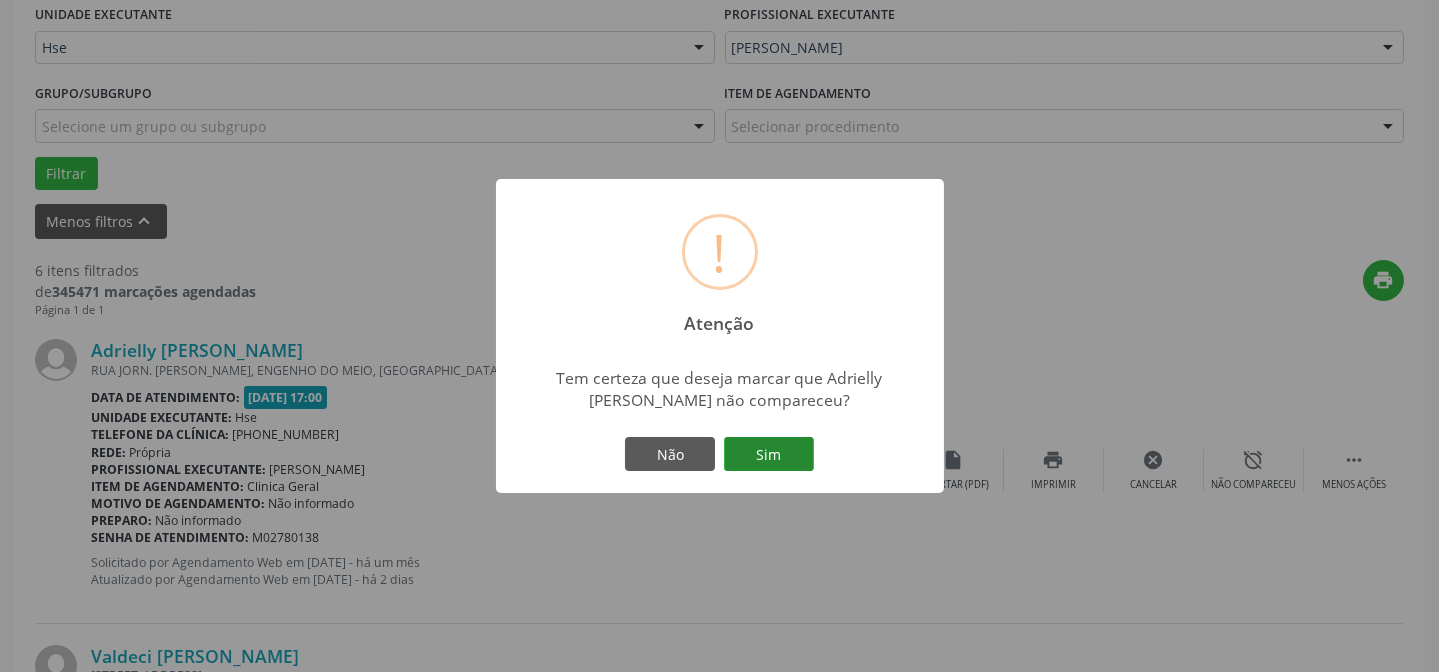 click on "Sim" at bounding box center (769, 454) 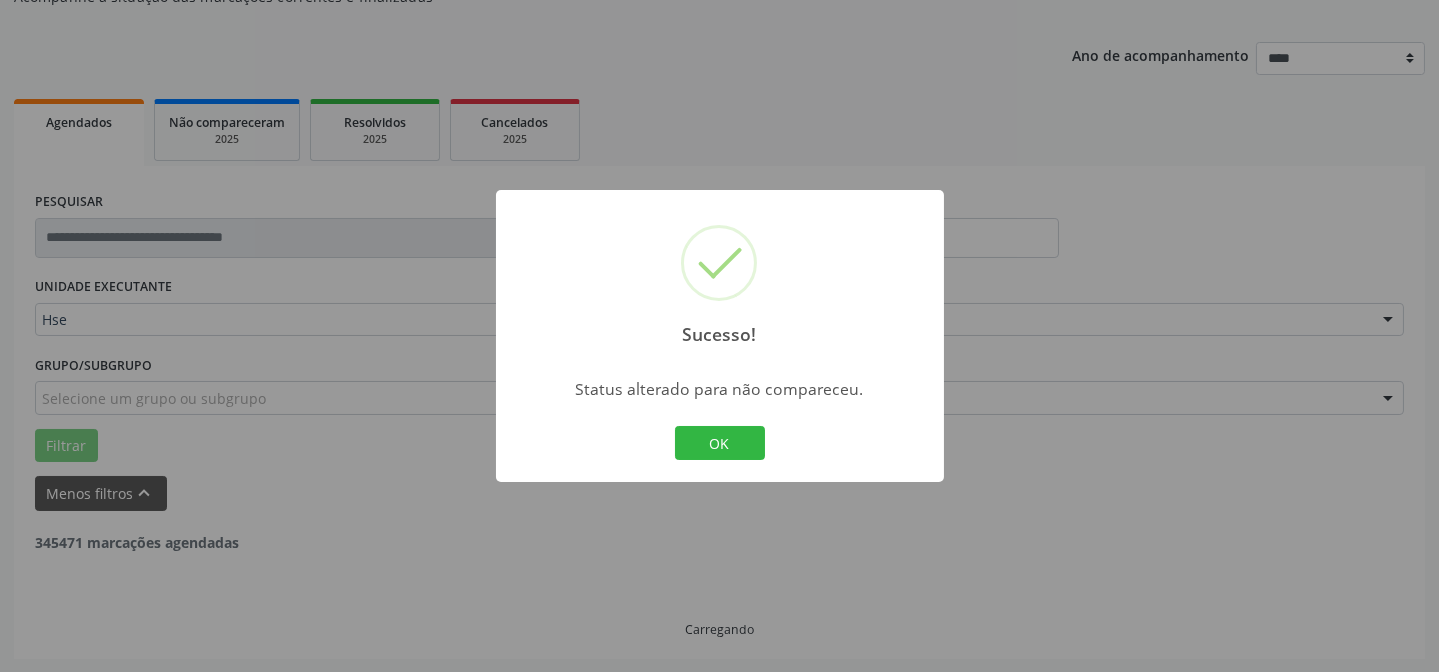 scroll, scrollTop: 472, scrollLeft: 0, axis: vertical 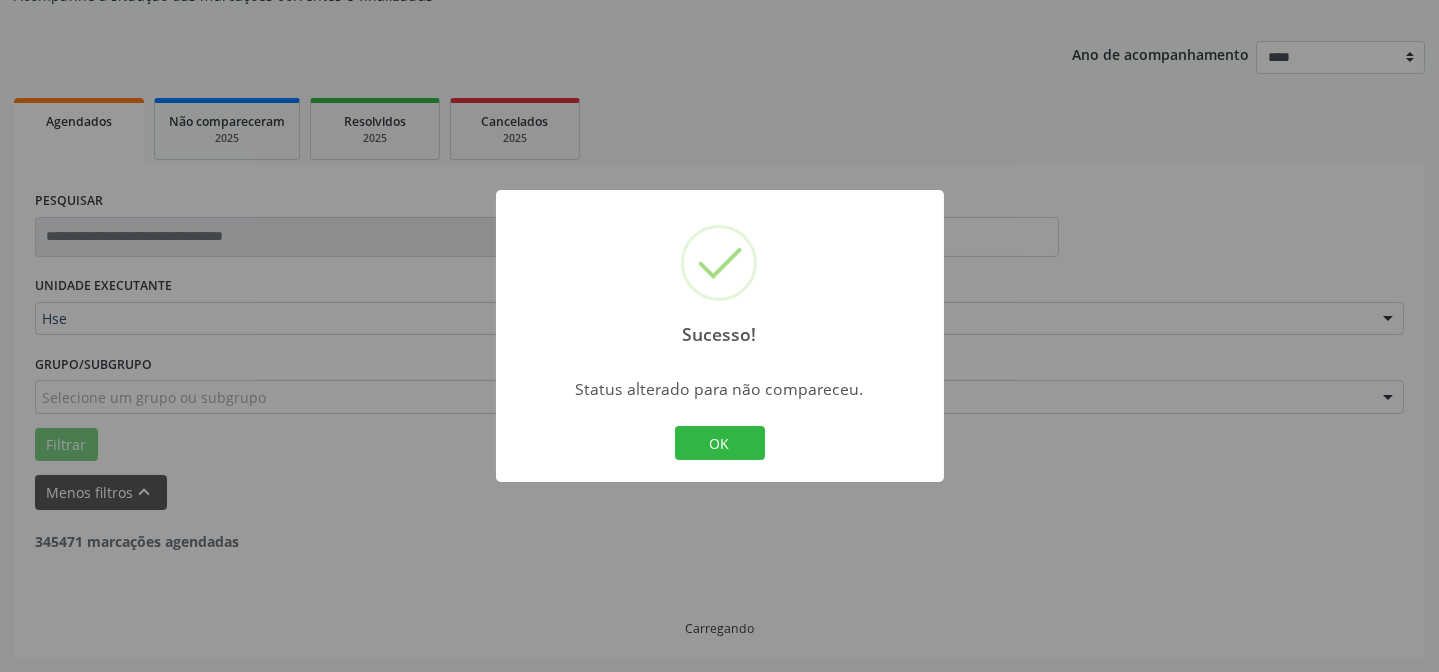 click on "OK Cancel" at bounding box center (719, 443) 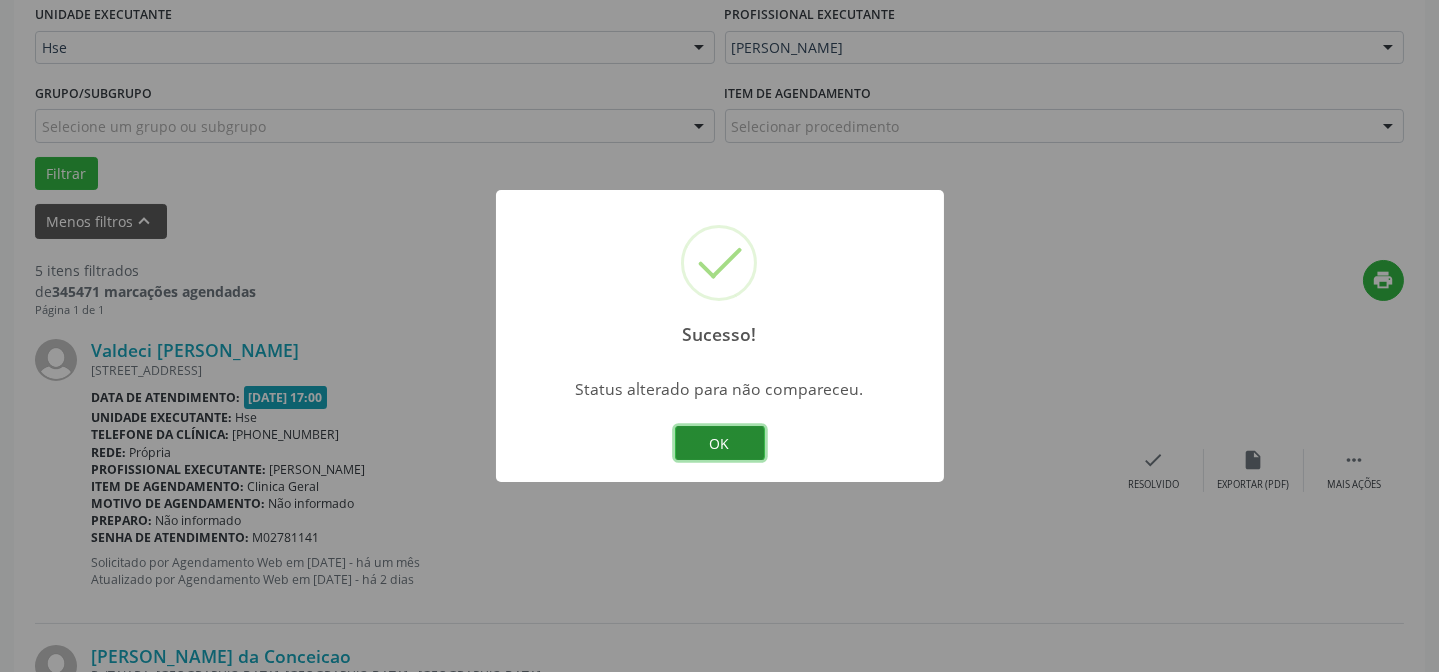 click on "OK" at bounding box center (720, 443) 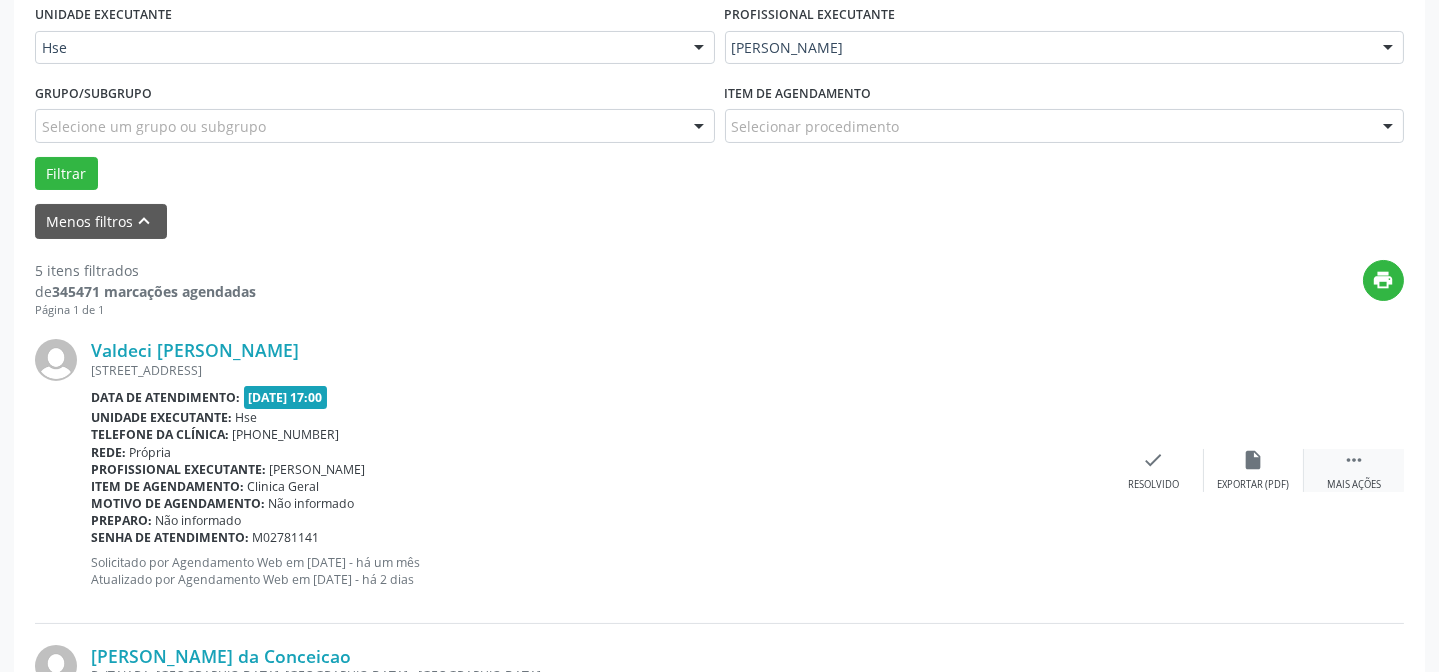 click on "Mais ações" at bounding box center (1354, 485) 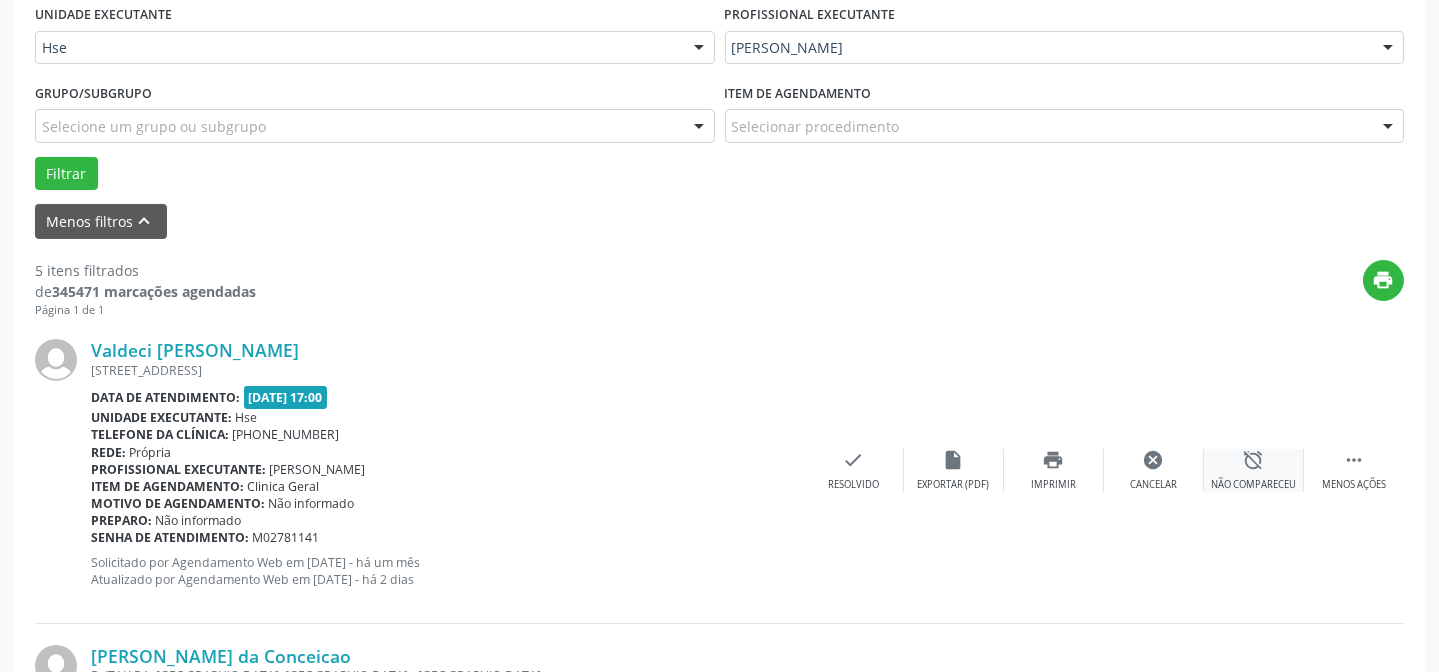 click on "alarm_off" at bounding box center [1254, 460] 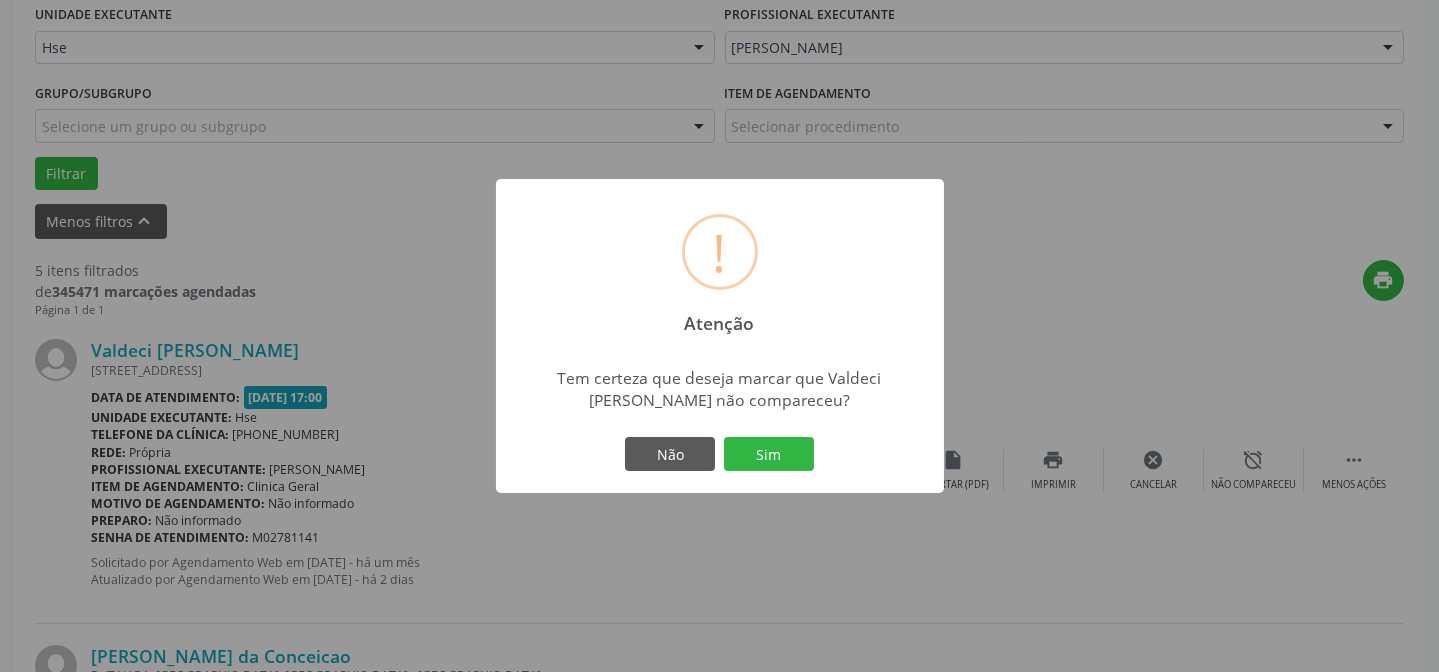 click on "Não Sim" at bounding box center (720, 454) 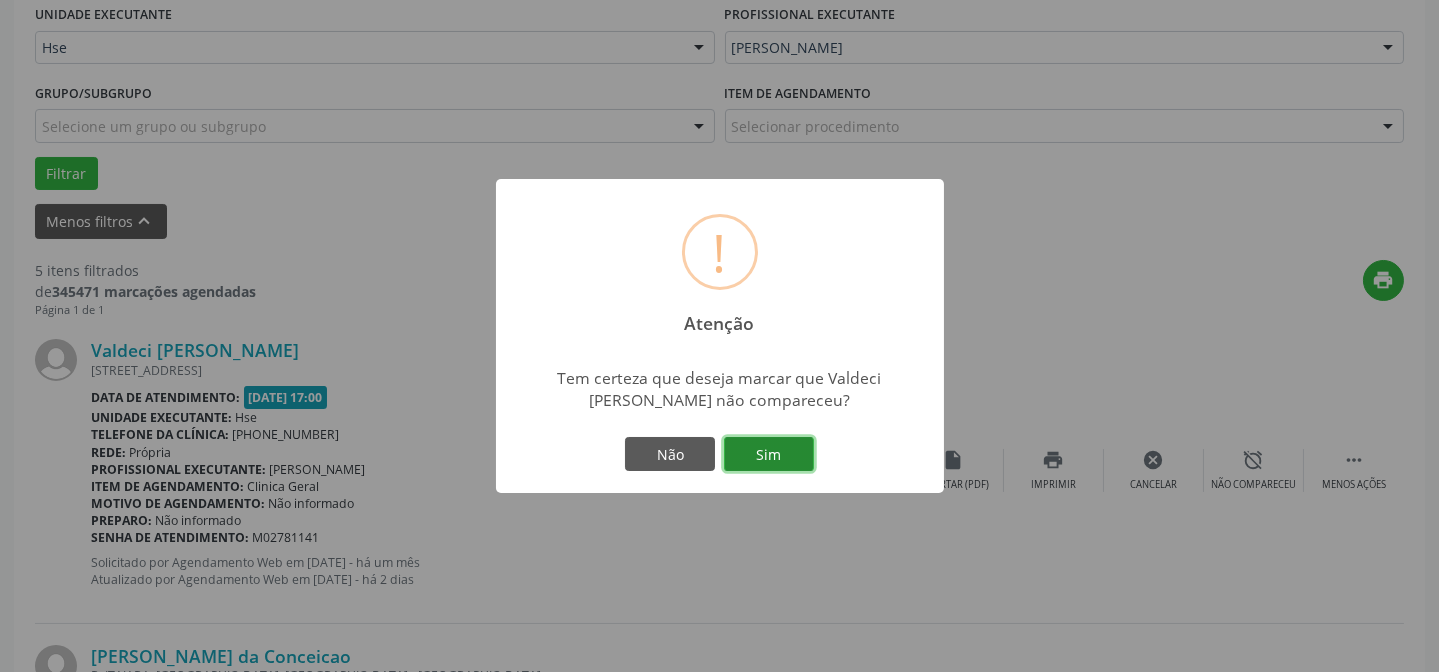 click on "Sim" at bounding box center (769, 454) 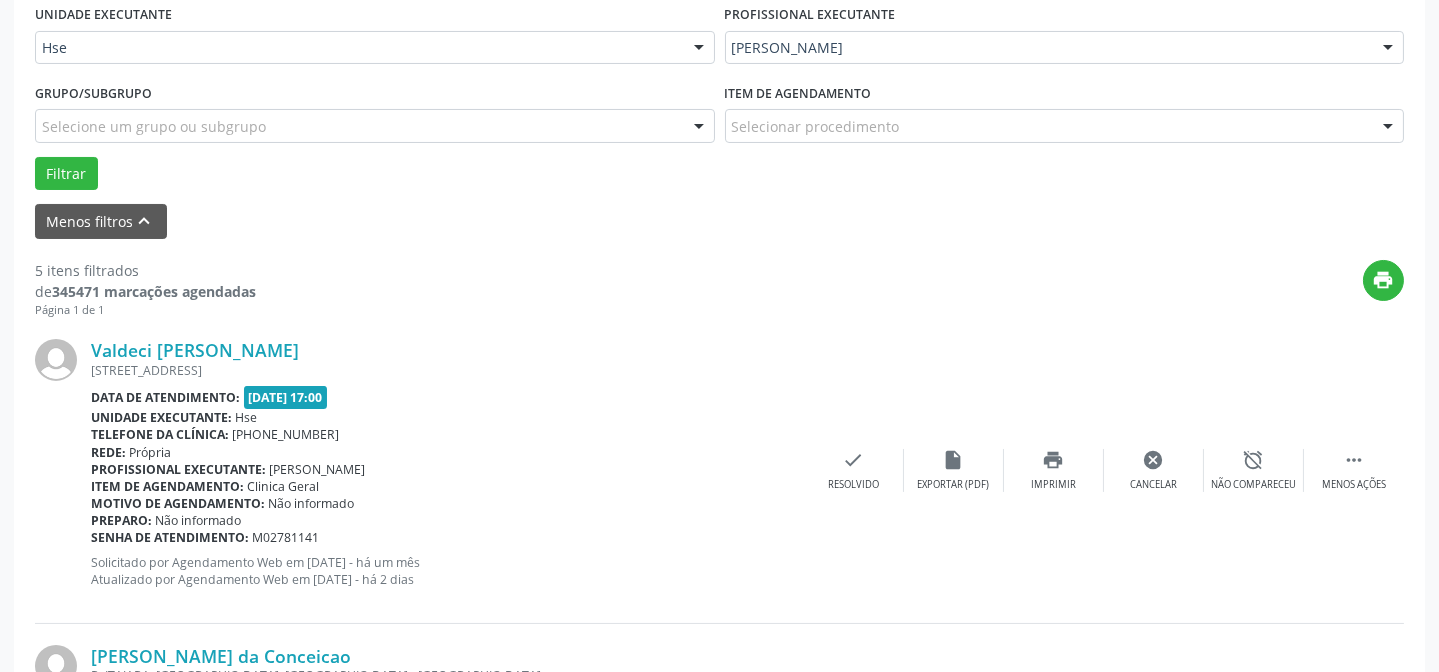 scroll, scrollTop: 200, scrollLeft: 0, axis: vertical 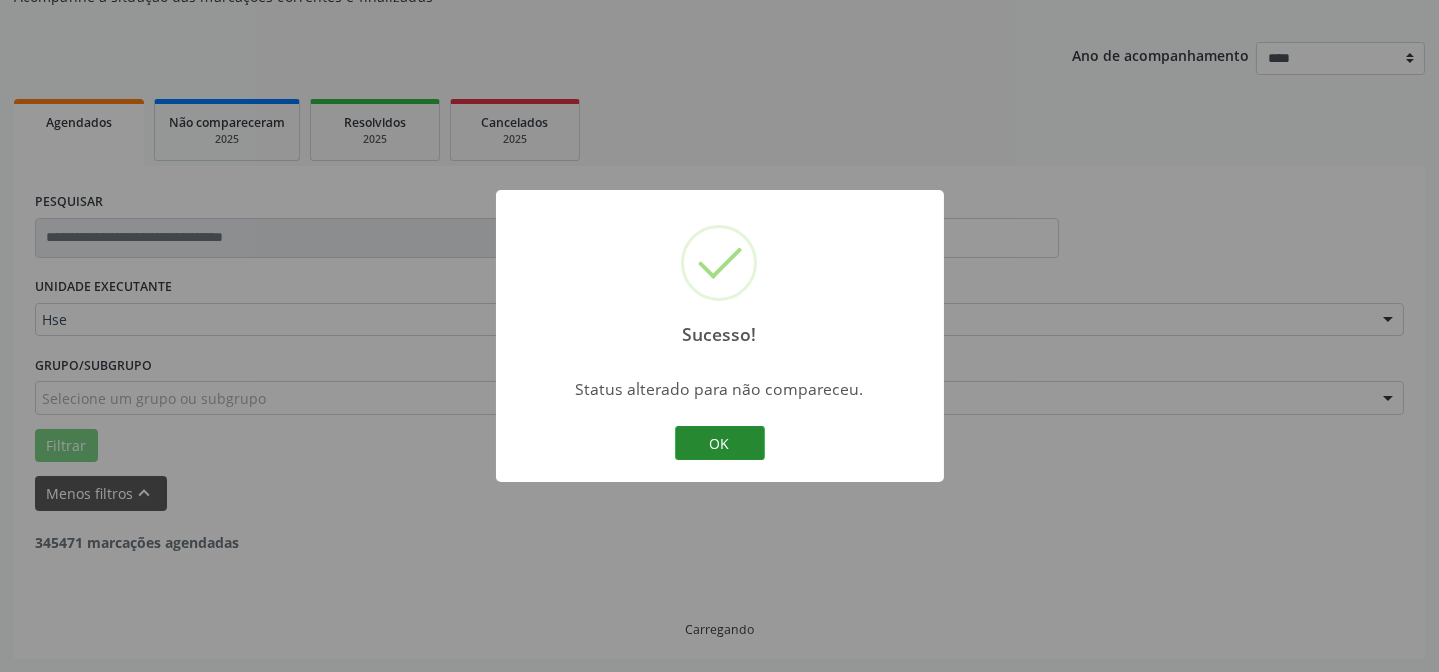 click on "OK" at bounding box center [720, 443] 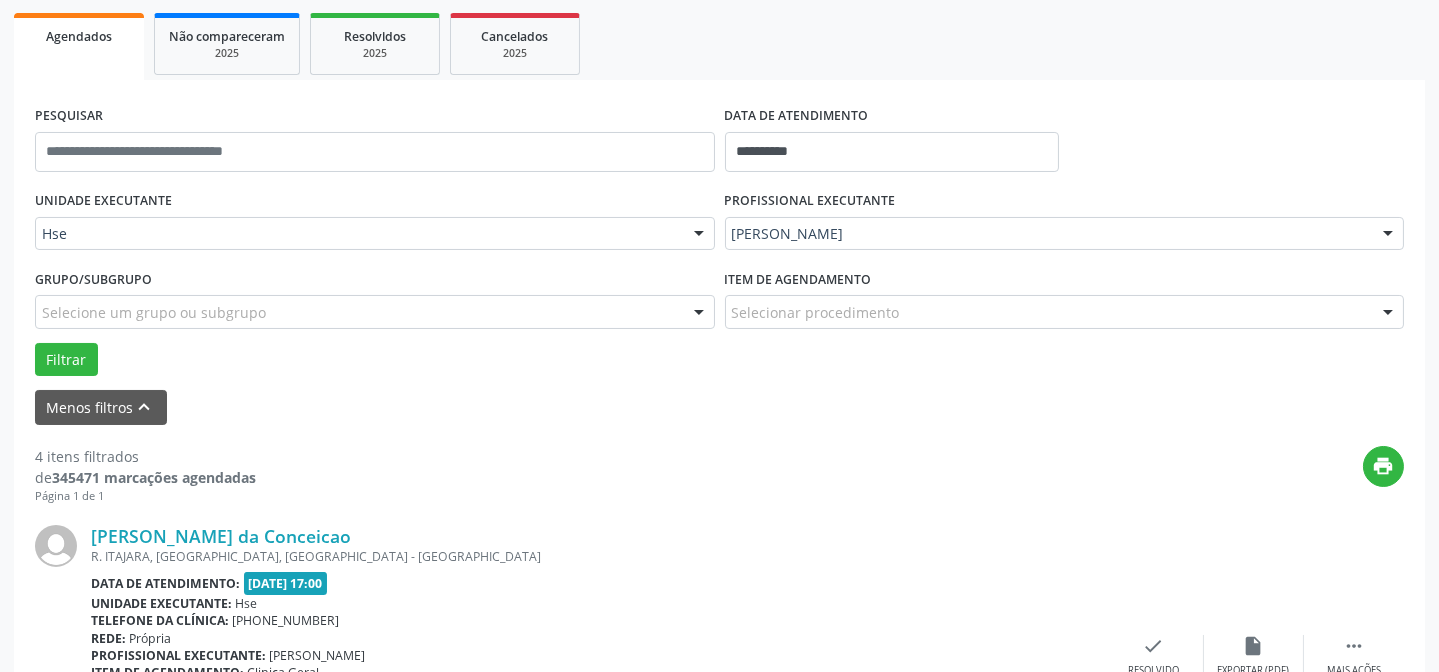 scroll, scrollTop: 381, scrollLeft: 0, axis: vertical 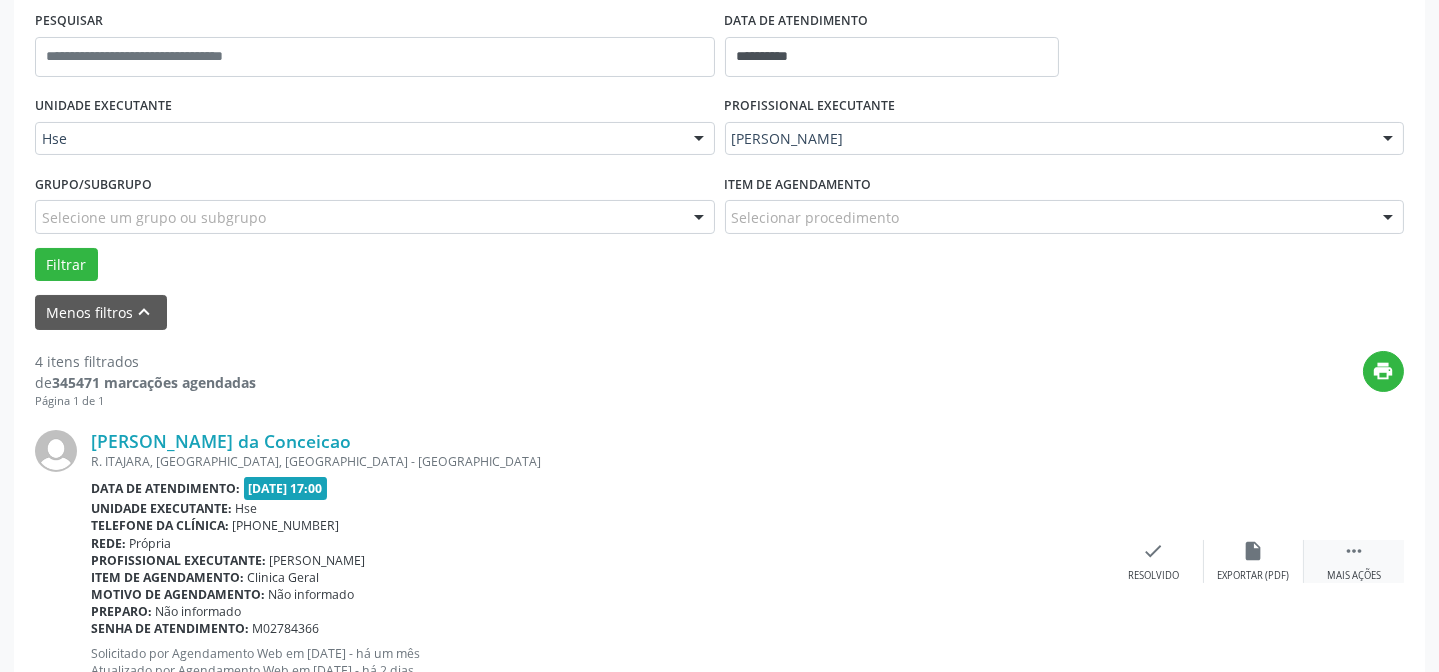 click on "
Mais ações" at bounding box center [1354, 561] 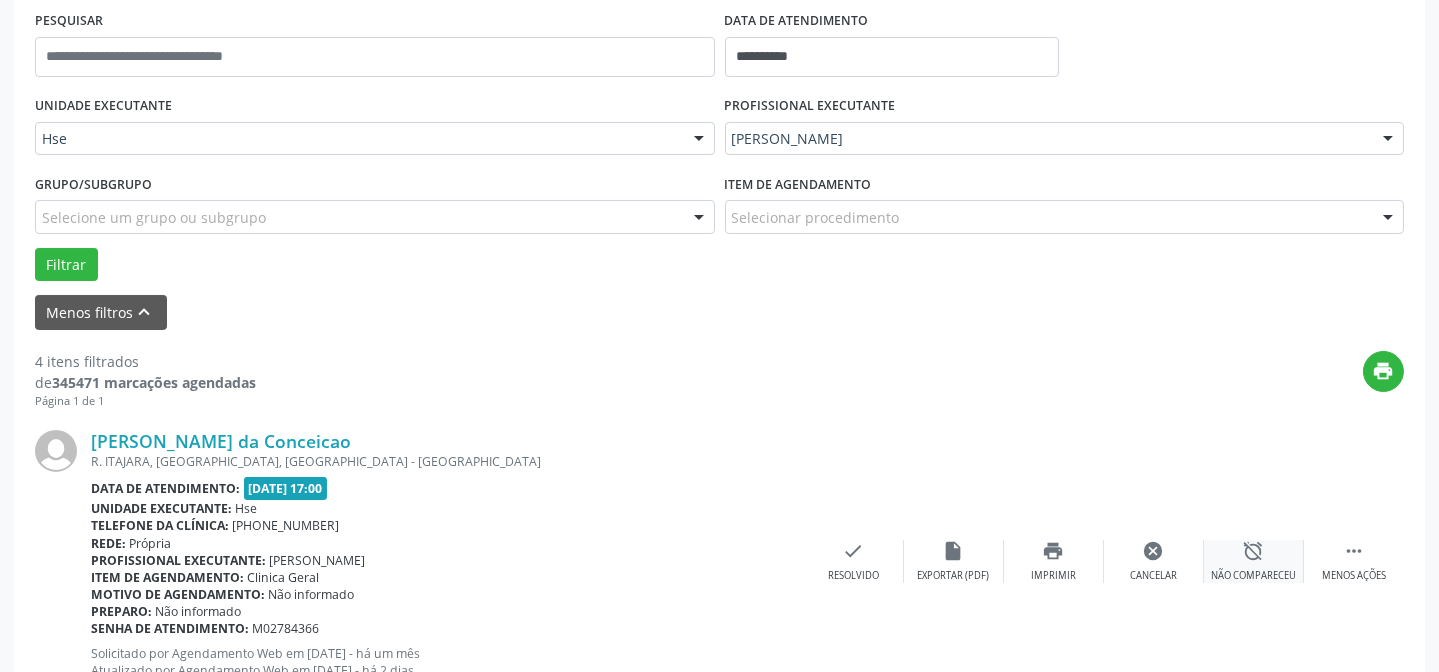 click on "alarm_off
Não compareceu" at bounding box center [1254, 561] 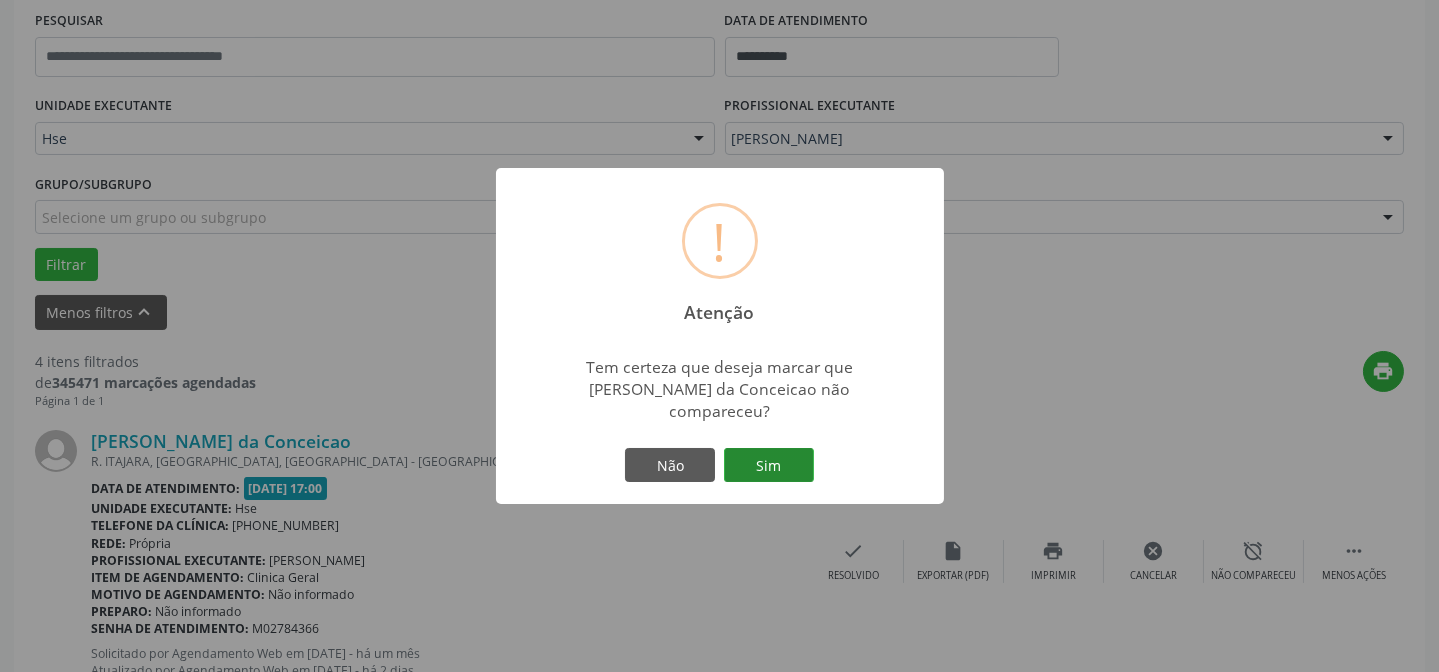 click on "Sim" at bounding box center (769, 465) 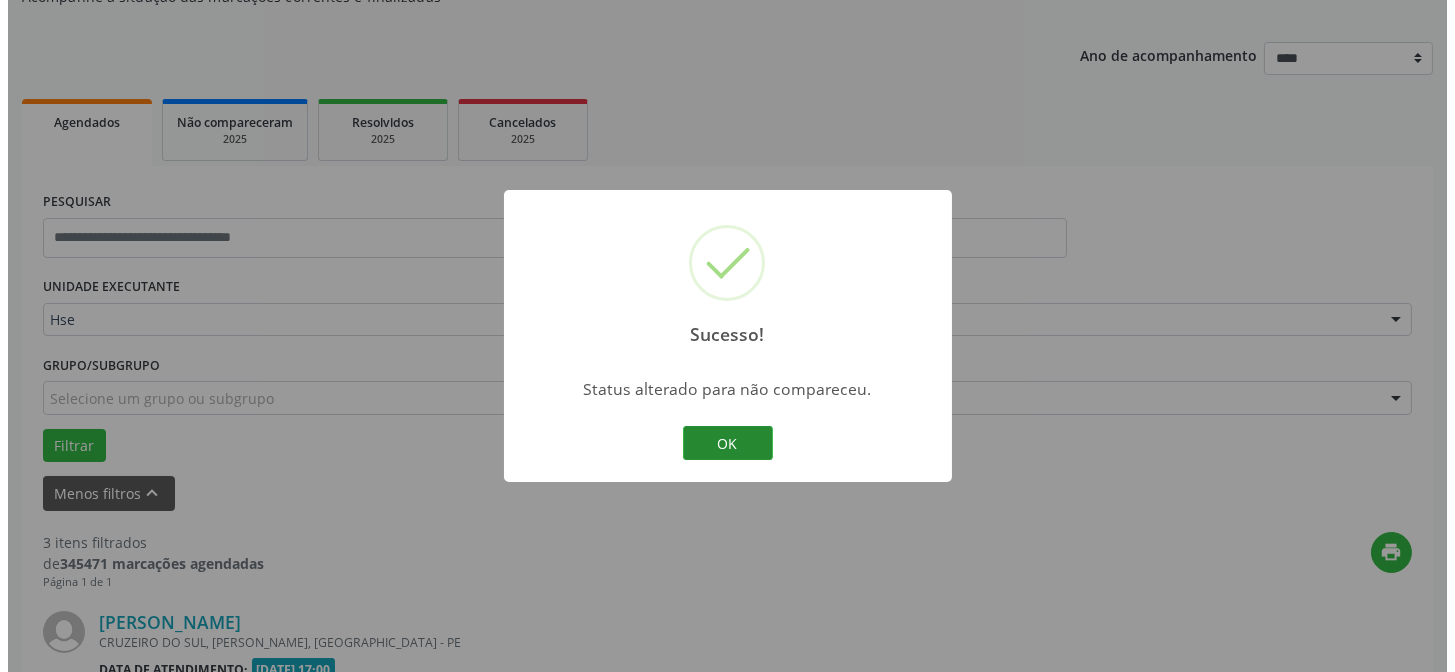 scroll, scrollTop: 381, scrollLeft: 0, axis: vertical 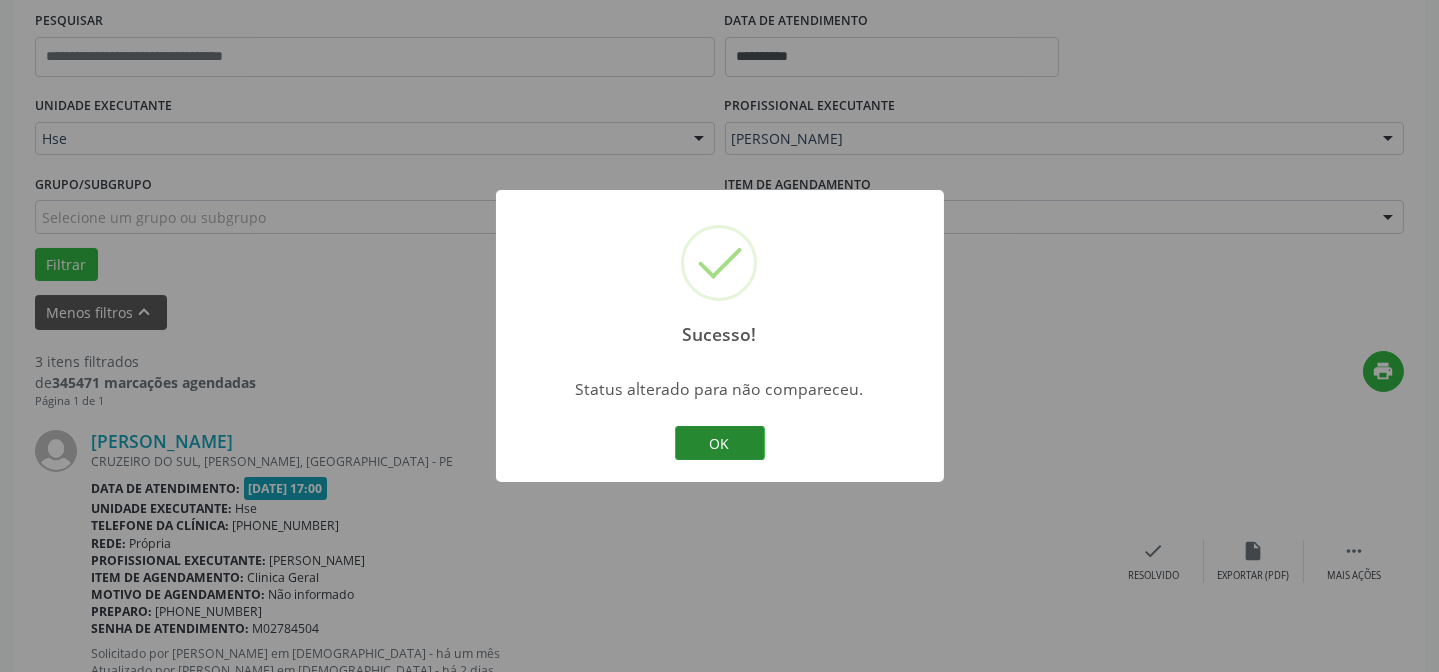 click on "OK" at bounding box center (720, 443) 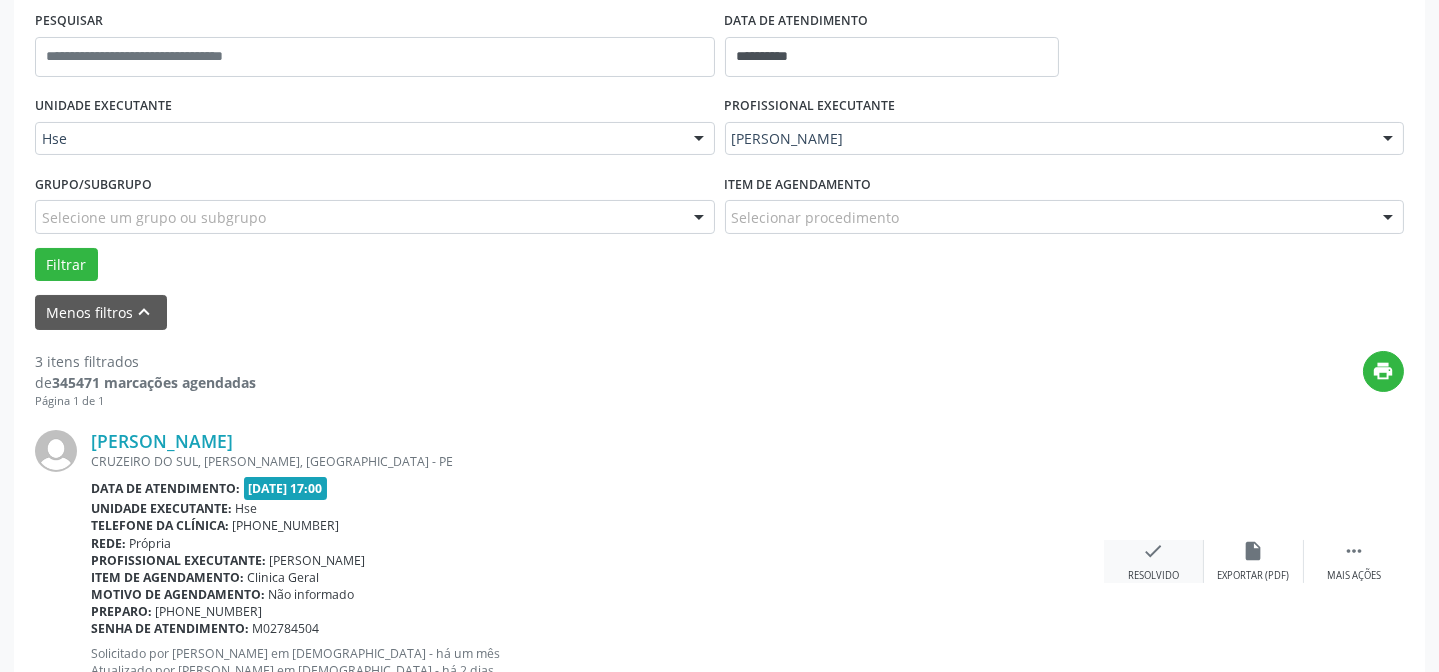 click on "Resolvido" at bounding box center [1153, 576] 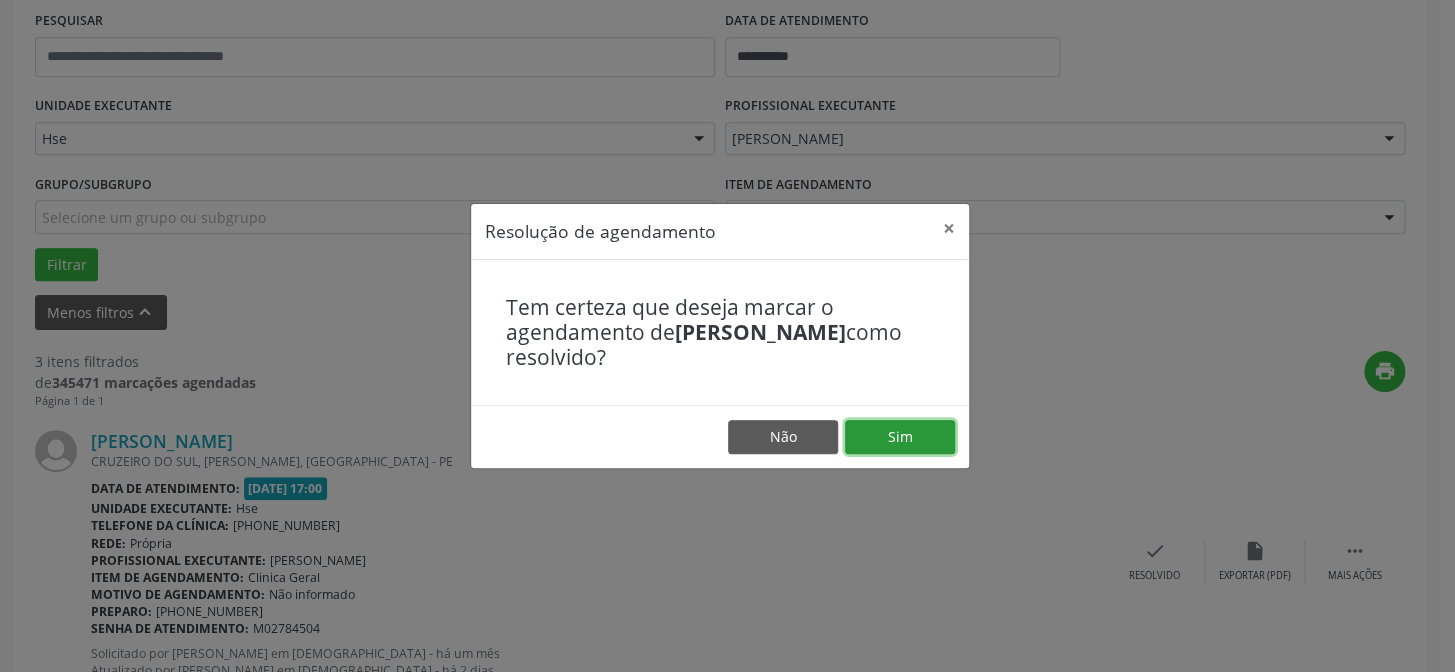 click on "Sim" at bounding box center [900, 437] 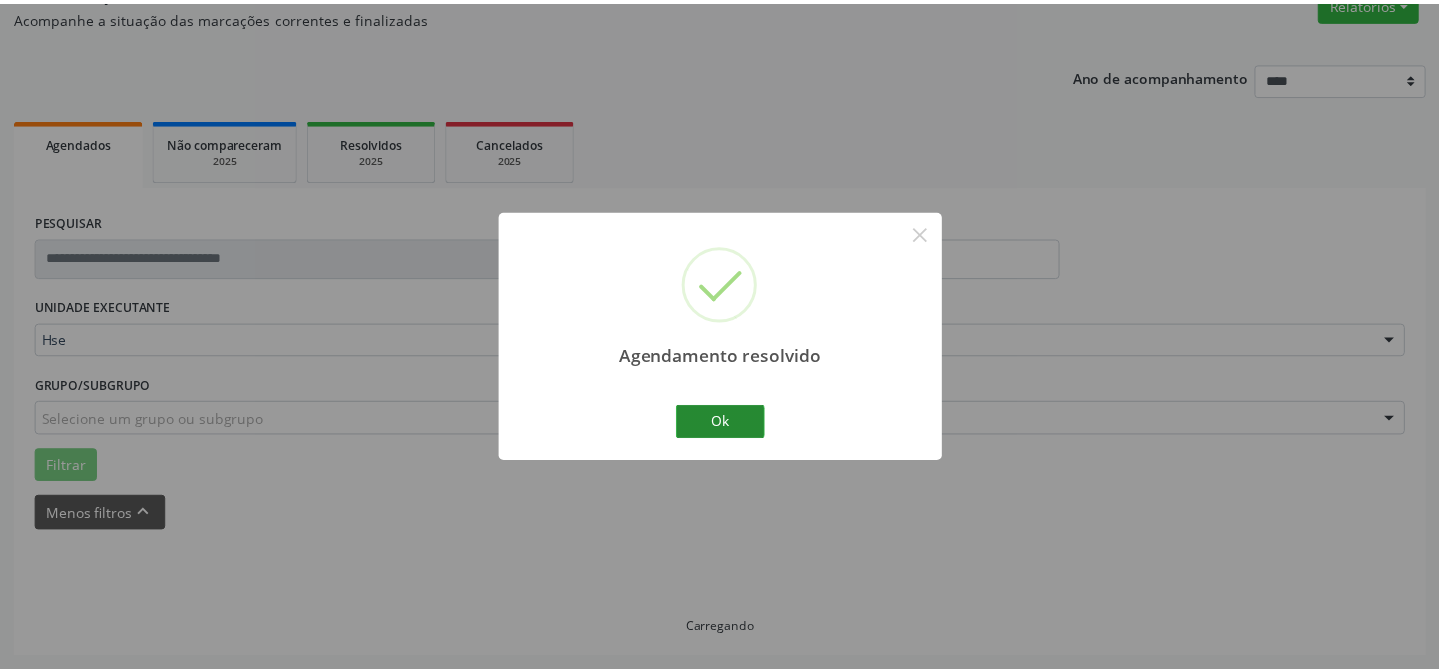 scroll, scrollTop: 179, scrollLeft: 0, axis: vertical 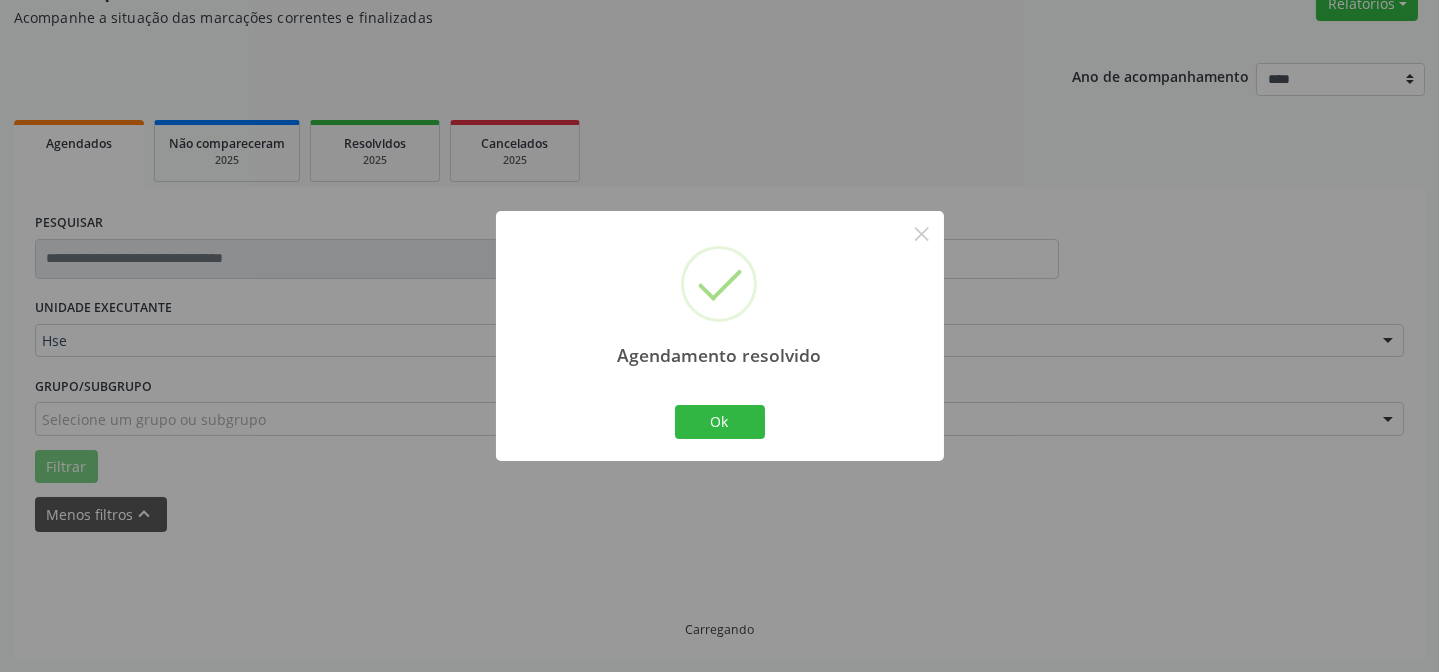 click on "Ok Cancel" at bounding box center (719, 422) 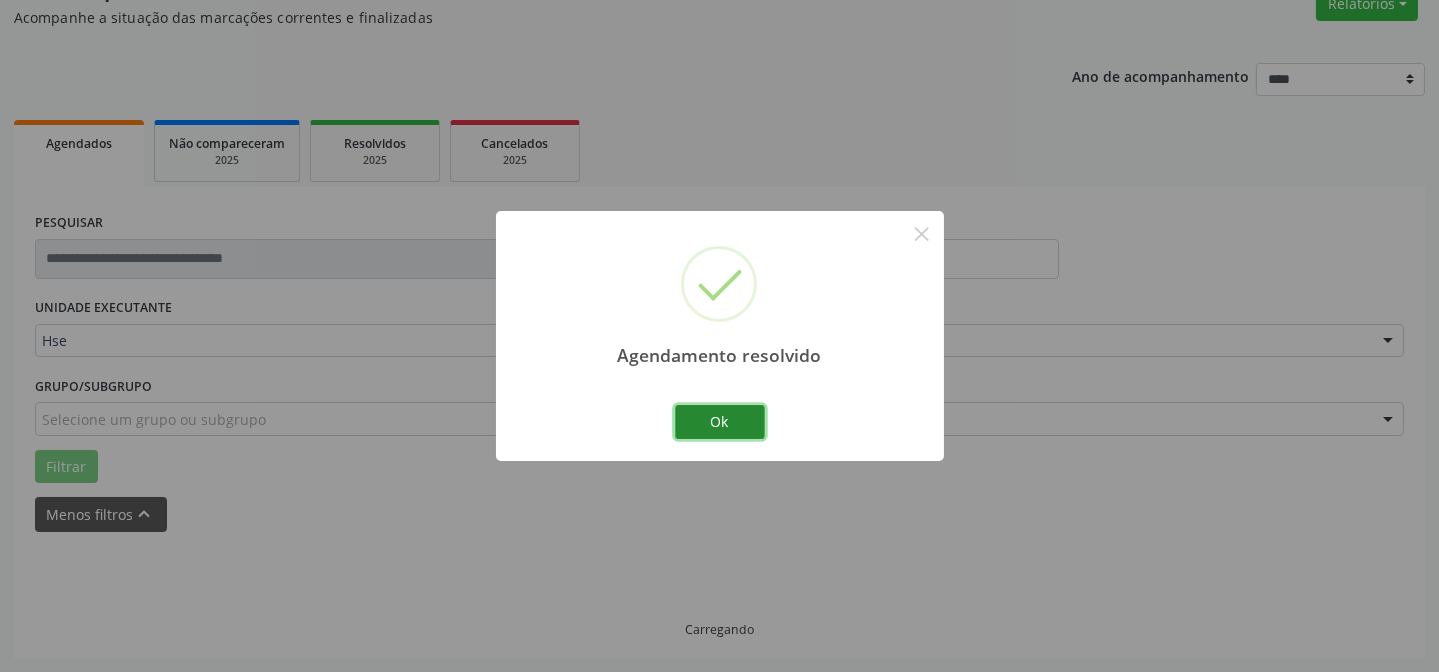 click on "Ok" at bounding box center (720, 422) 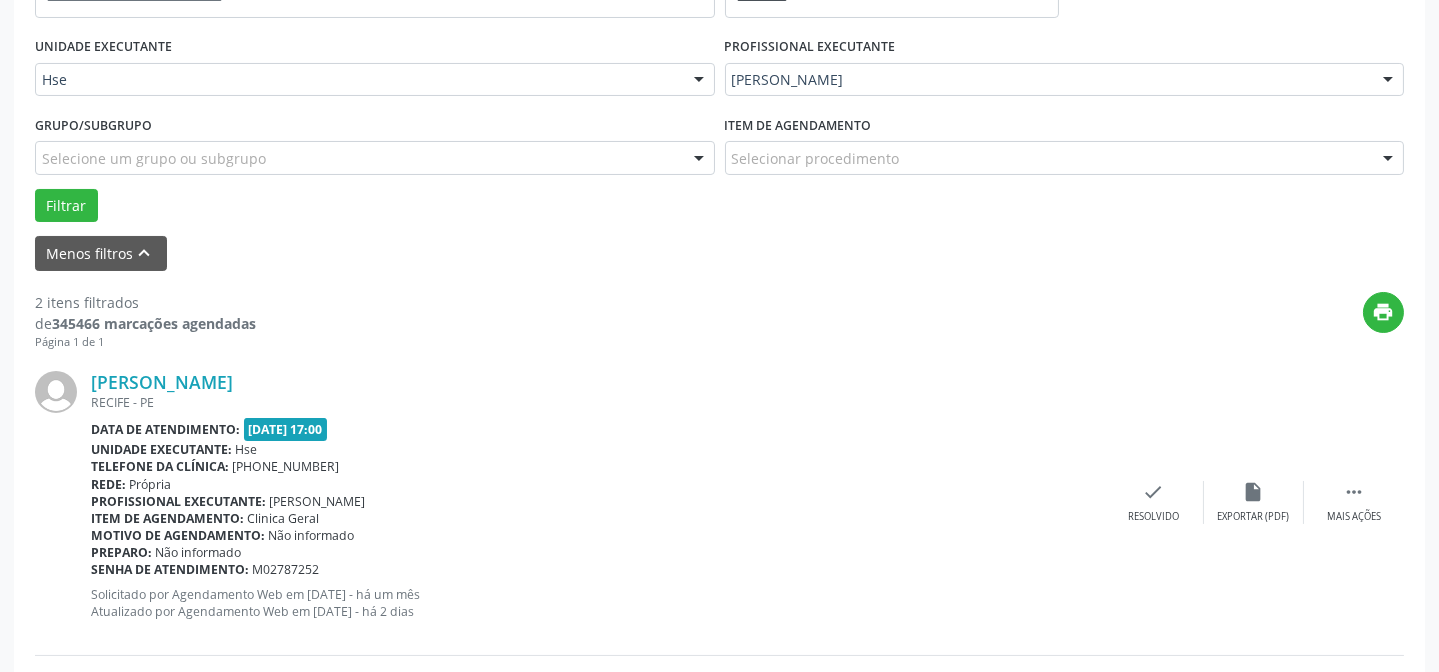 scroll, scrollTop: 472, scrollLeft: 0, axis: vertical 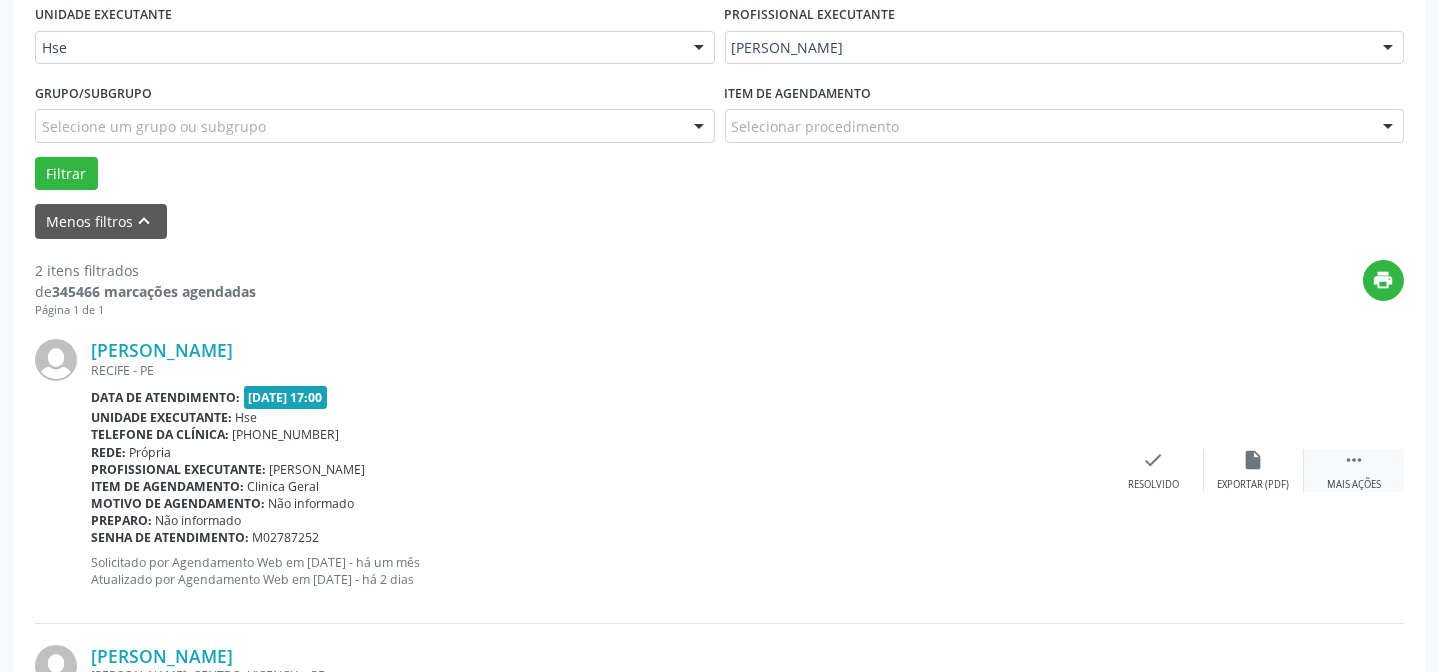 click on "
Mais ações" at bounding box center [1354, 470] 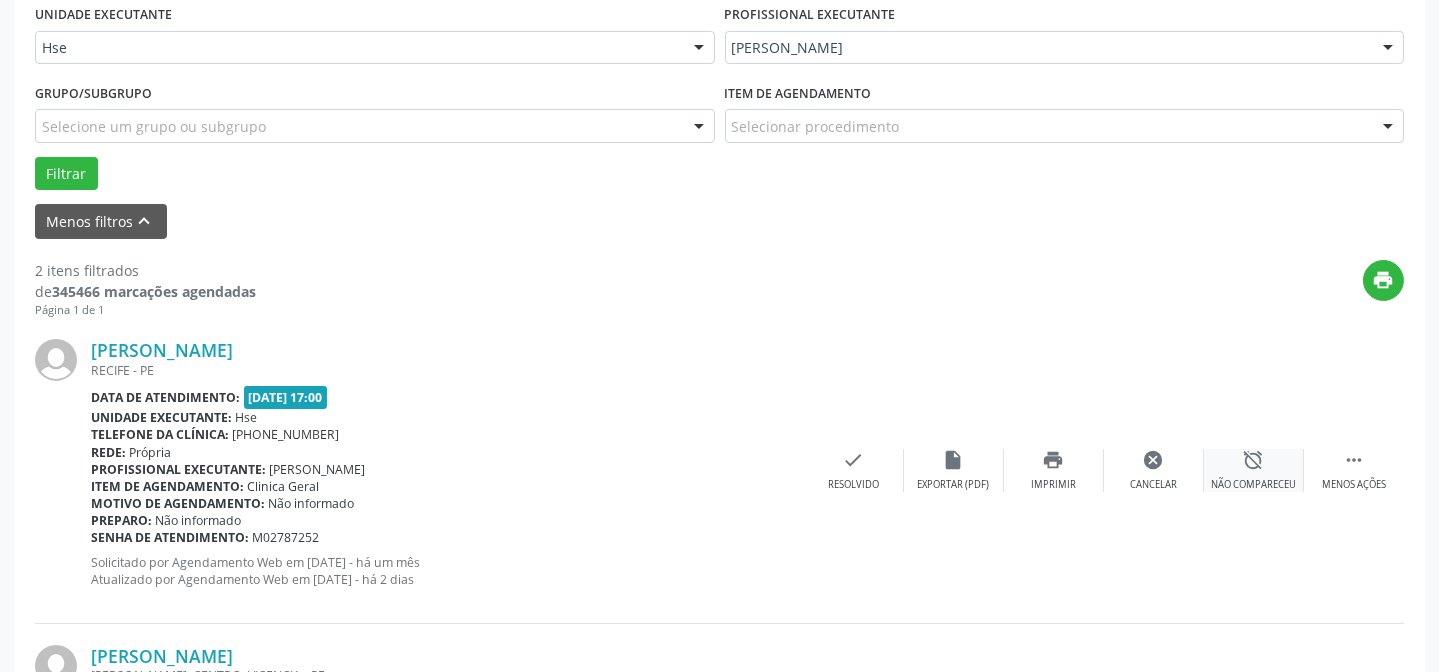 click on "alarm_off
Não compareceu" at bounding box center [1254, 470] 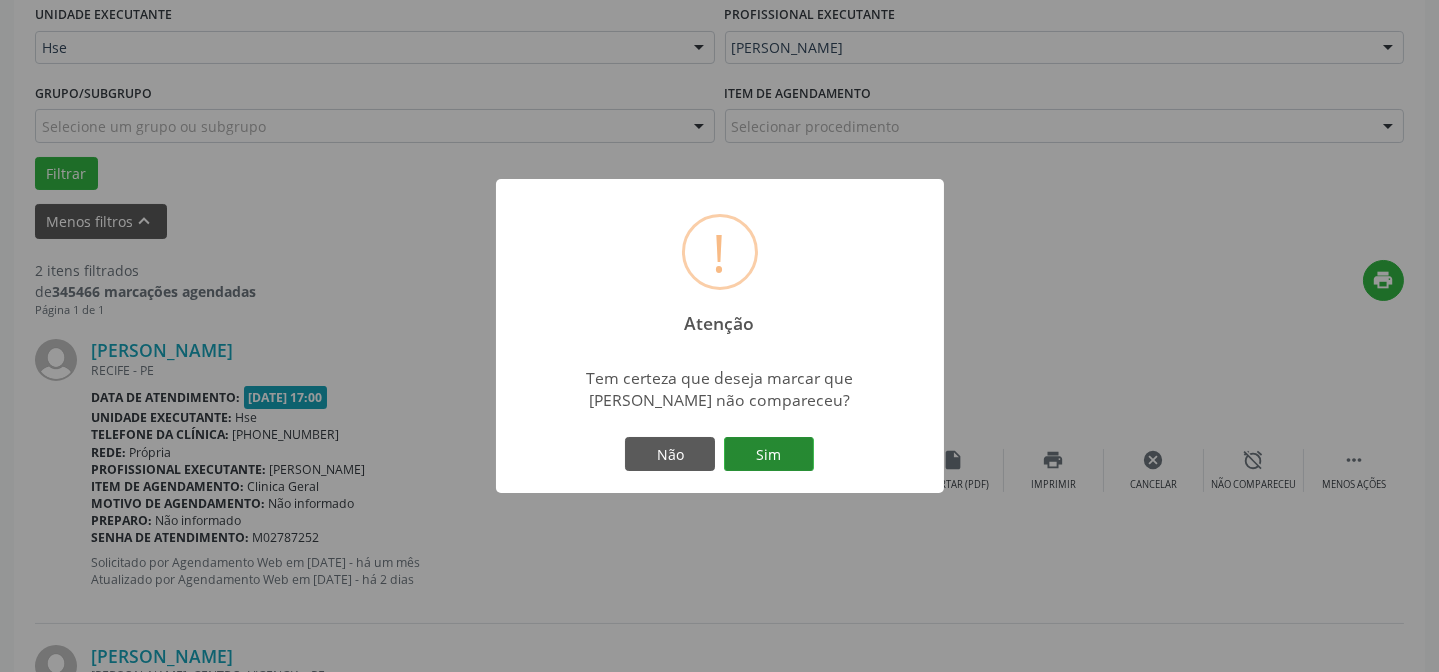 click on "Sim" at bounding box center (769, 454) 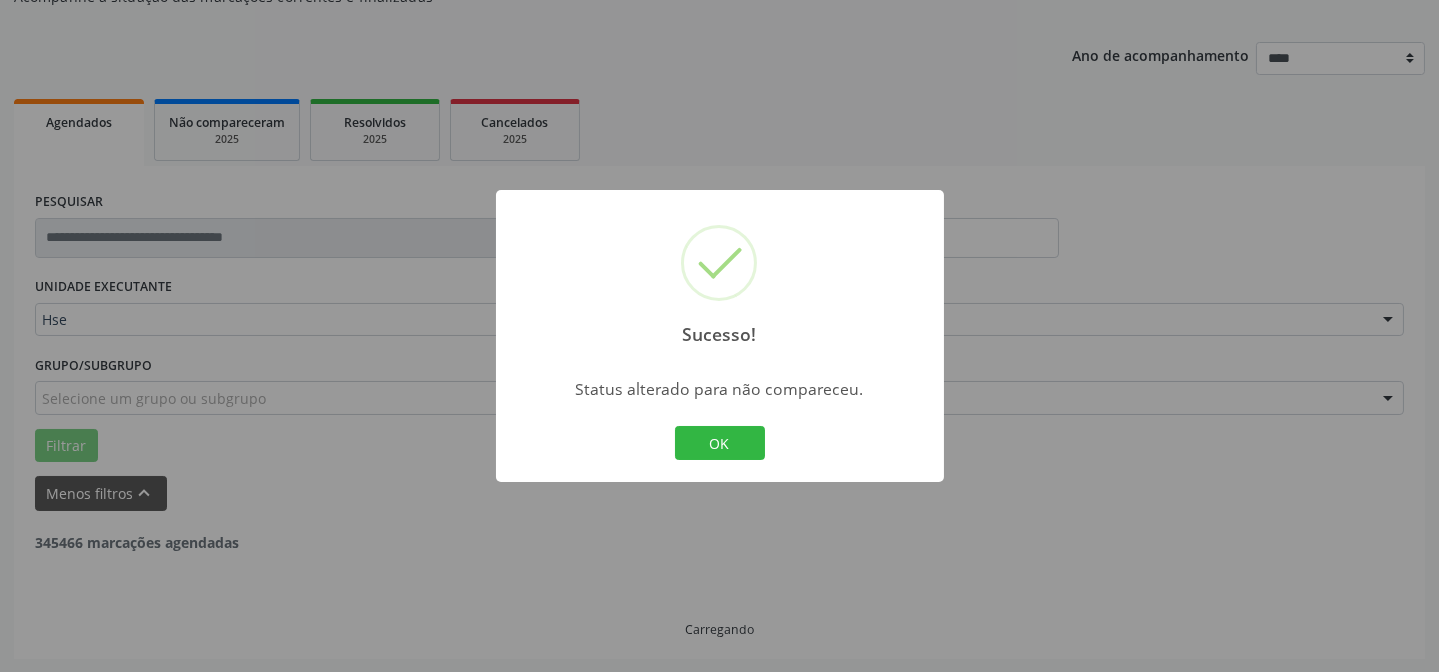 scroll, scrollTop: 457, scrollLeft: 0, axis: vertical 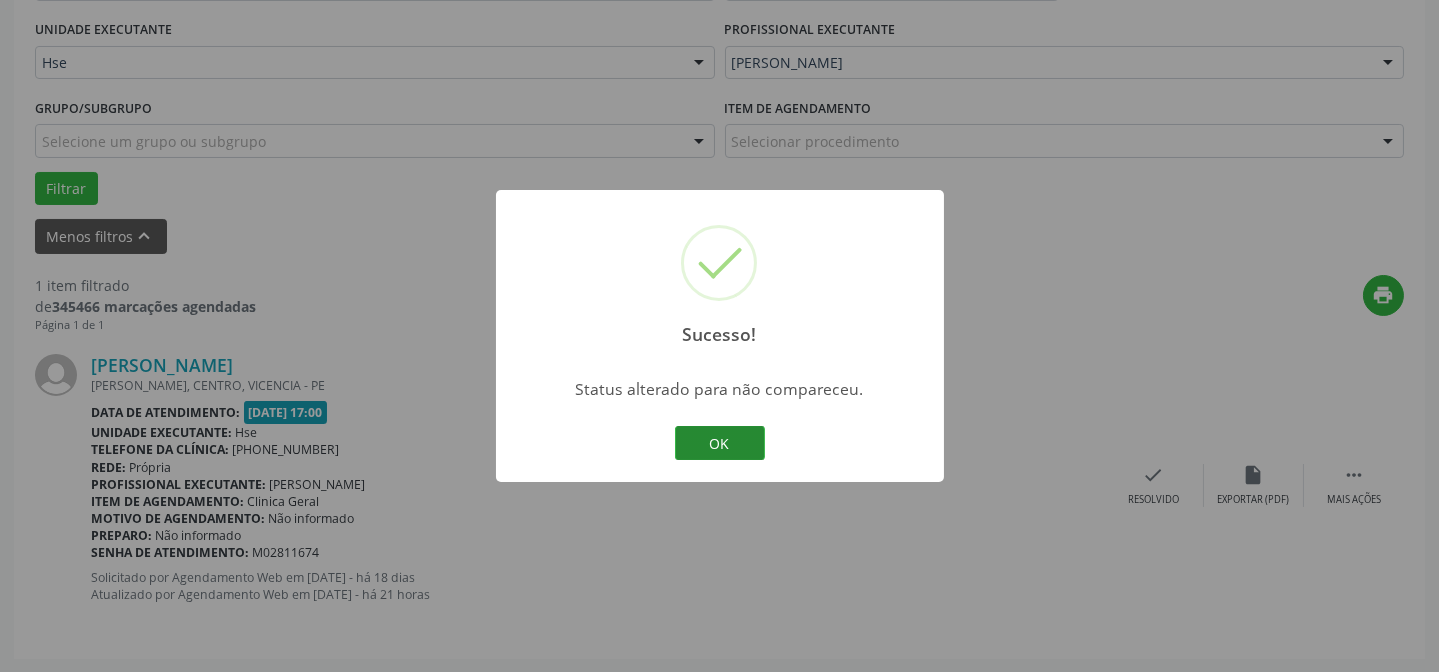 click on "OK" at bounding box center [720, 443] 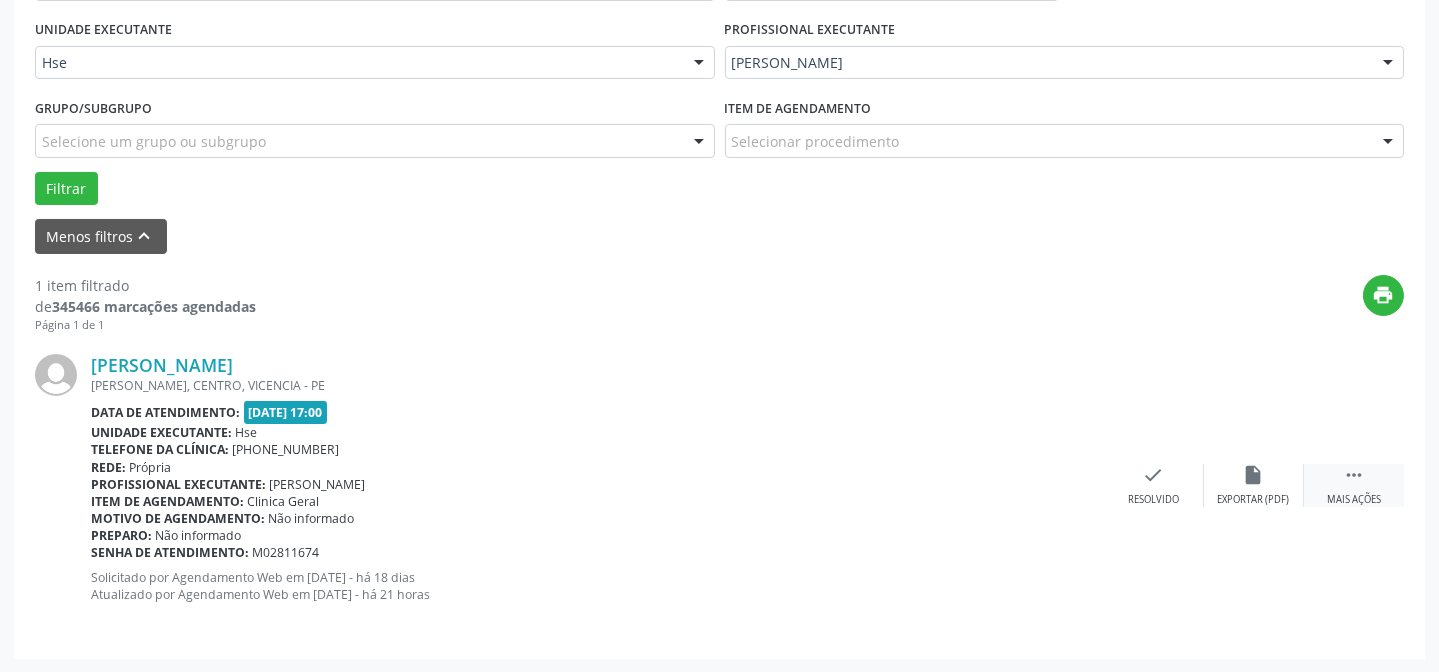 click on "
Mais ações" at bounding box center [1354, 485] 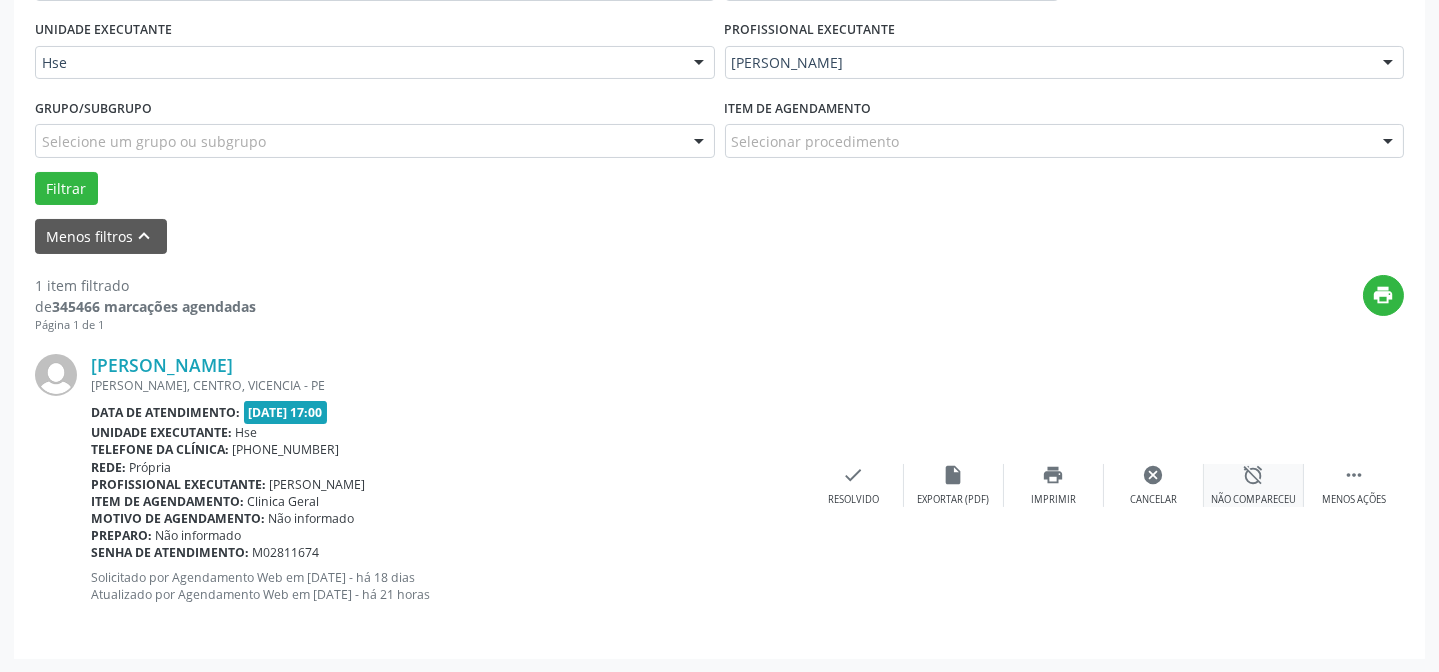 click on "alarm_off
Não compareceu" at bounding box center [1254, 485] 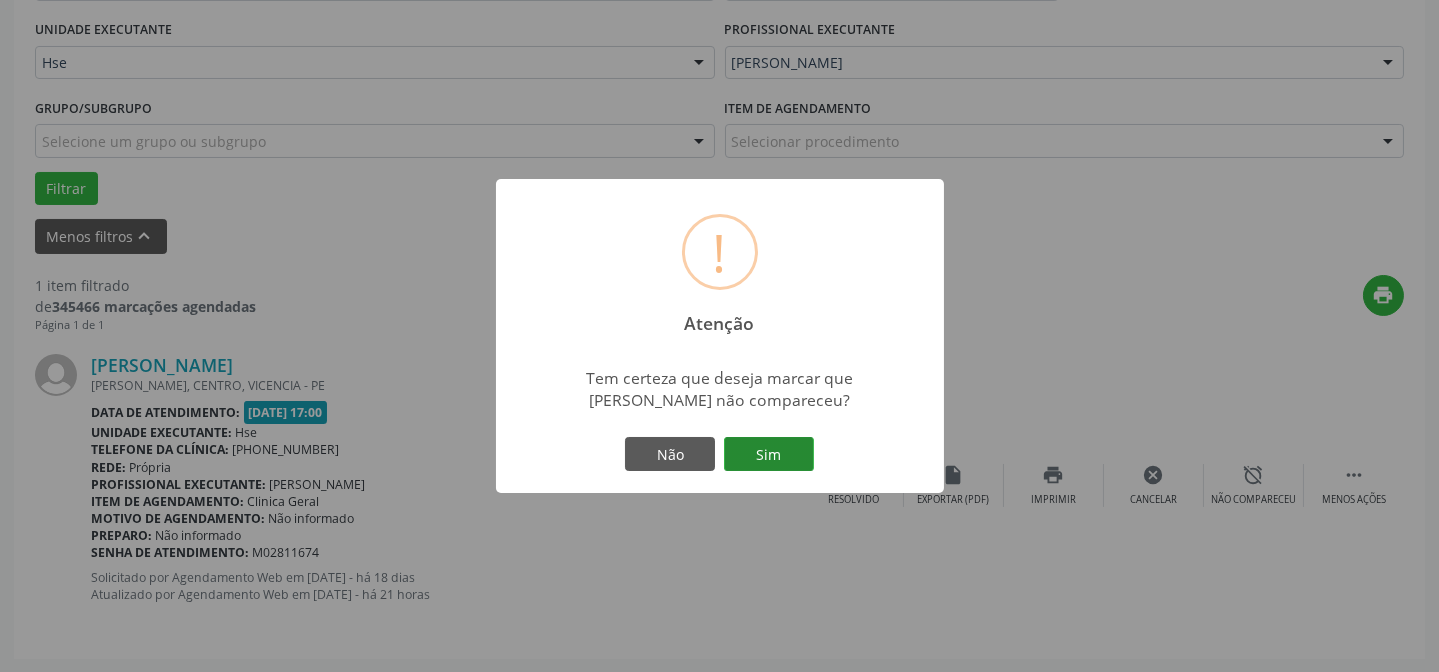 click on "Sim" at bounding box center [769, 454] 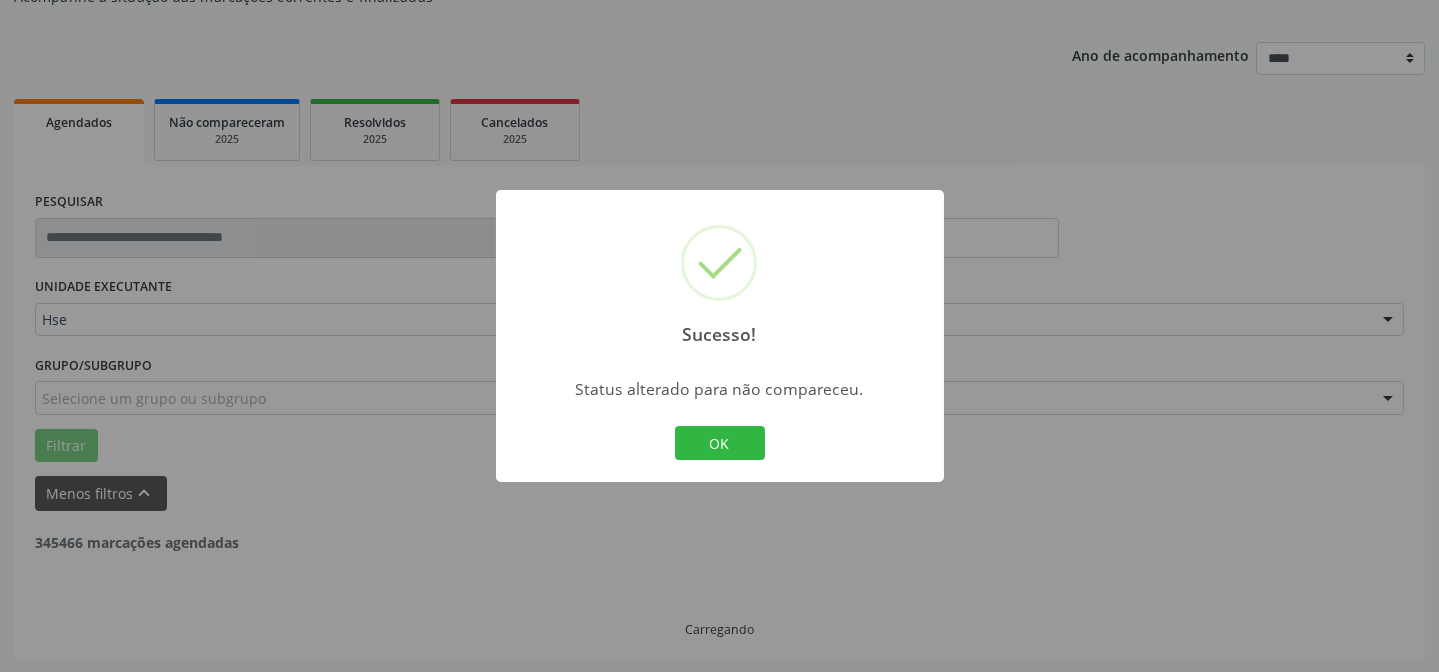scroll, scrollTop: 135, scrollLeft: 0, axis: vertical 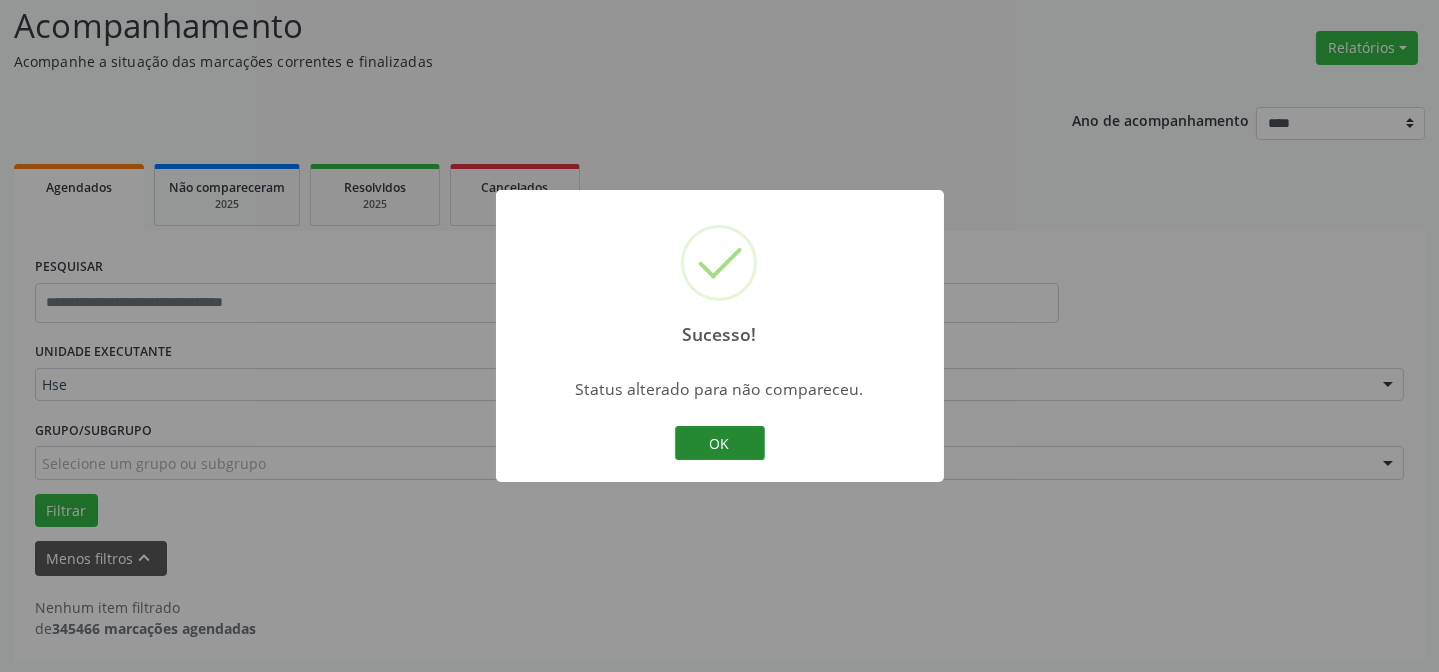 click on "OK" at bounding box center (720, 443) 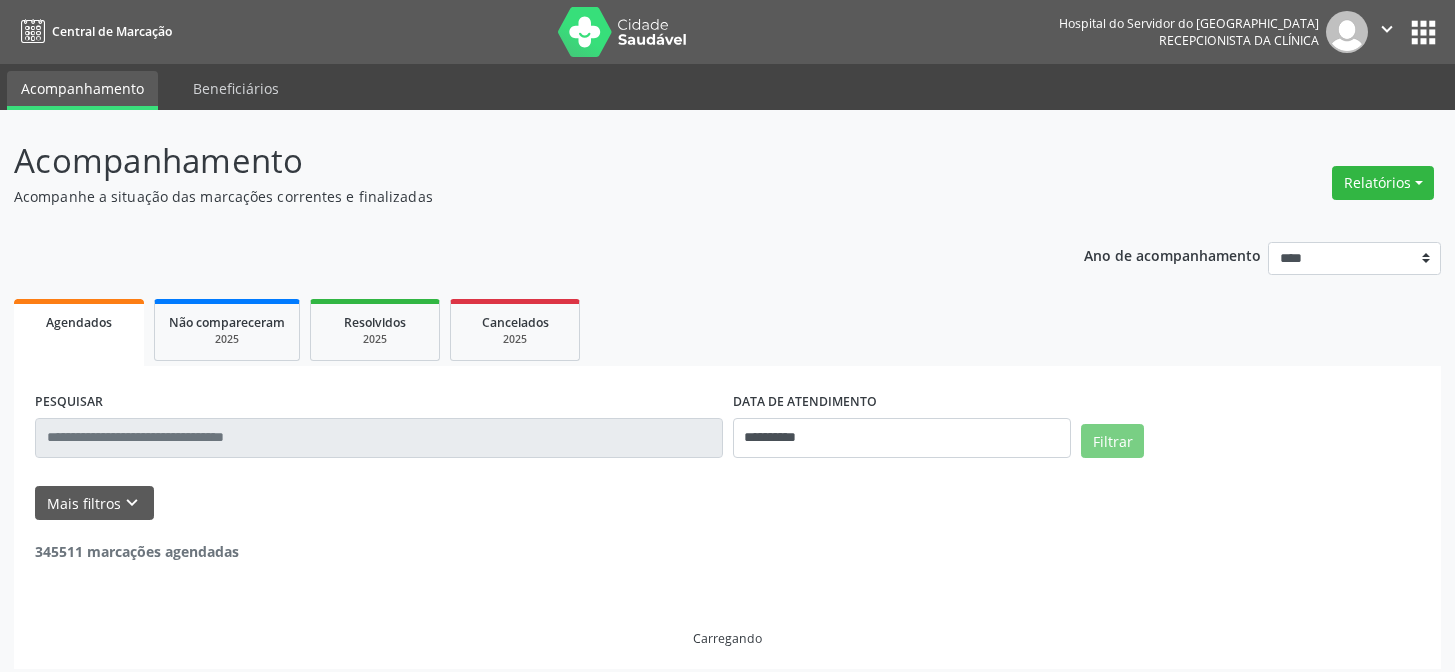 scroll, scrollTop: 0, scrollLeft: 0, axis: both 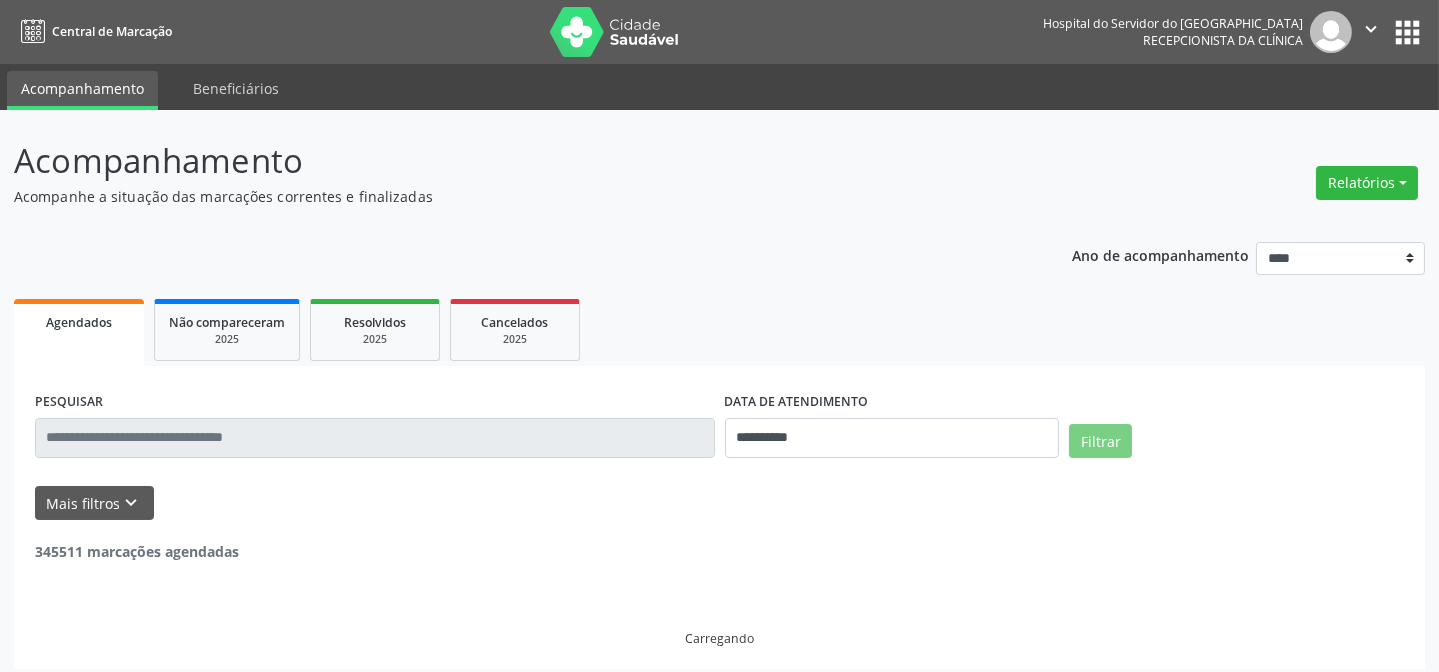 click on "Relatórios" at bounding box center (1367, 183) 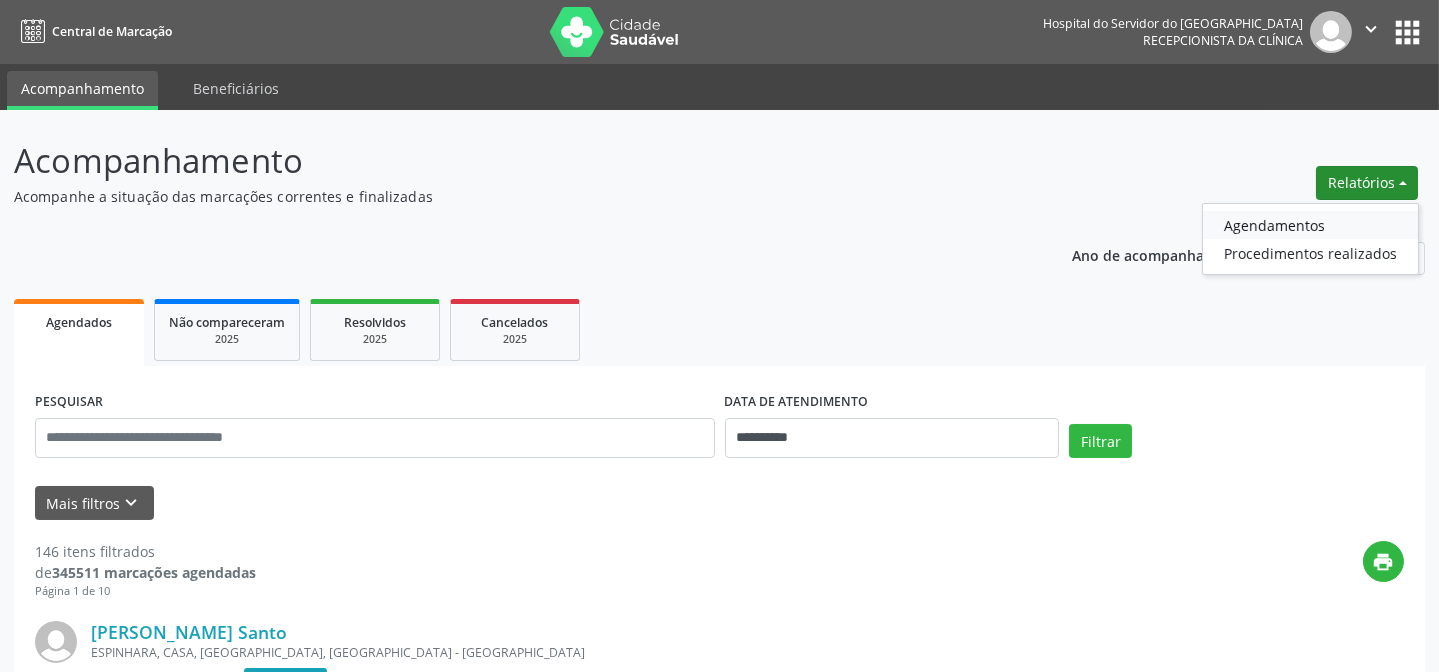 click on "Agendamentos" at bounding box center (1310, 225) 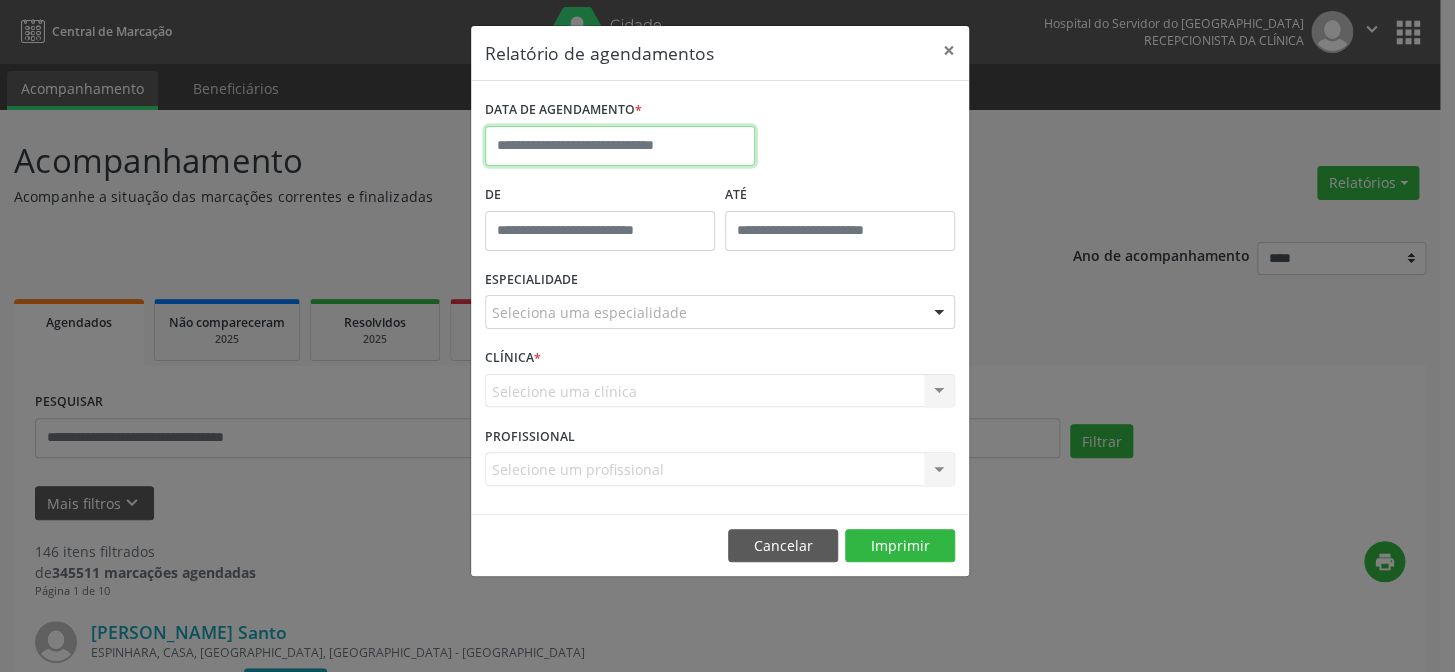click at bounding box center (620, 146) 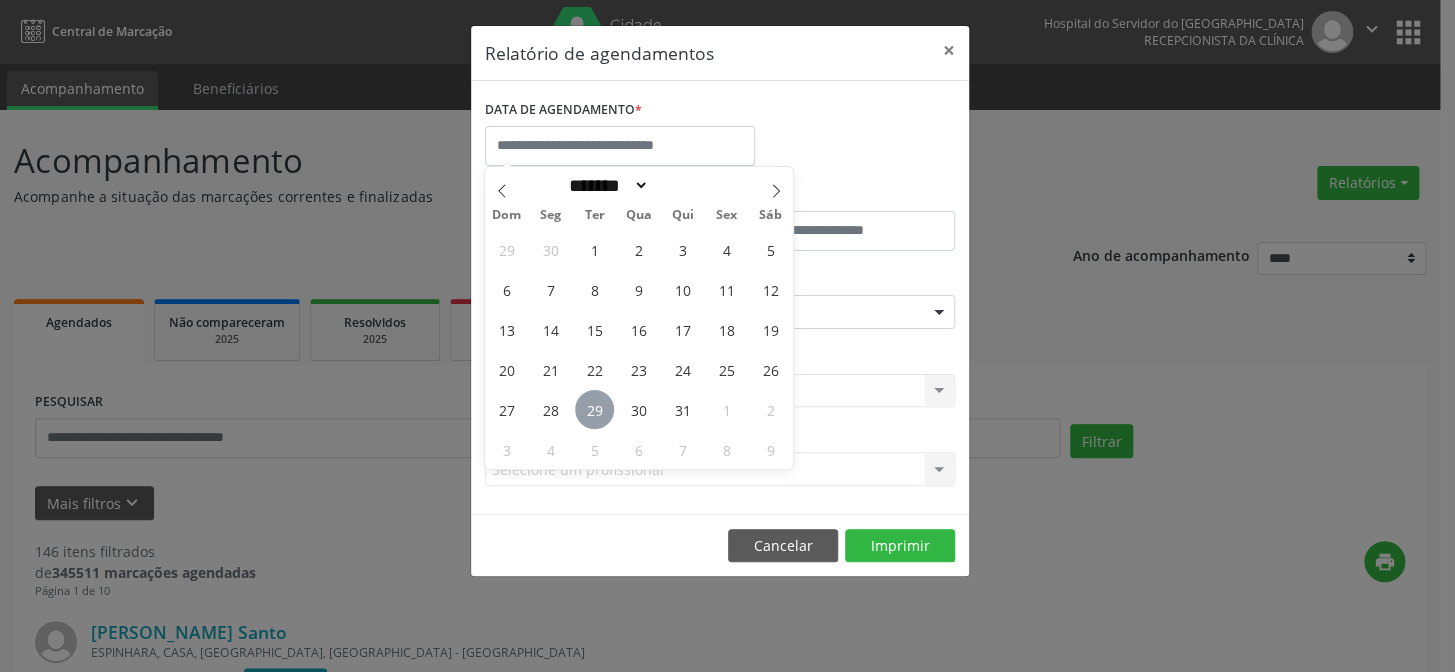 click on "29" at bounding box center [594, 409] 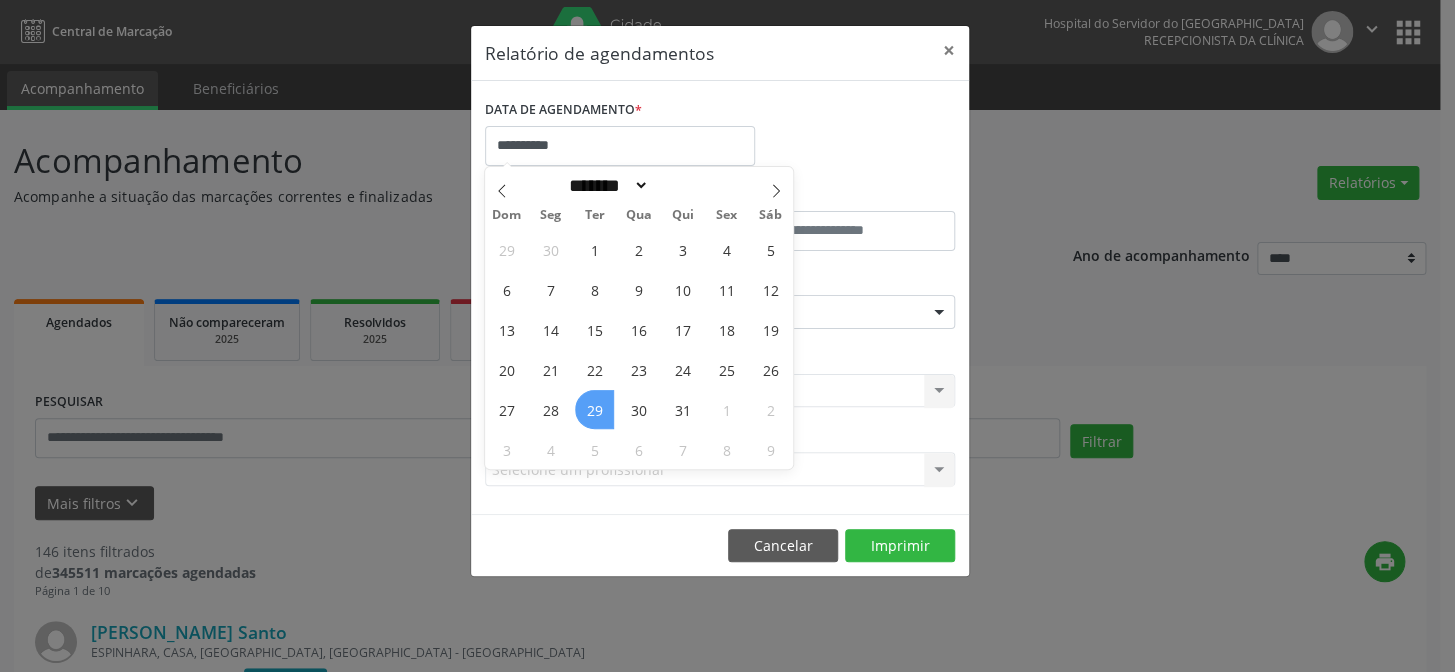 click on "29" at bounding box center [594, 409] 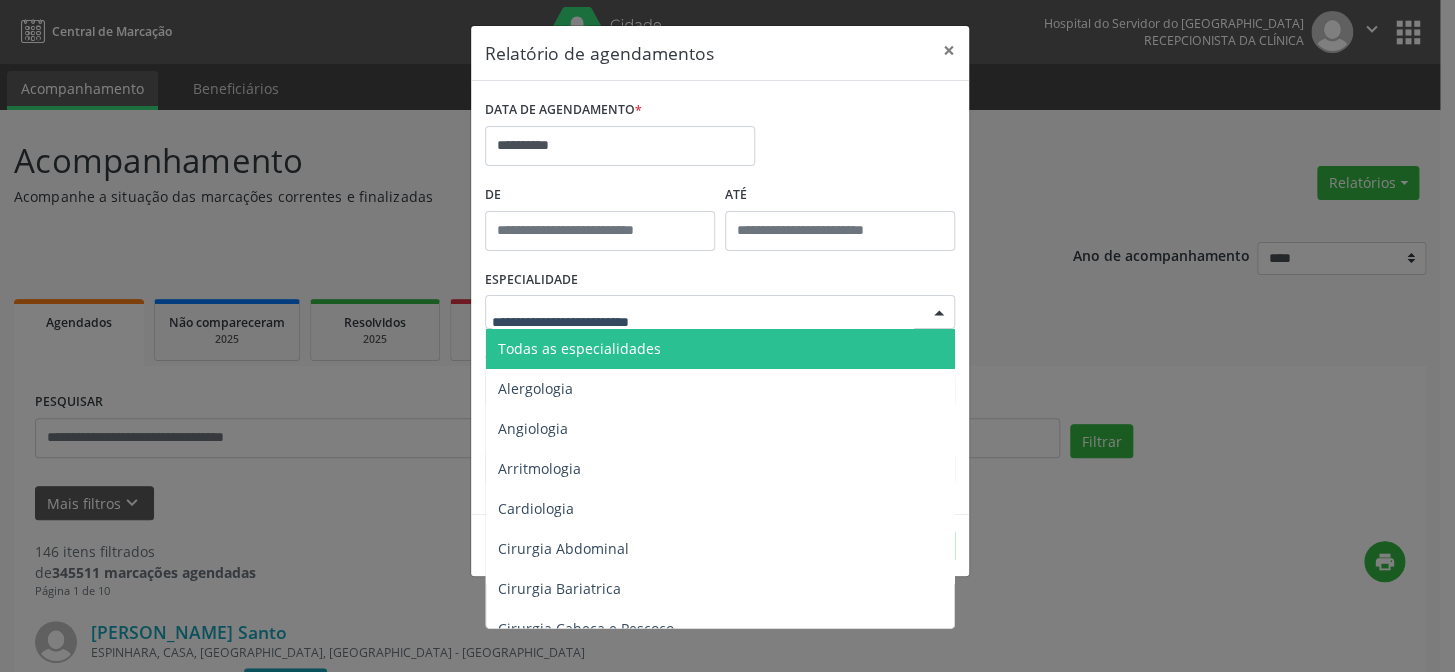 click on "Todas as especialidades" at bounding box center (721, 349) 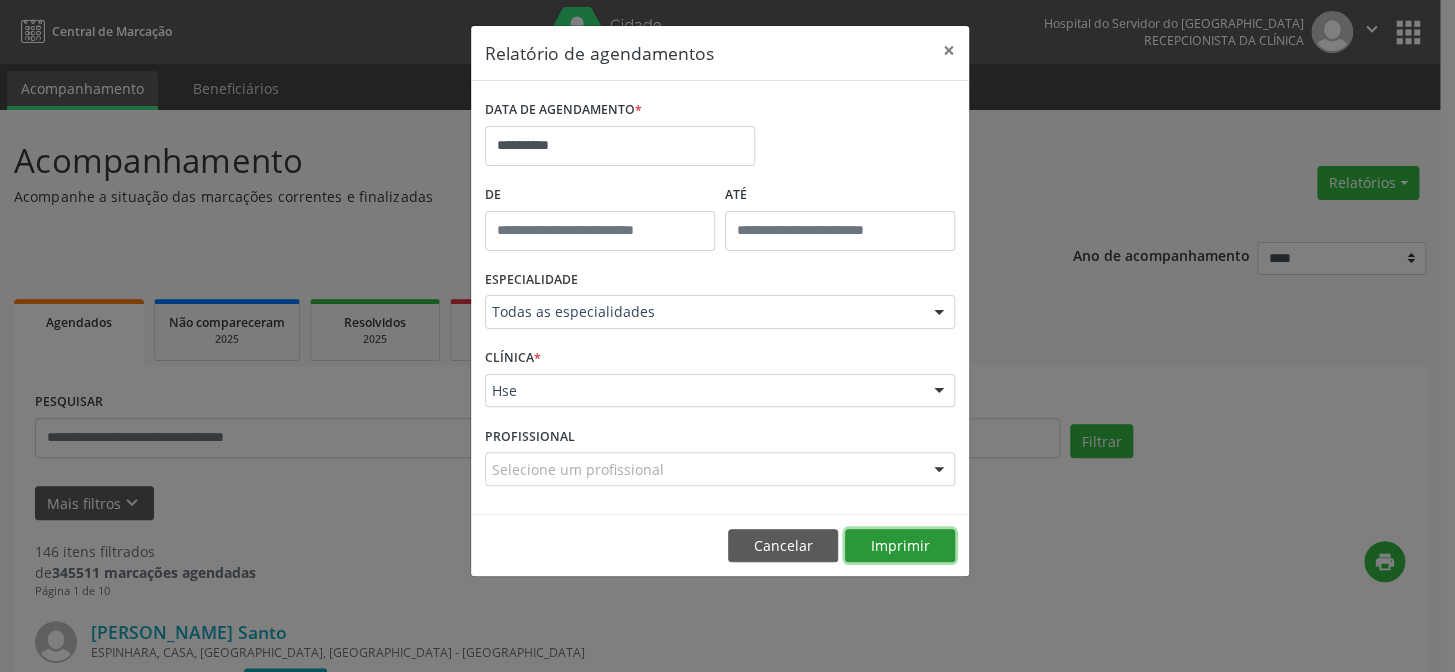 click on "Imprimir" at bounding box center (900, 546) 